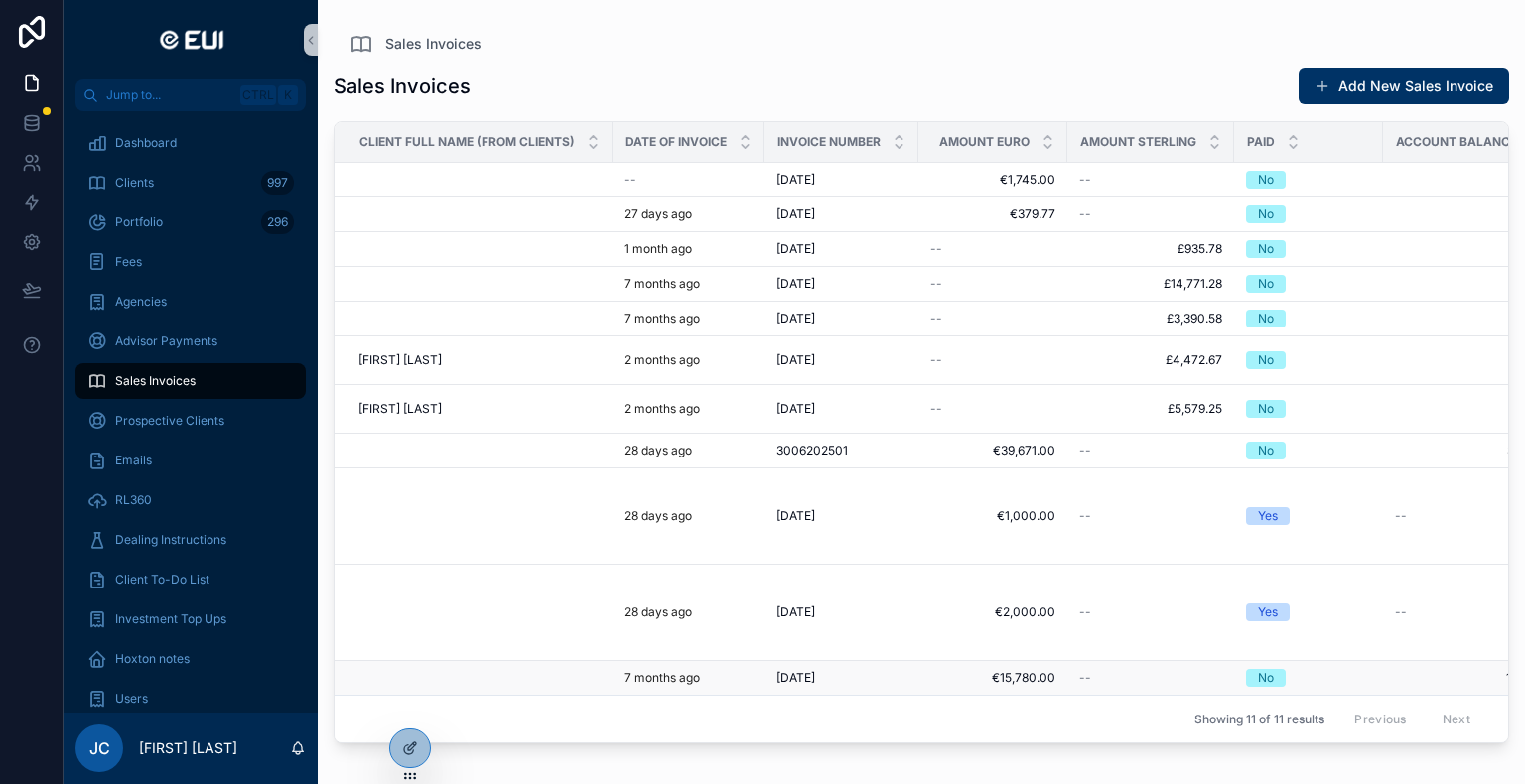 scroll, scrollTop: 0, scrollLeft: 0, axis: both 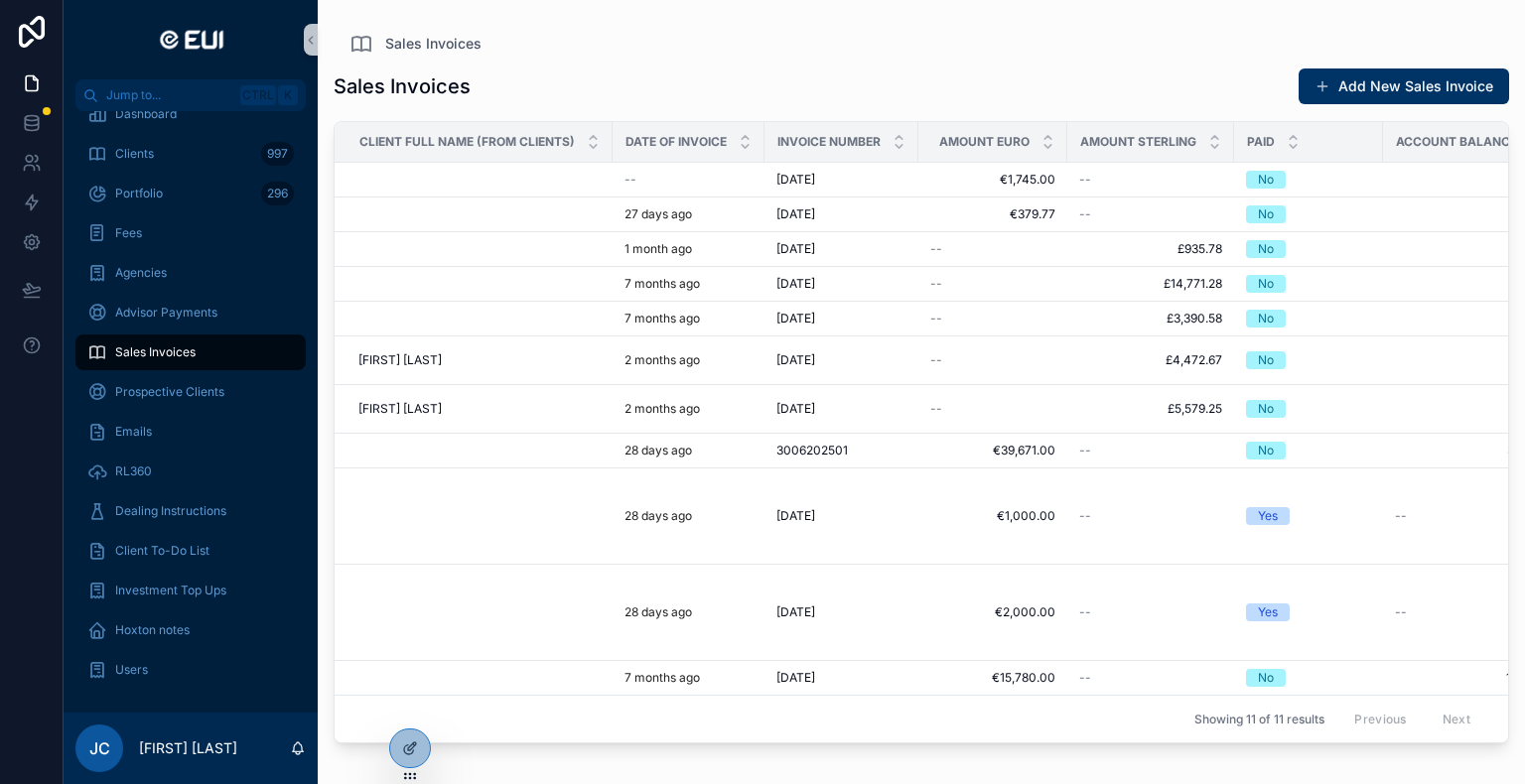 click on "Sales Invoices" at bounding box center (191, 352) 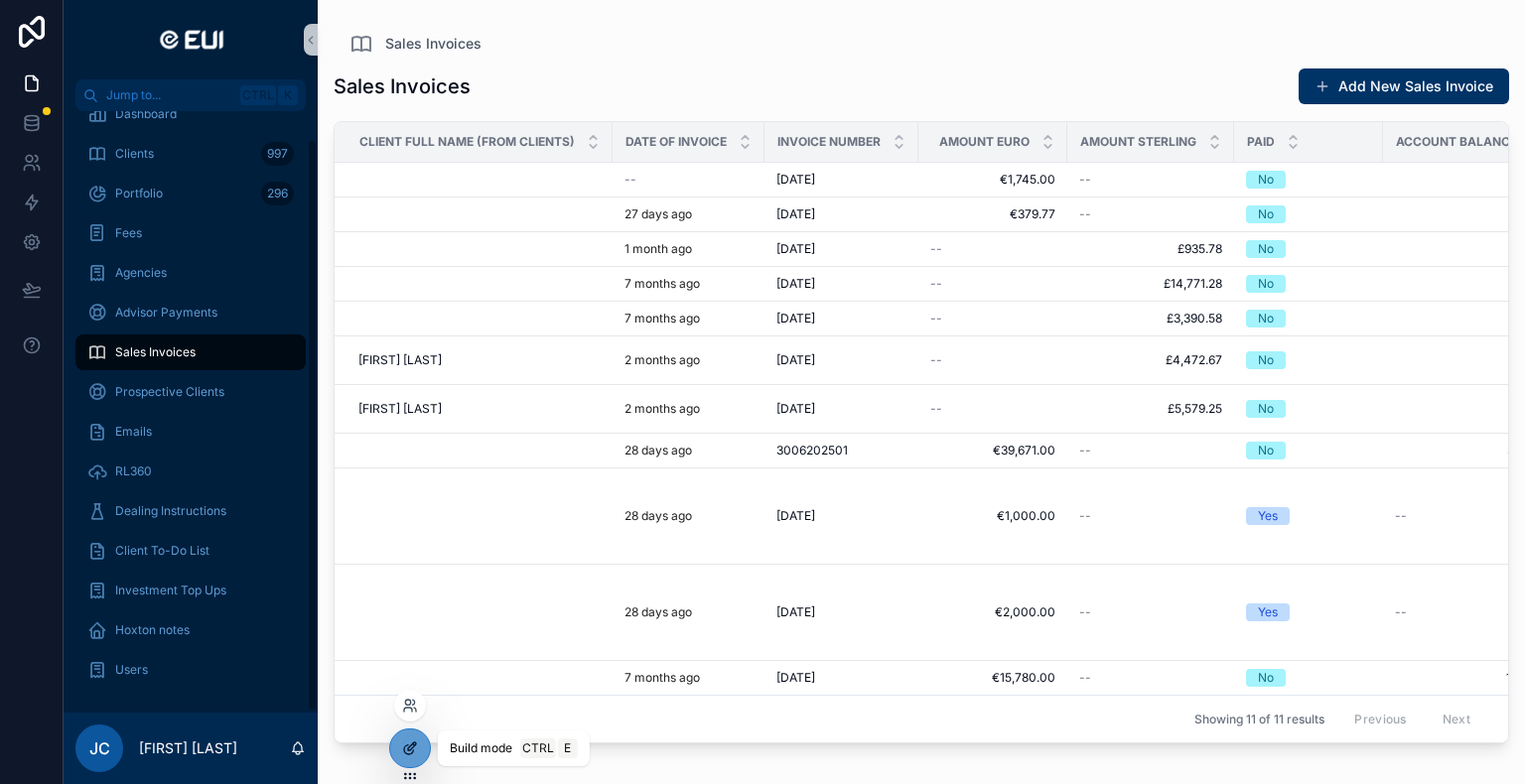 click 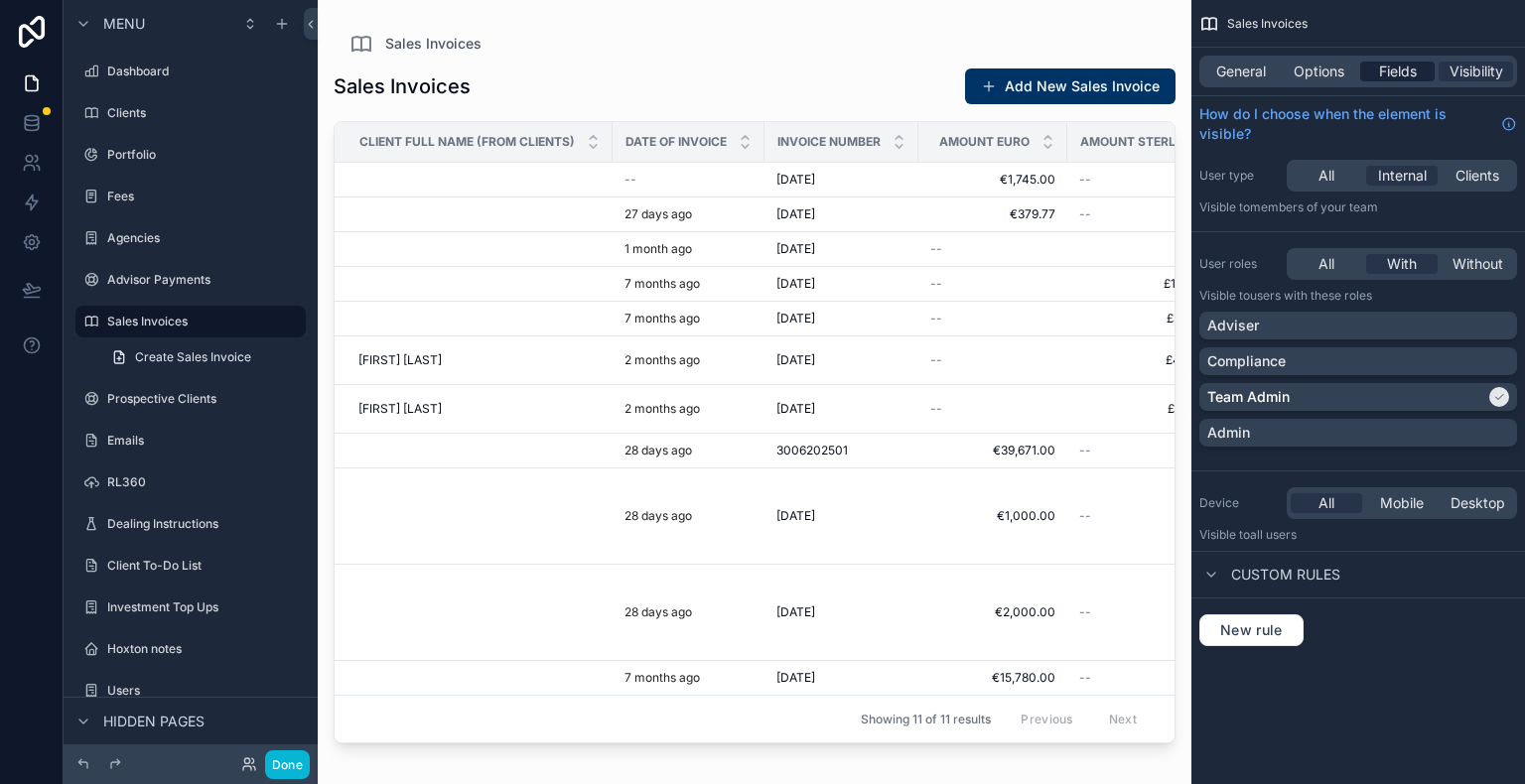click on "Fields" at bounding box center [1398, 71] 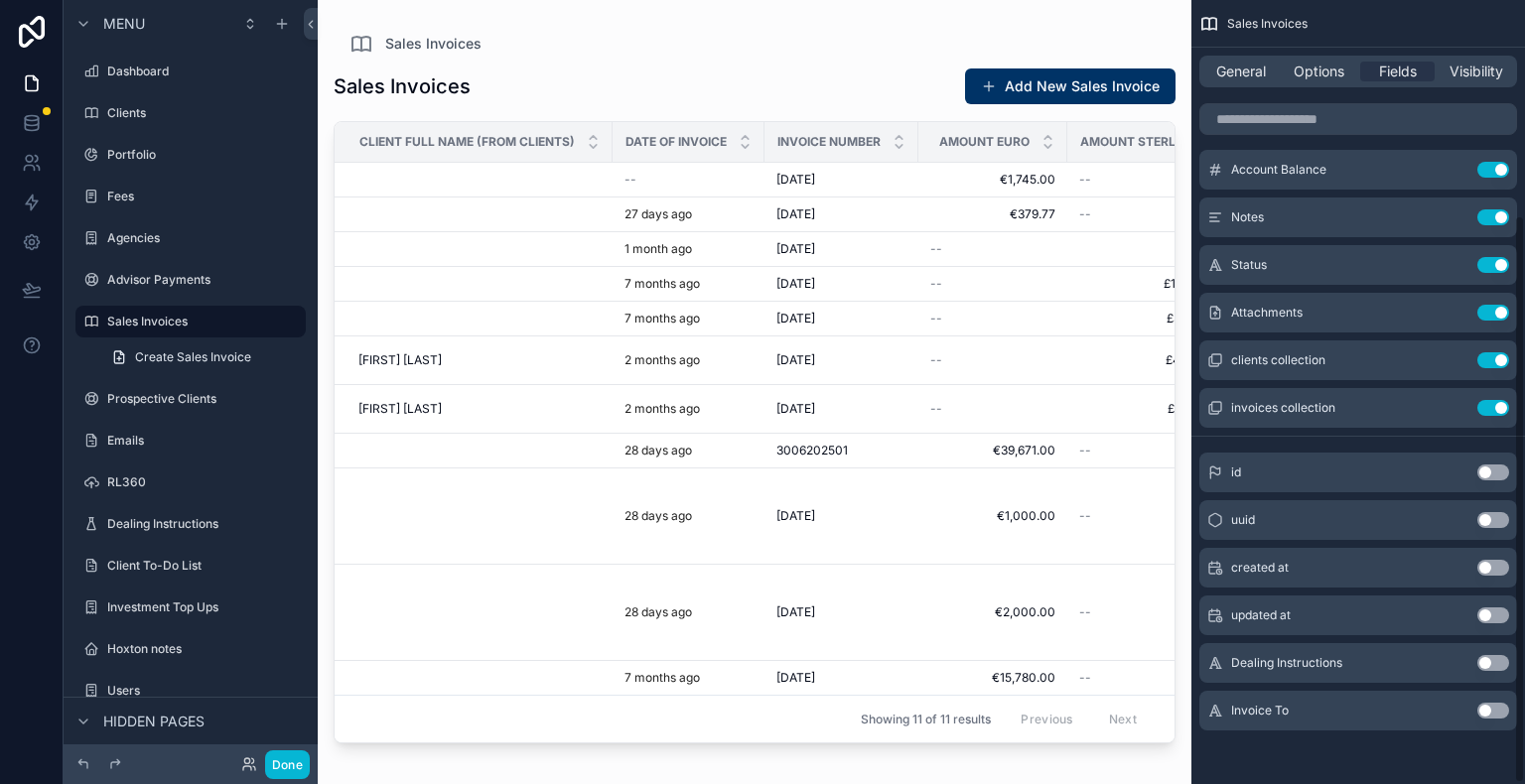 scroll, scrollTop: 297, scrollLeft: 0, axis: vertical 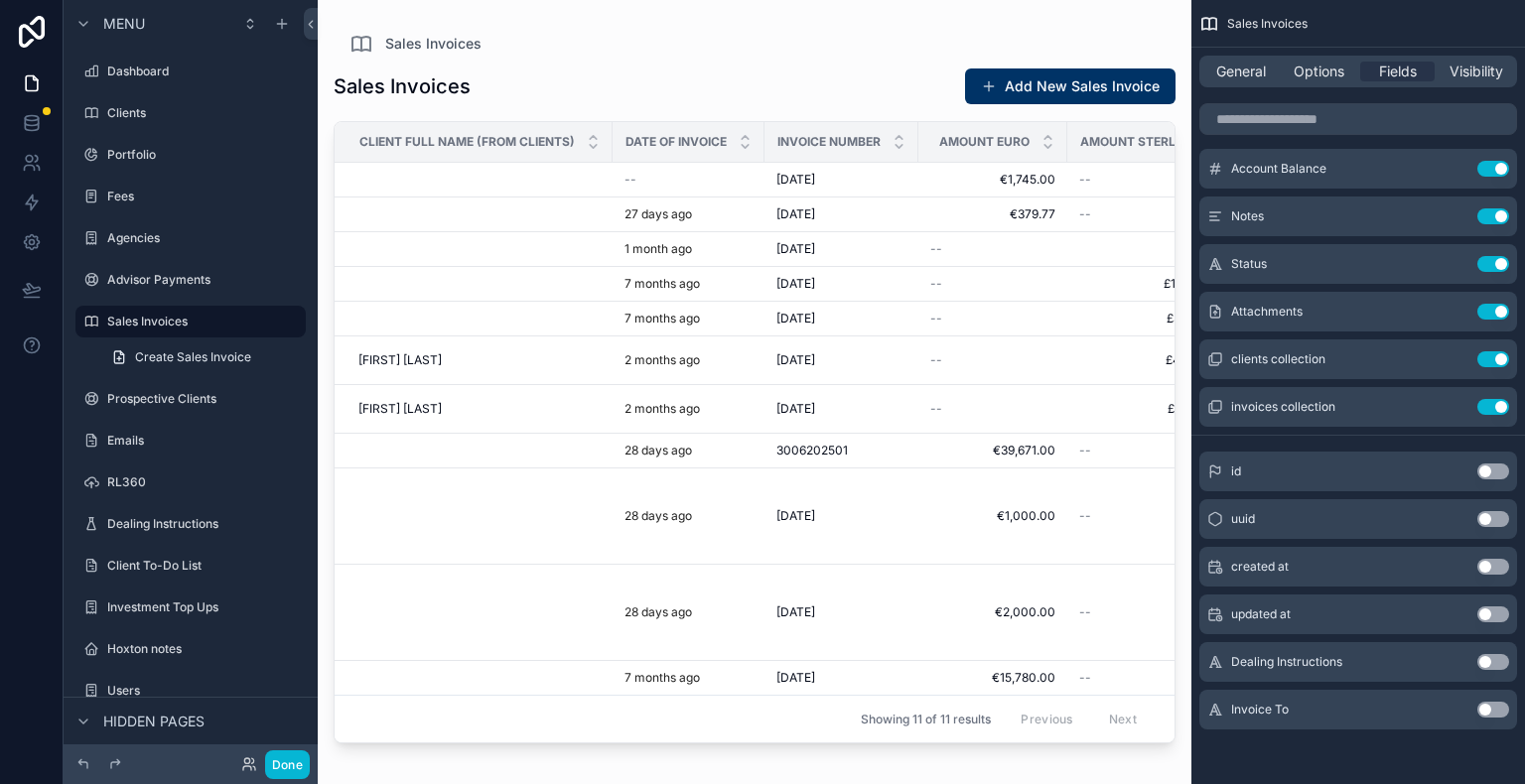 click on "Use setting" at bounding box center [1493, 710] 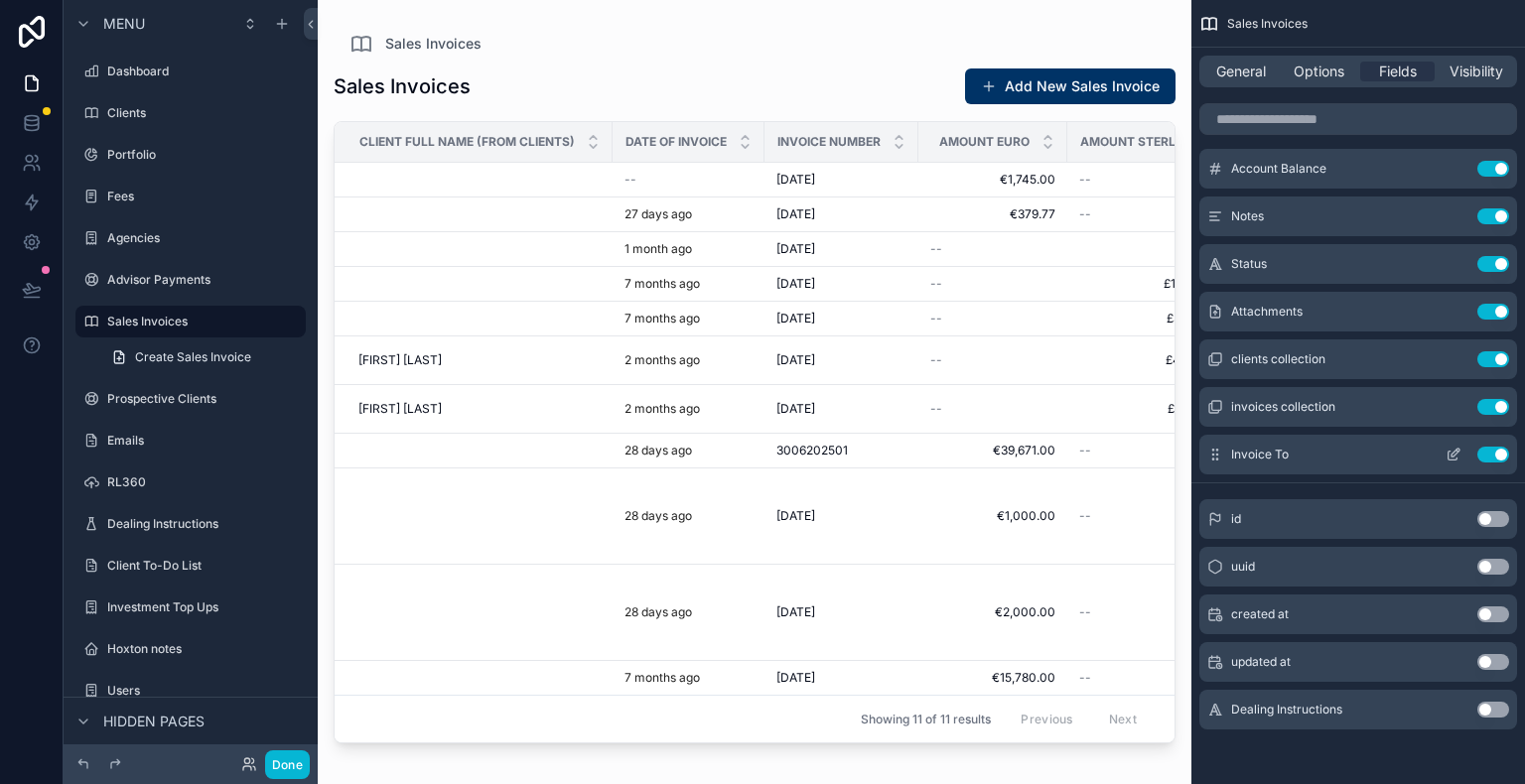 click 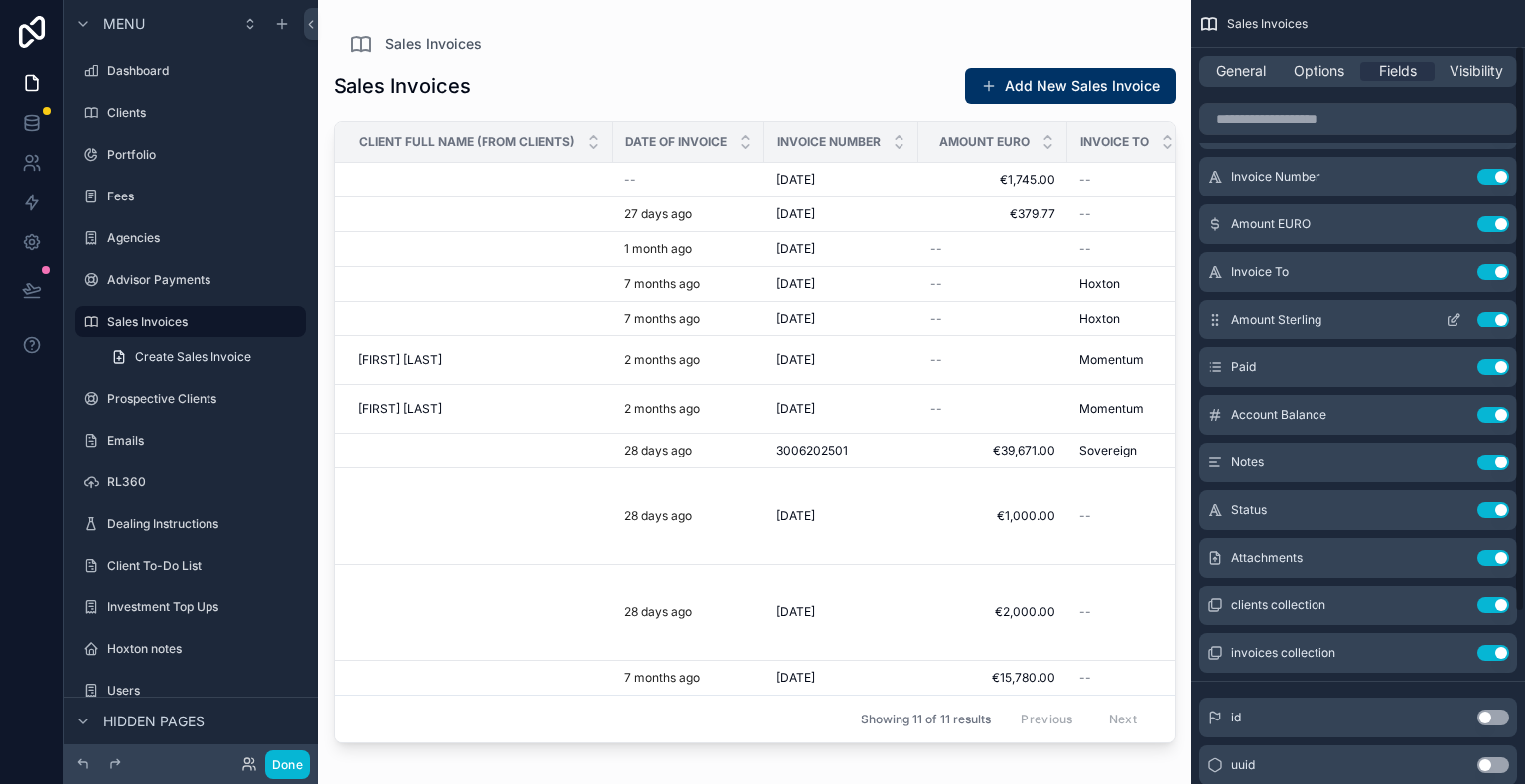 scroll, scrollTop: 0, scrollLeft: 0, axis: both 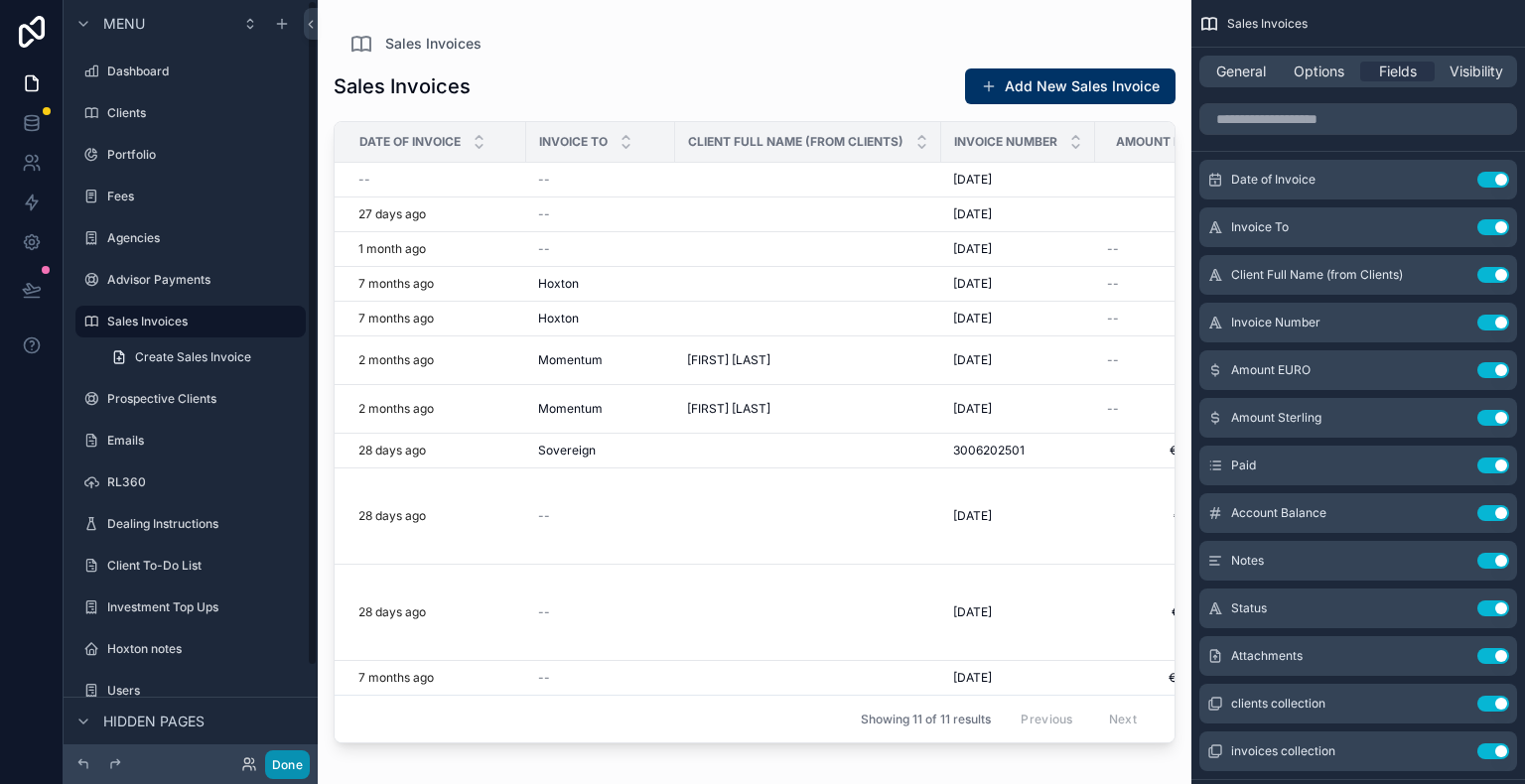 click on "Done" at bounding box center (287, 764) 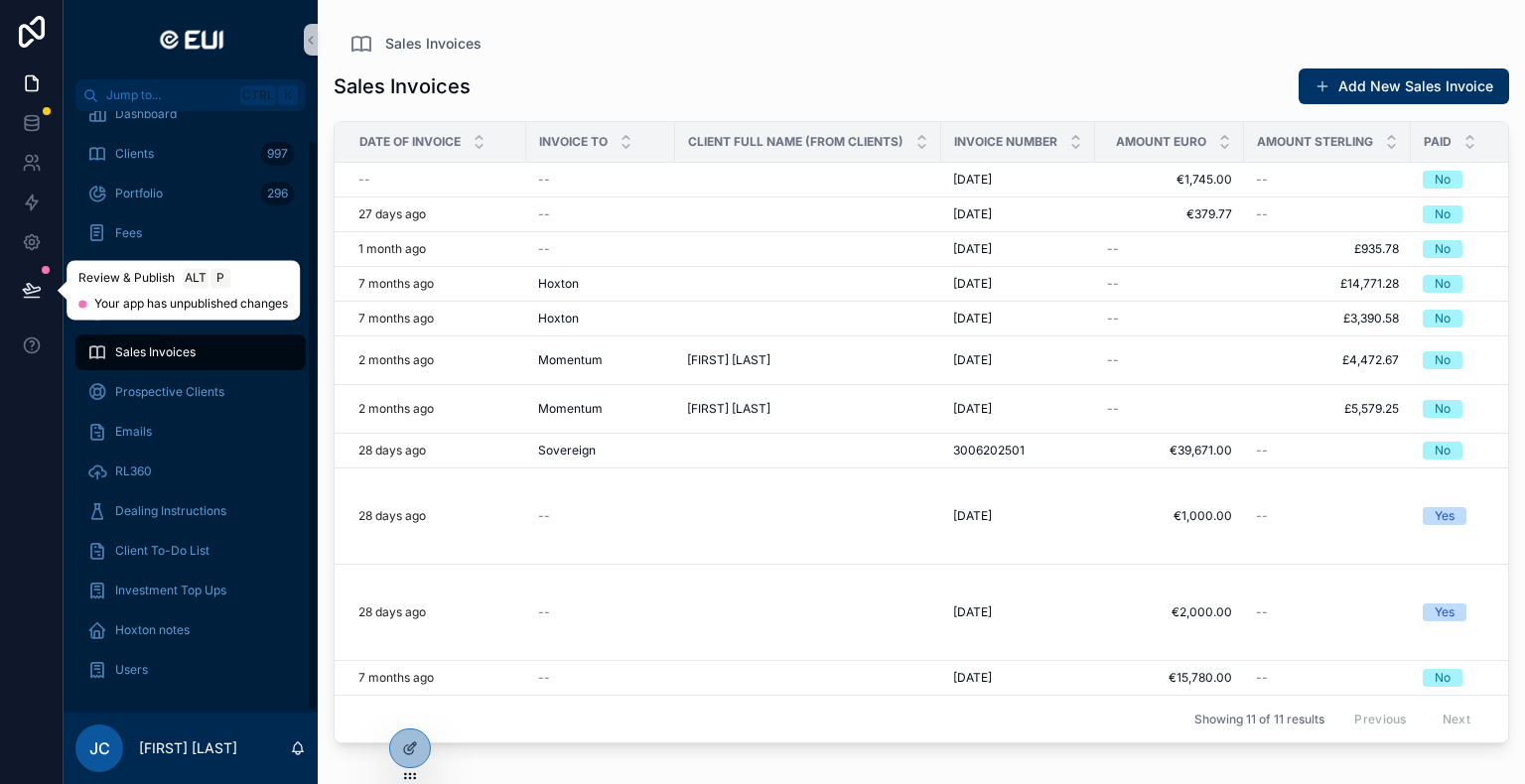 click 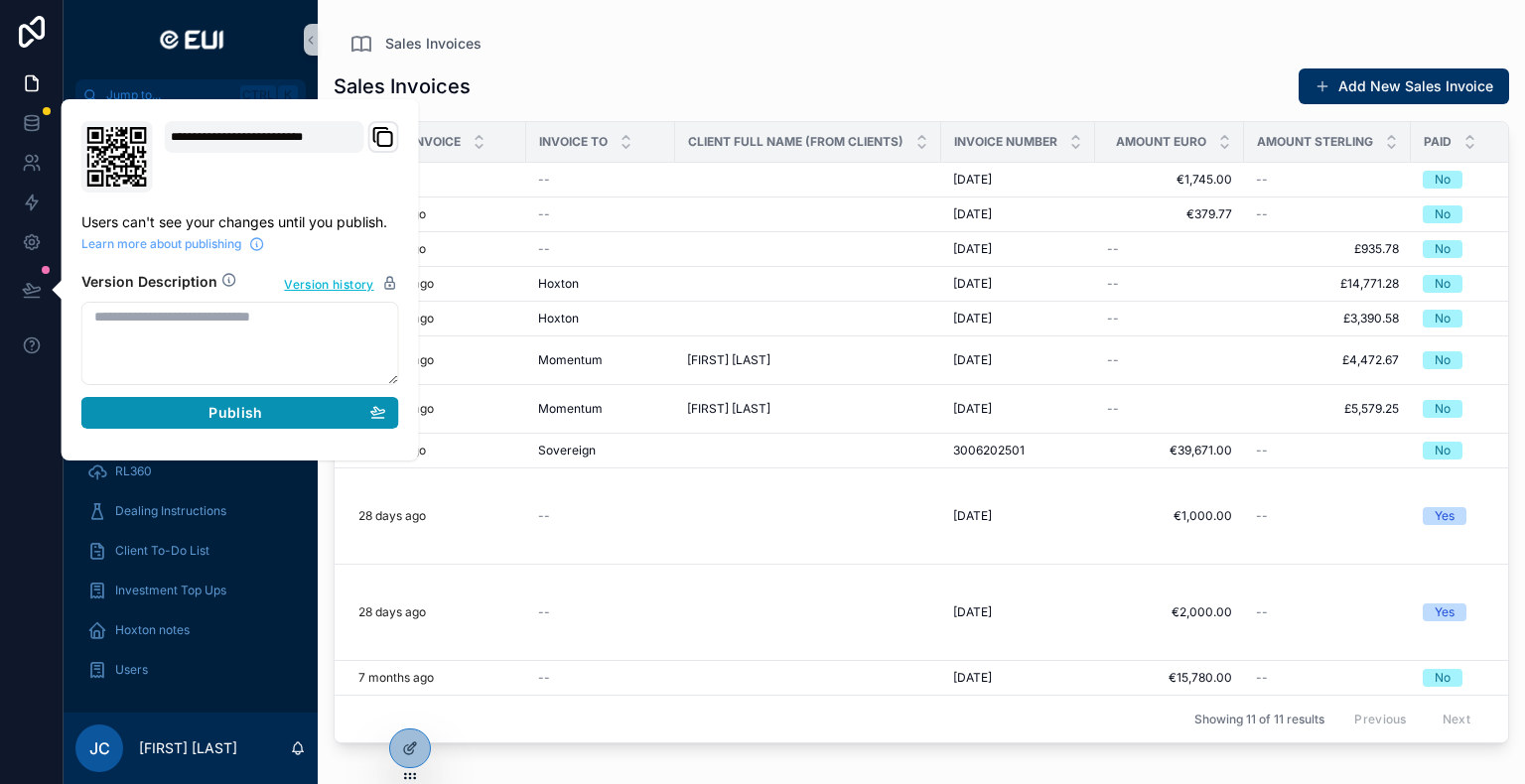 click on "Publish" at bounding box center [235, 413] 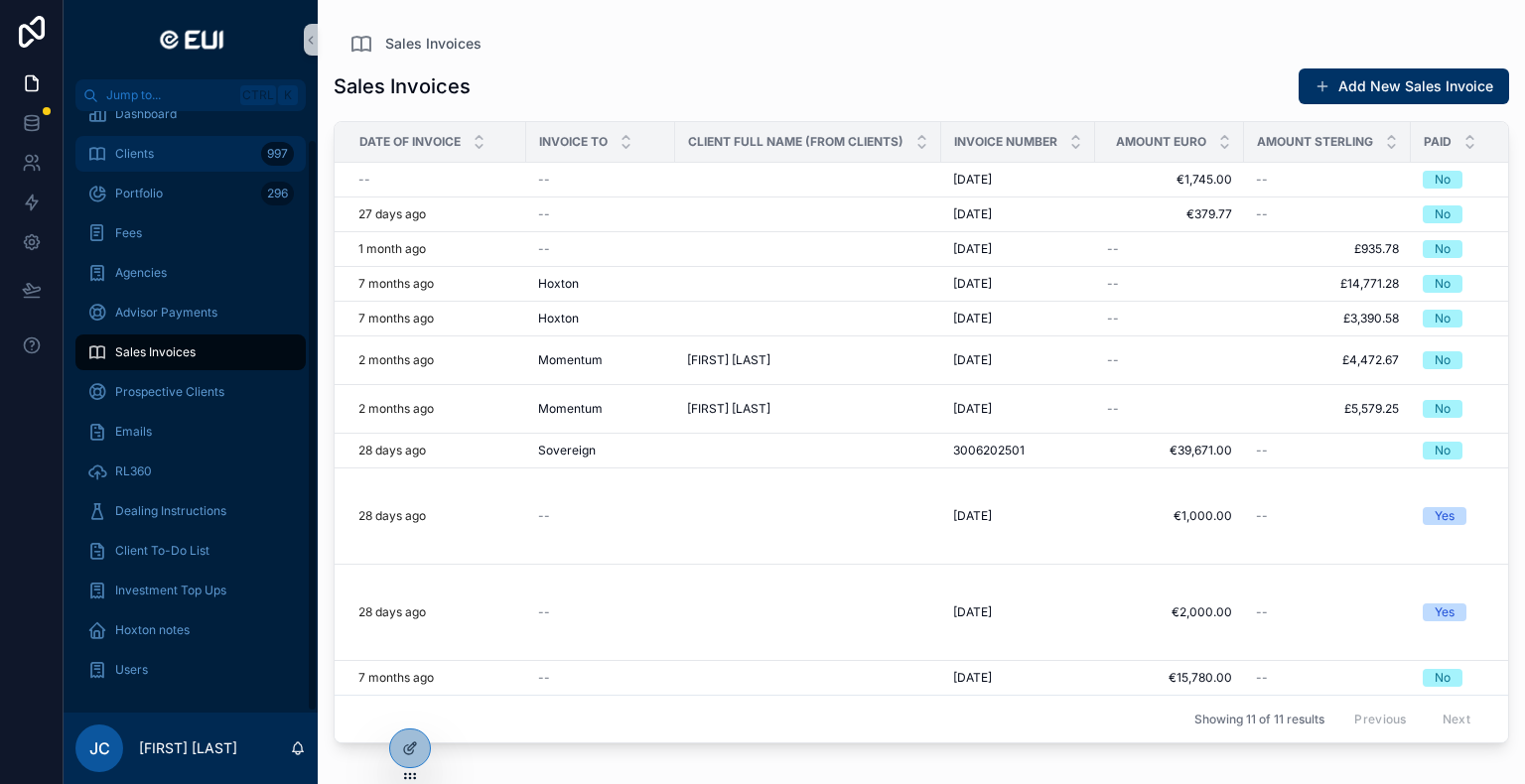 click on "Clients 997" at bounding box center (191, 154) 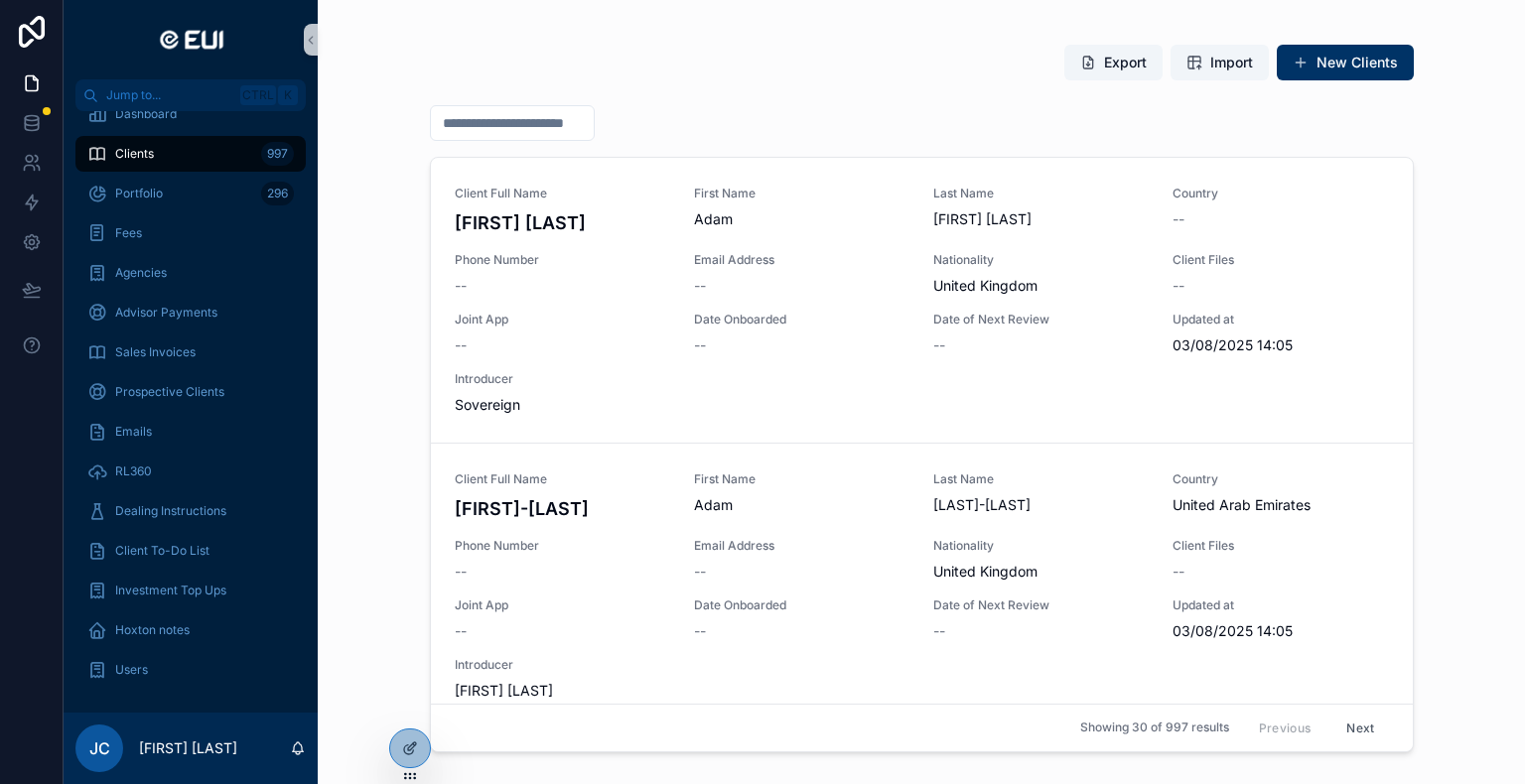 click at bounding box center (512, 123) 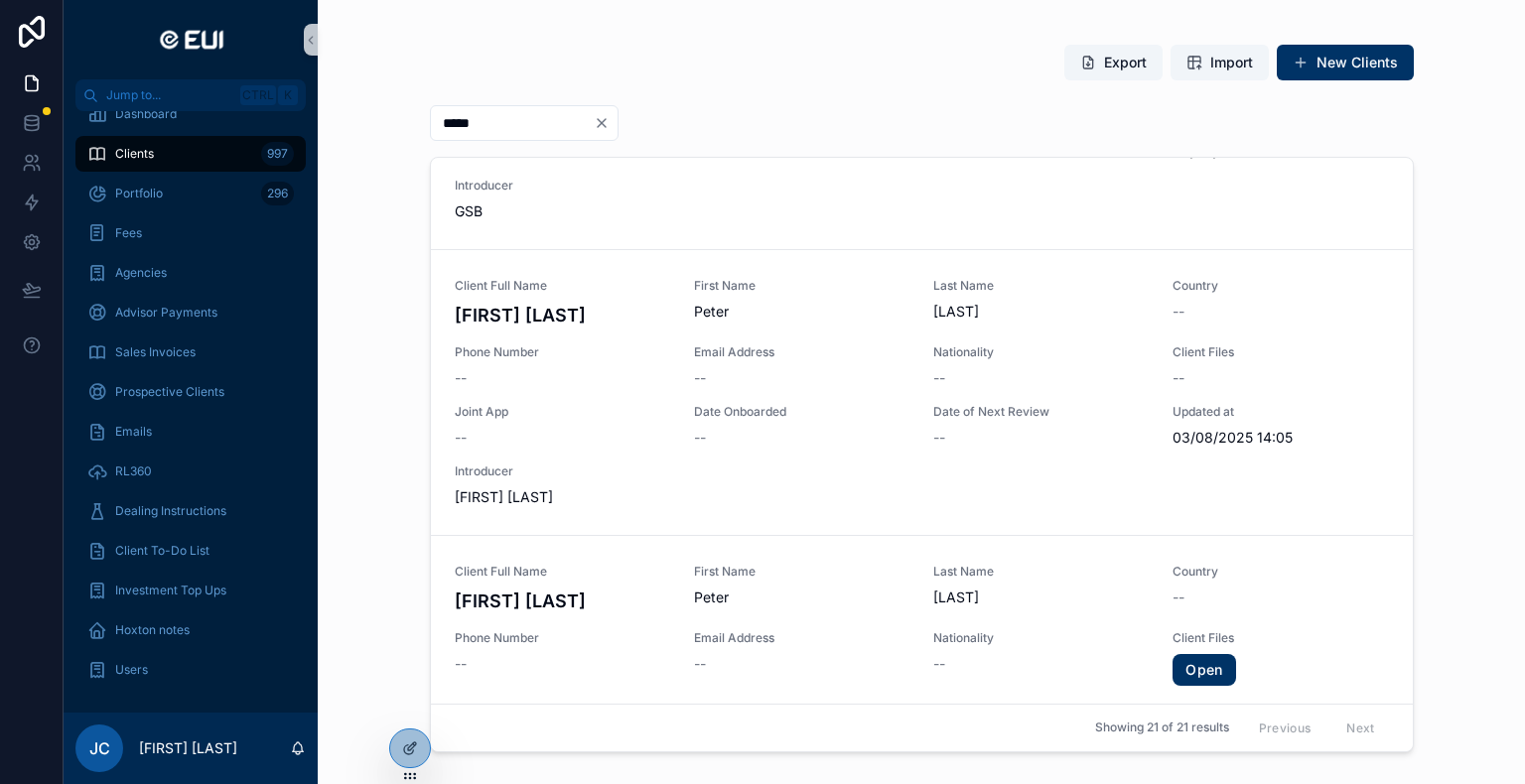 scroll, scrollTop: 1489, scrollLeft: 0, axis: vertical 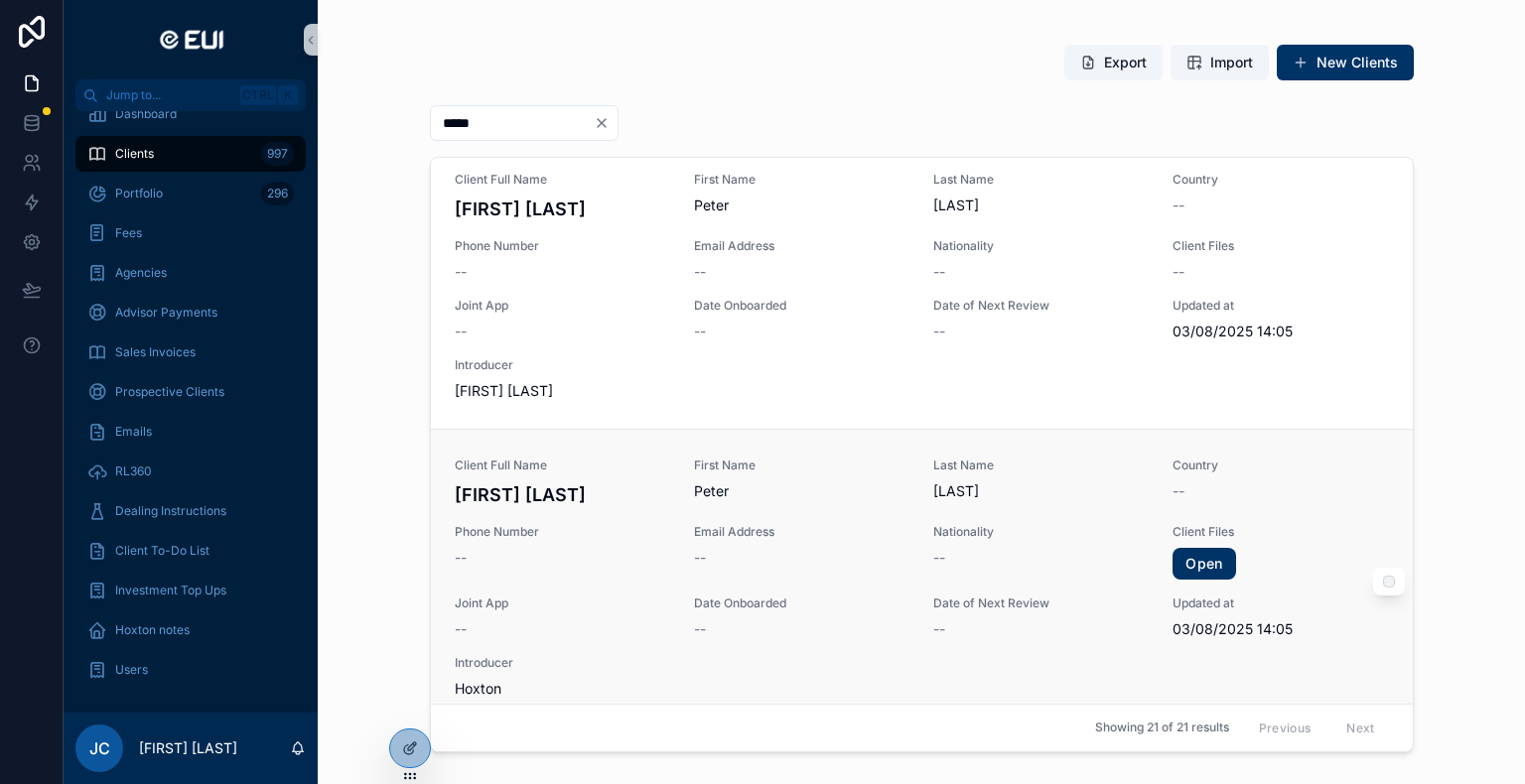 type on "*****" 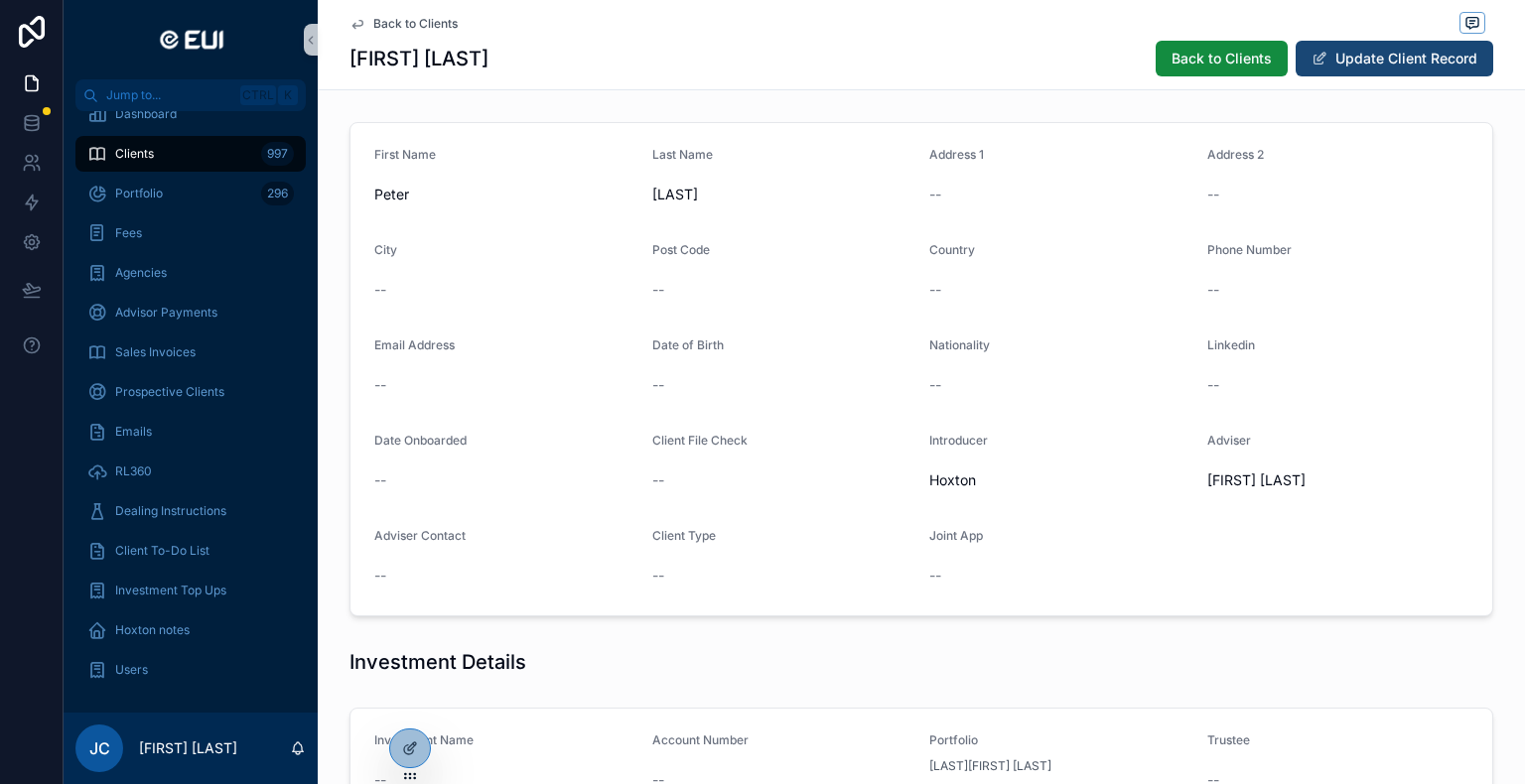 click on "Update Client Record" at bounding box center [1394, 59] 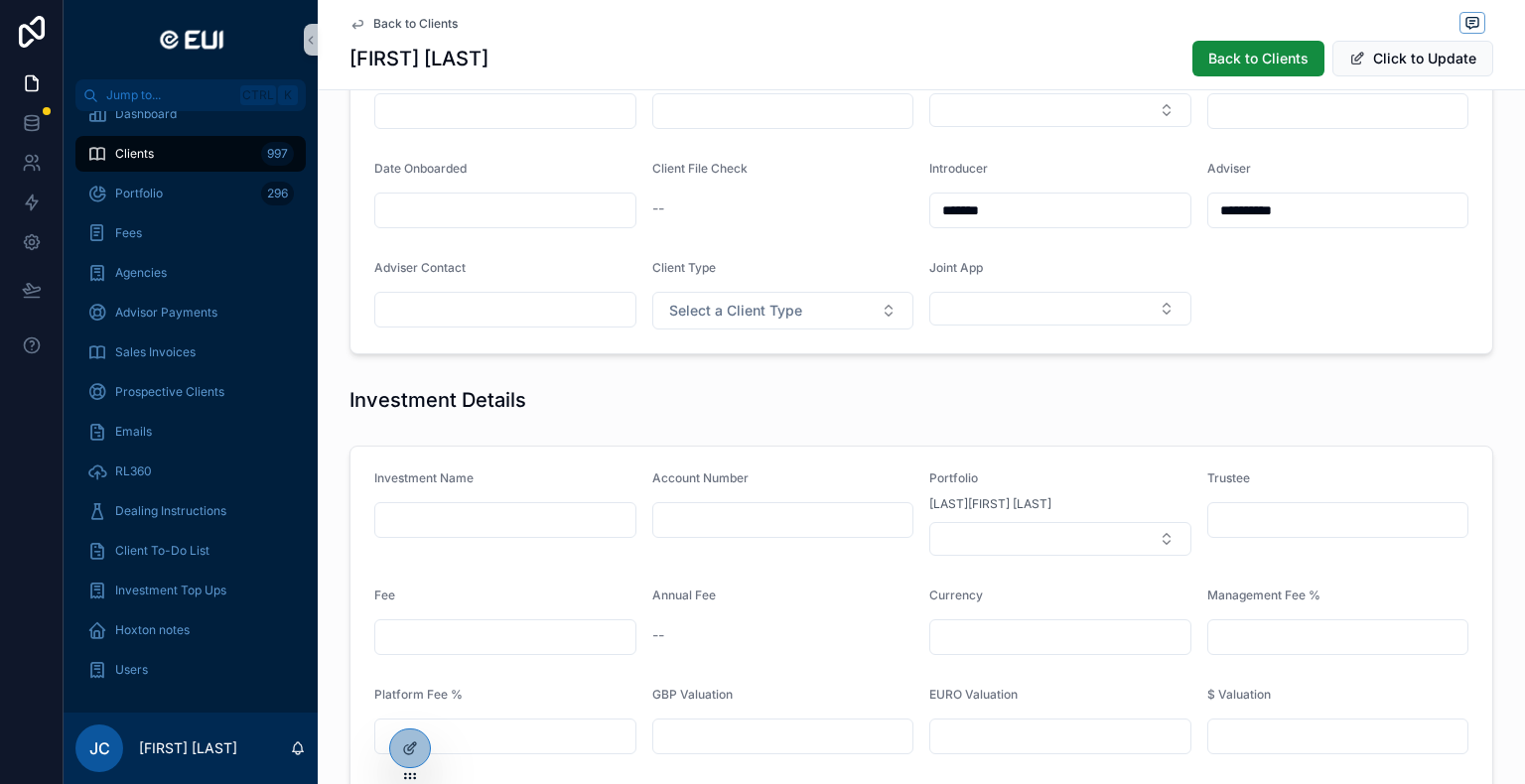 scroll, scrollTop: 298, scrollLeft: 0, axis: vertical 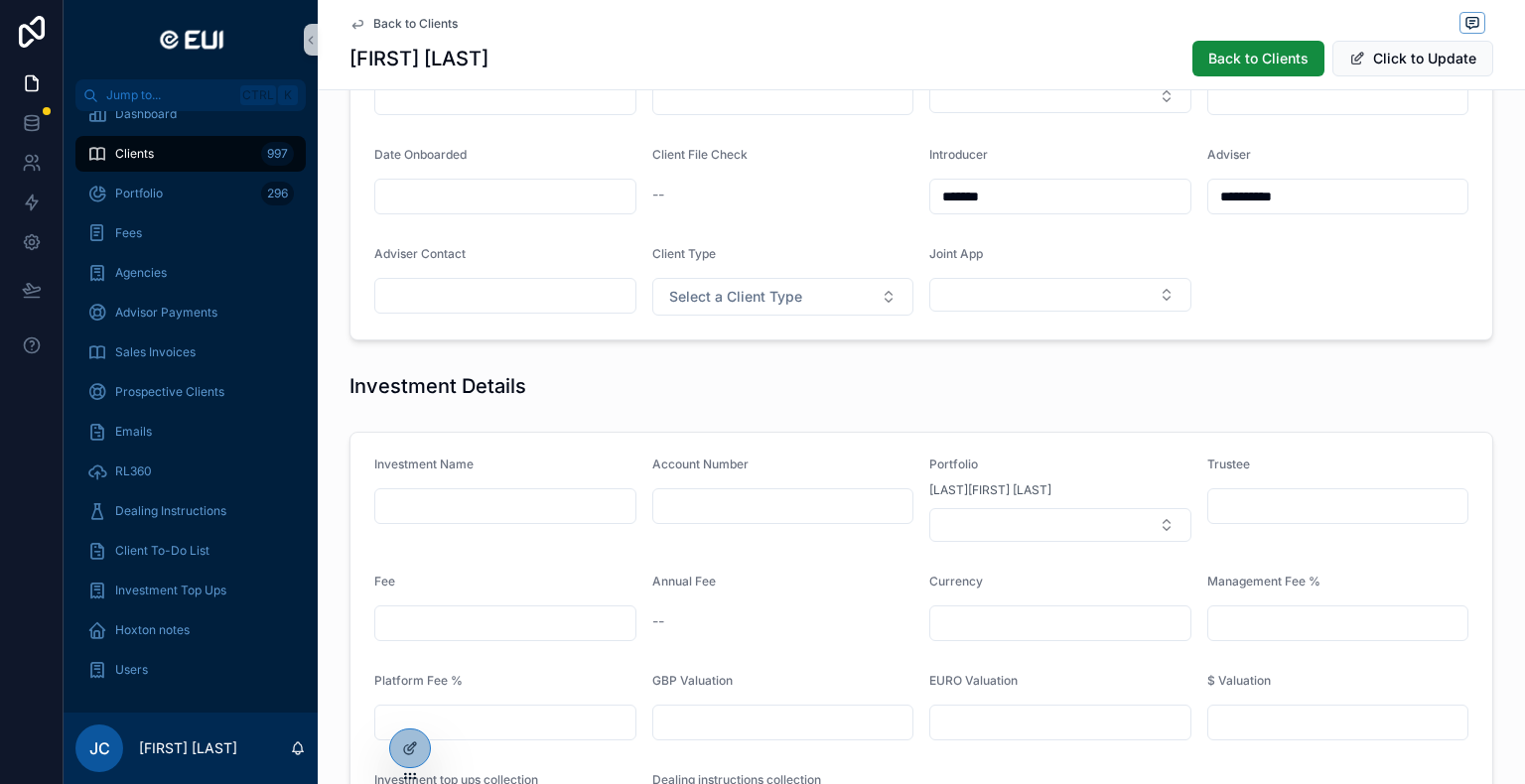 click at bounding box center (505, 506) 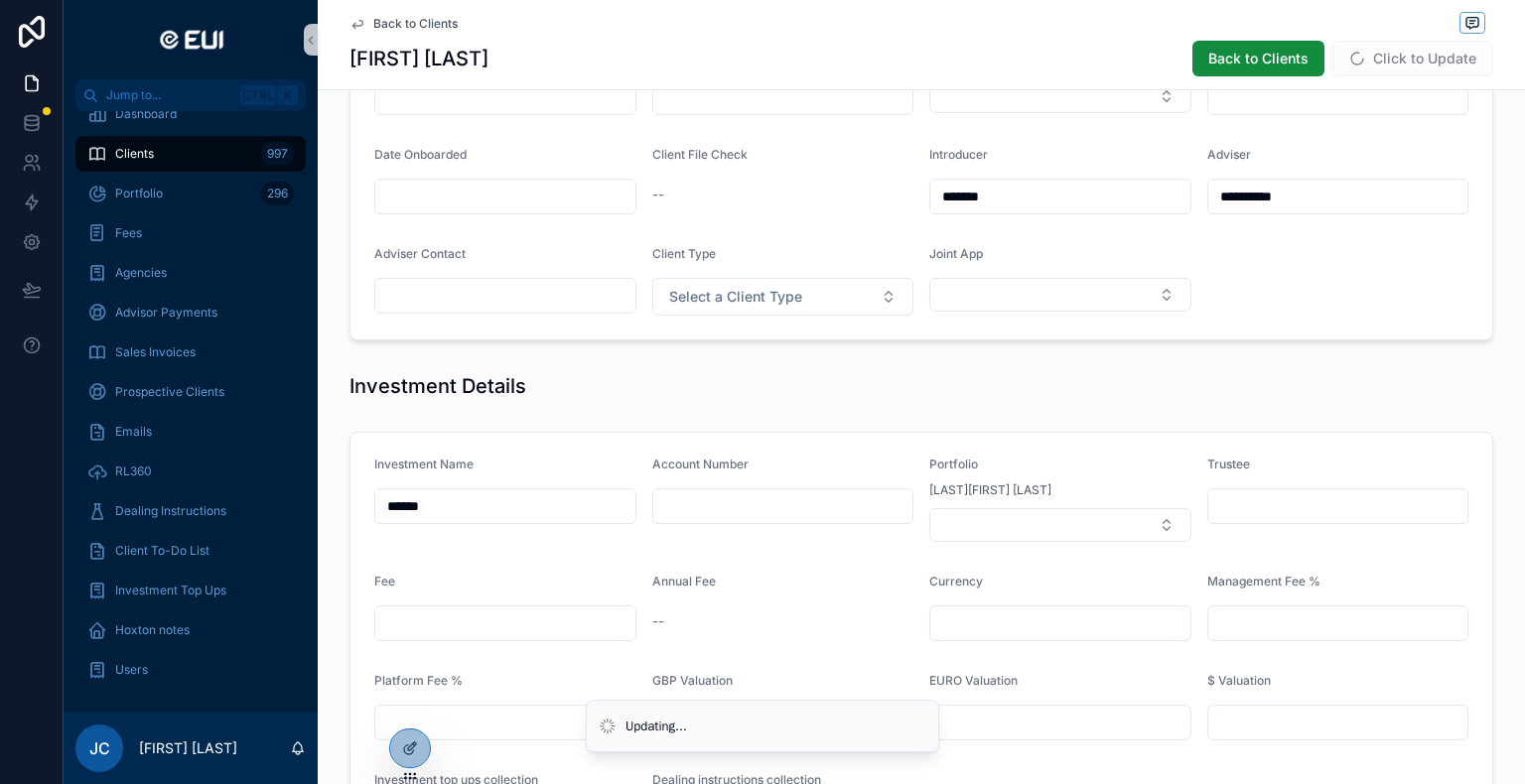type on "******" 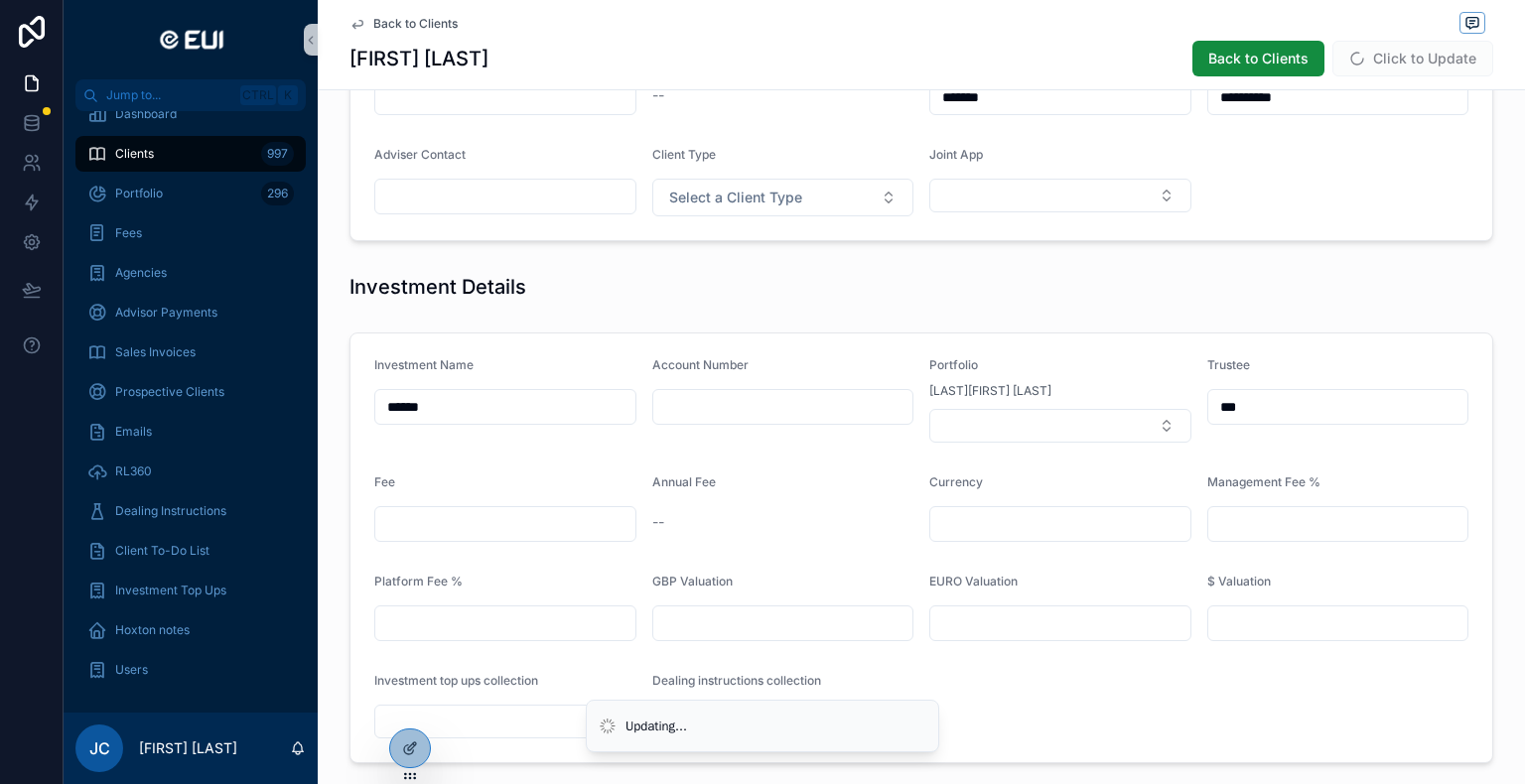 scroll, scrollTop: 496, scrollLeft: 0, axis: vertical 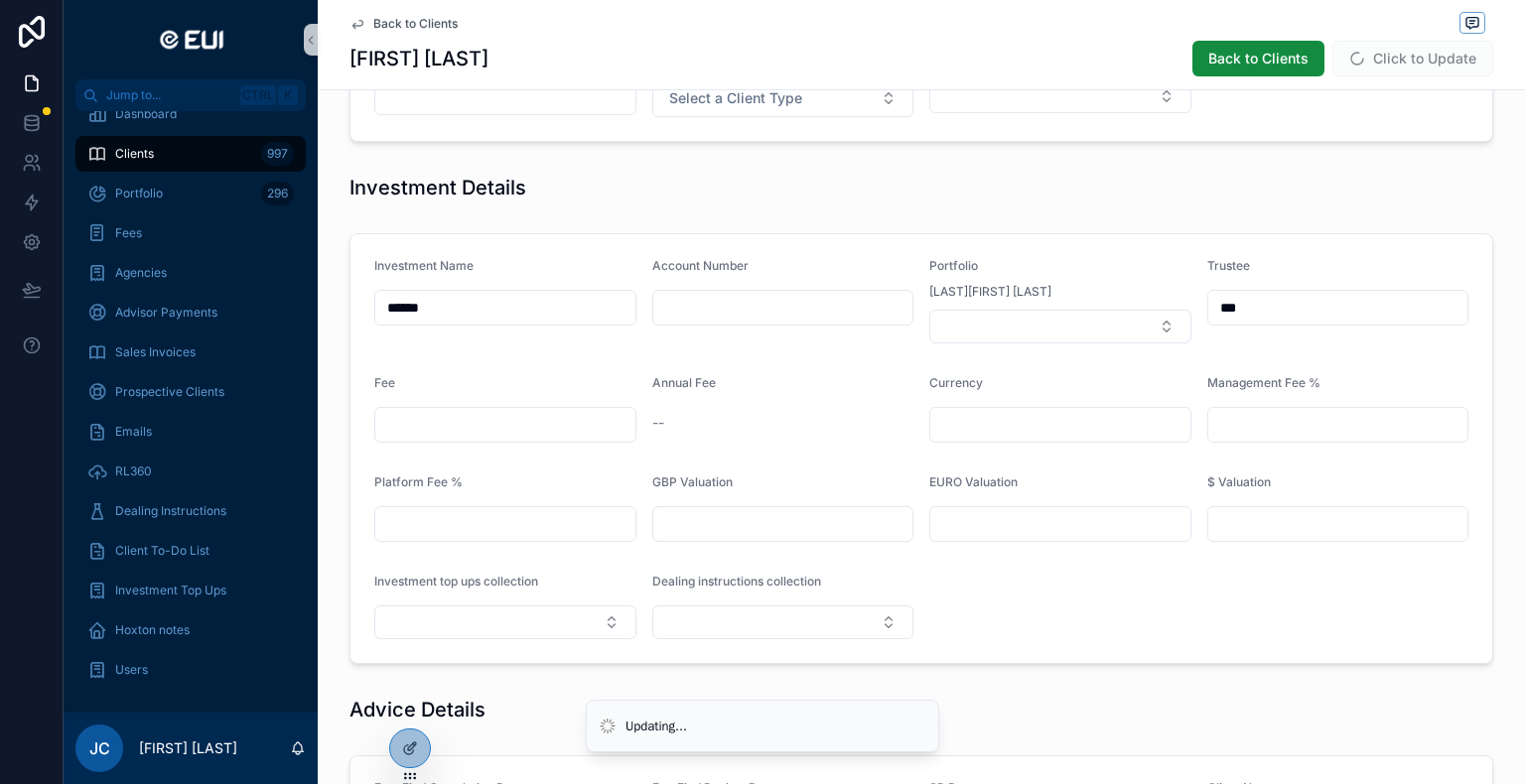 type on "***" 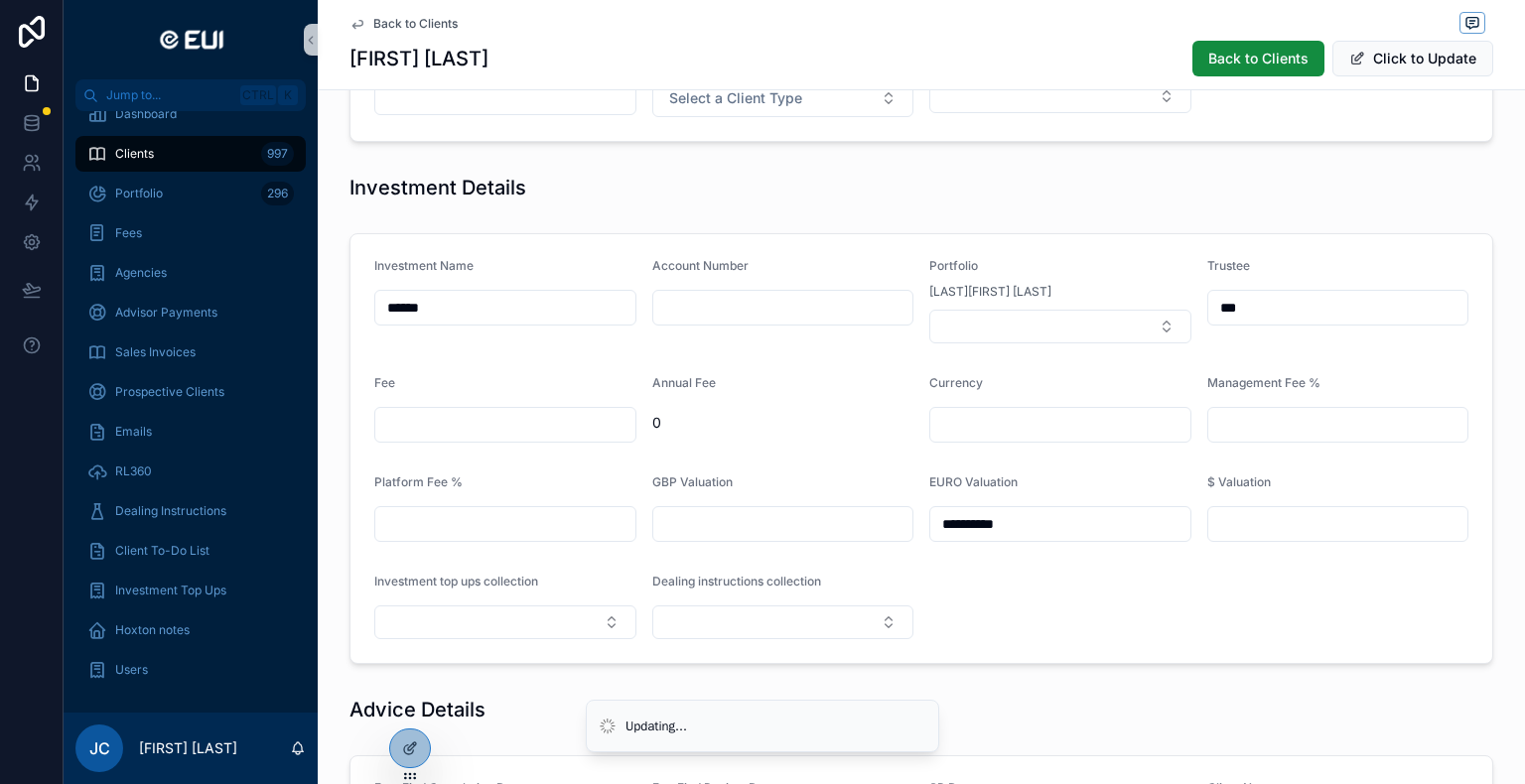 type on "**********" 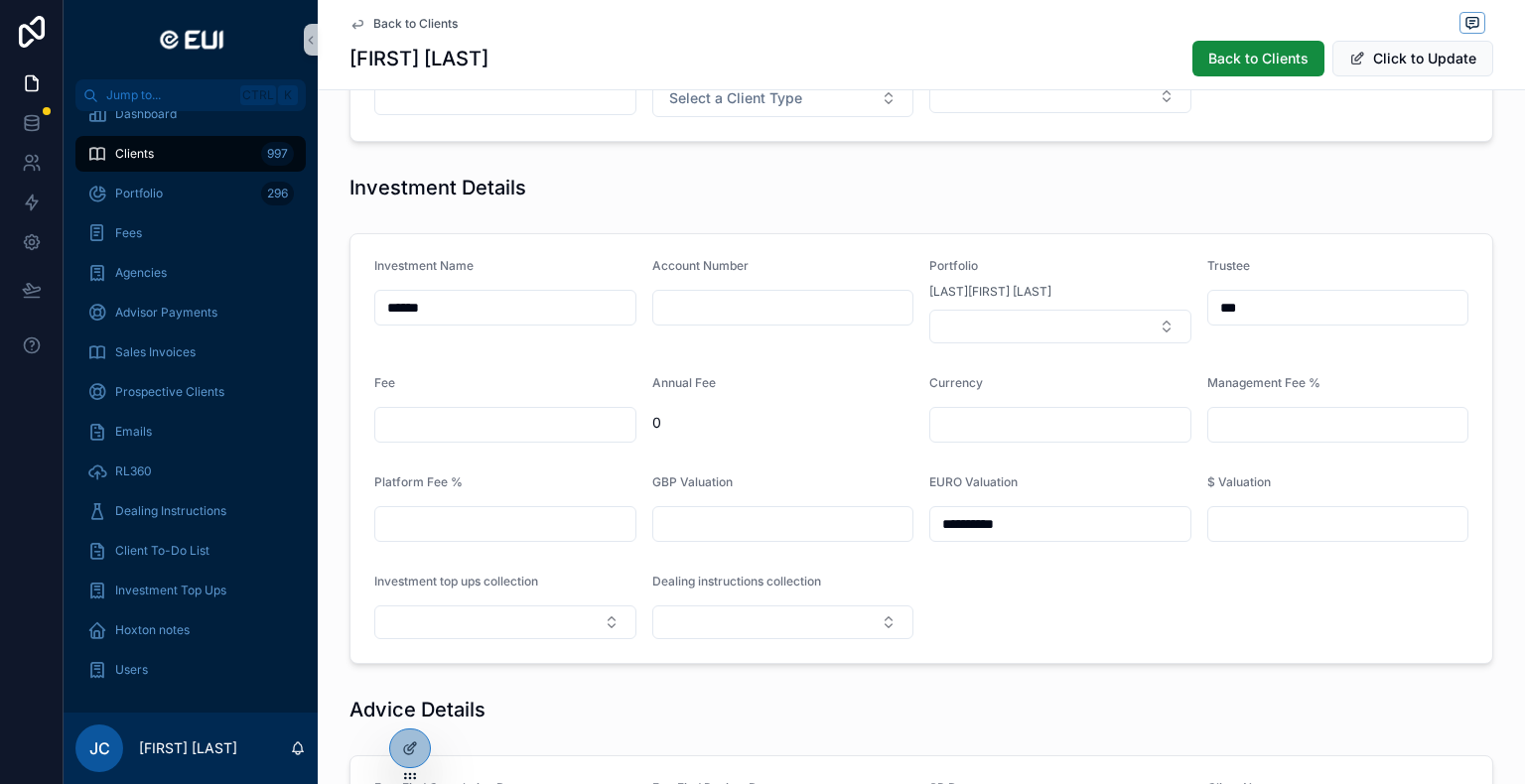 click on "**********" at bounding box center [921, 449] 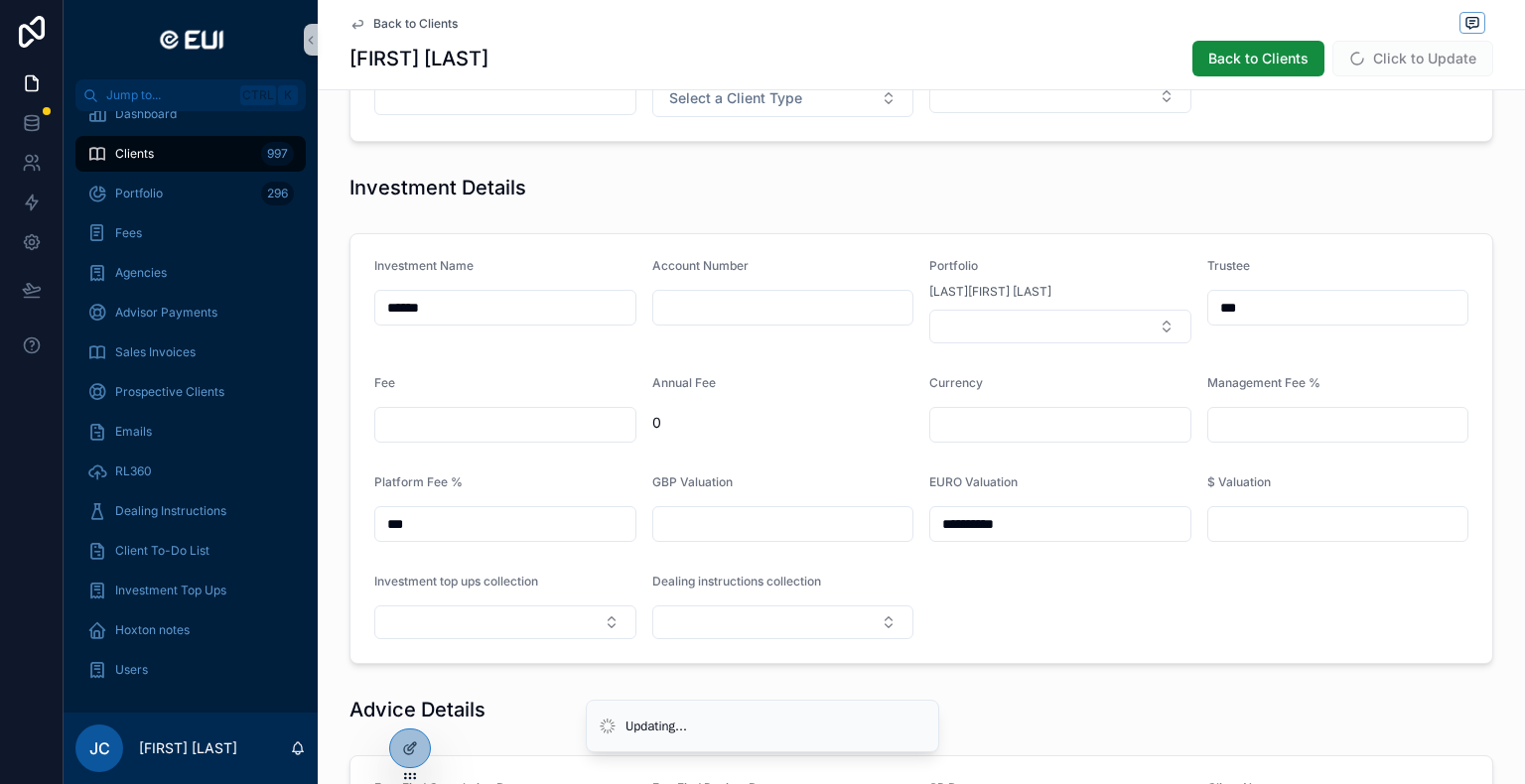 type on "***" 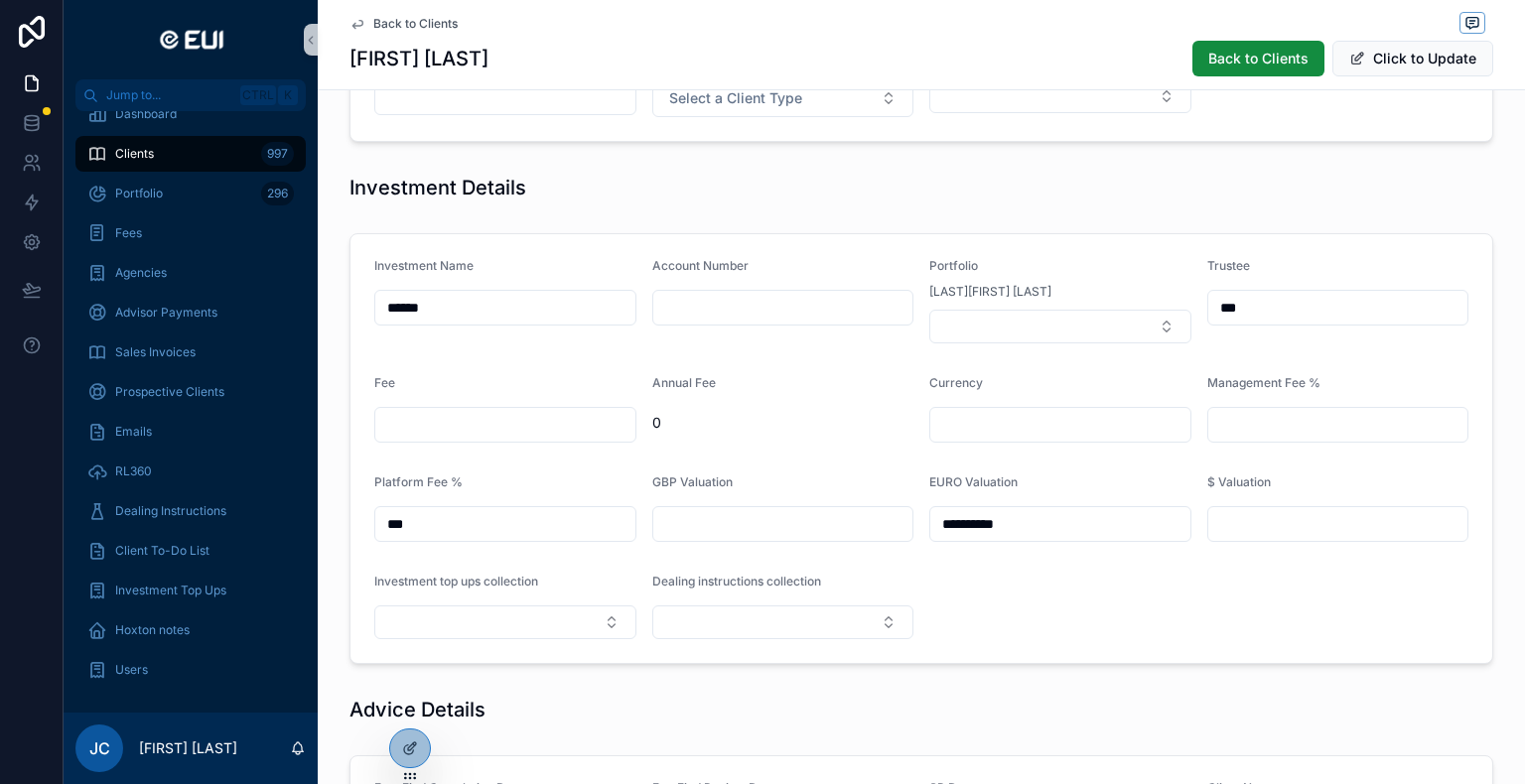 click at bounding box center [505, 425] 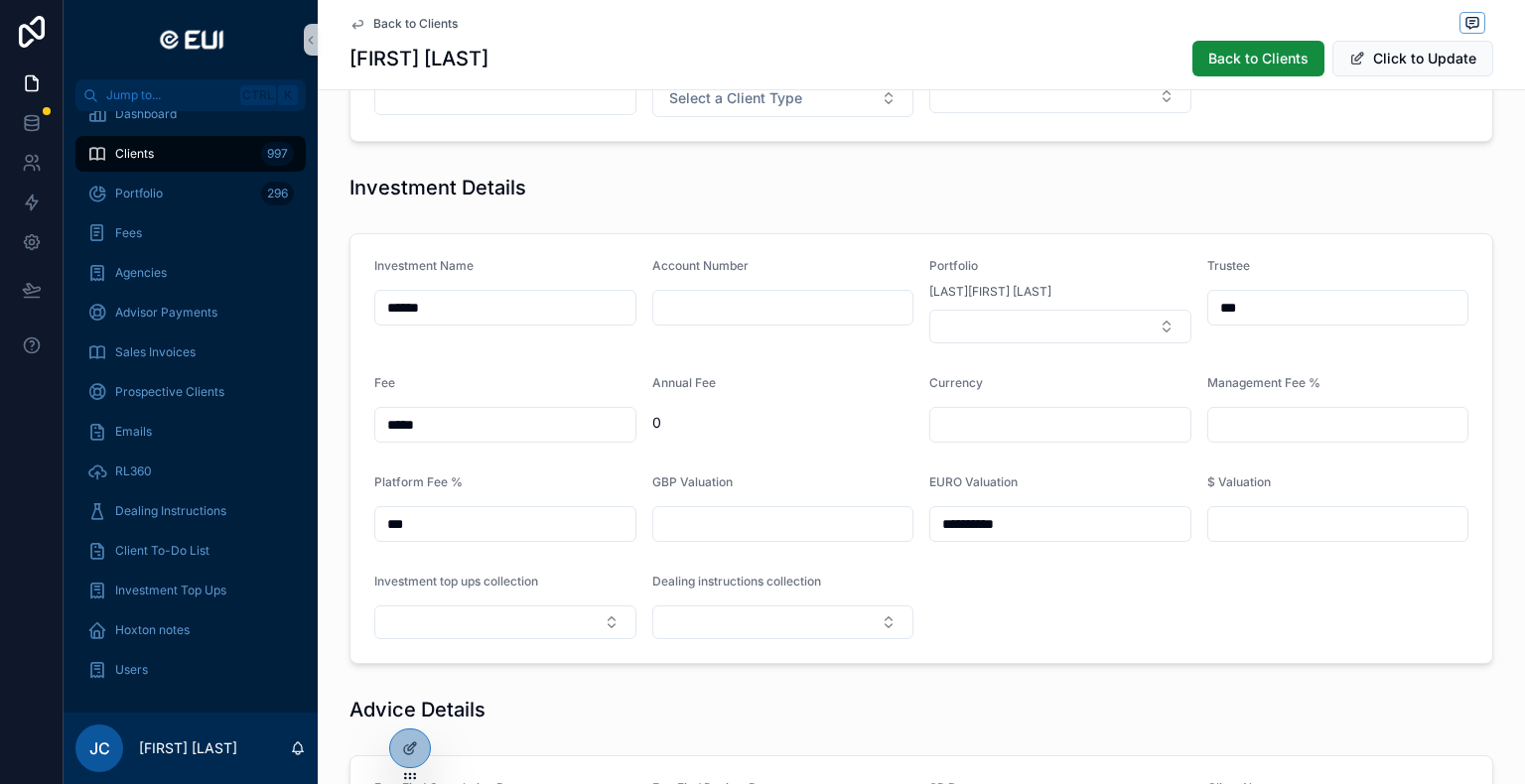 type on "*****" 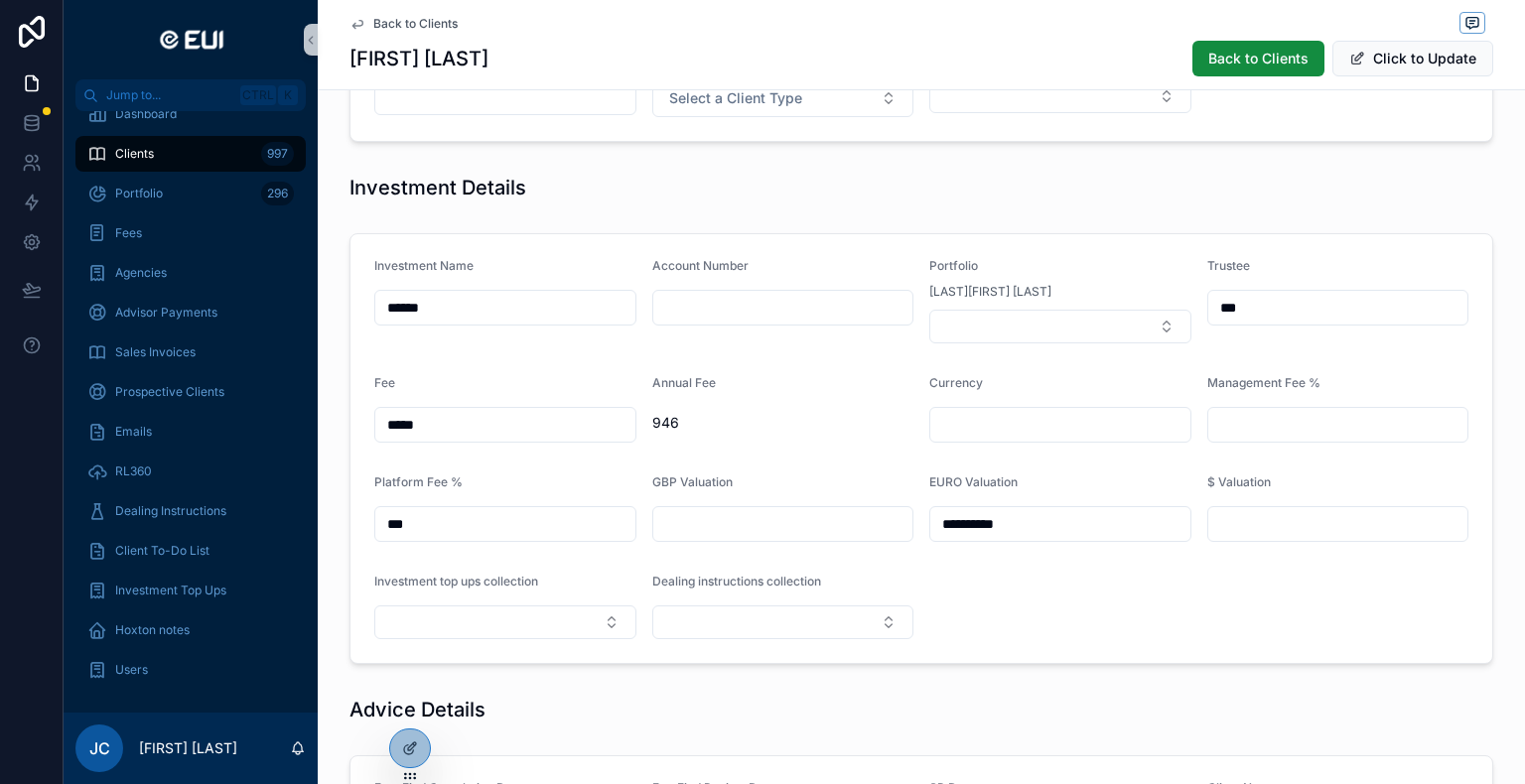 click at bounding box center (783, 308) 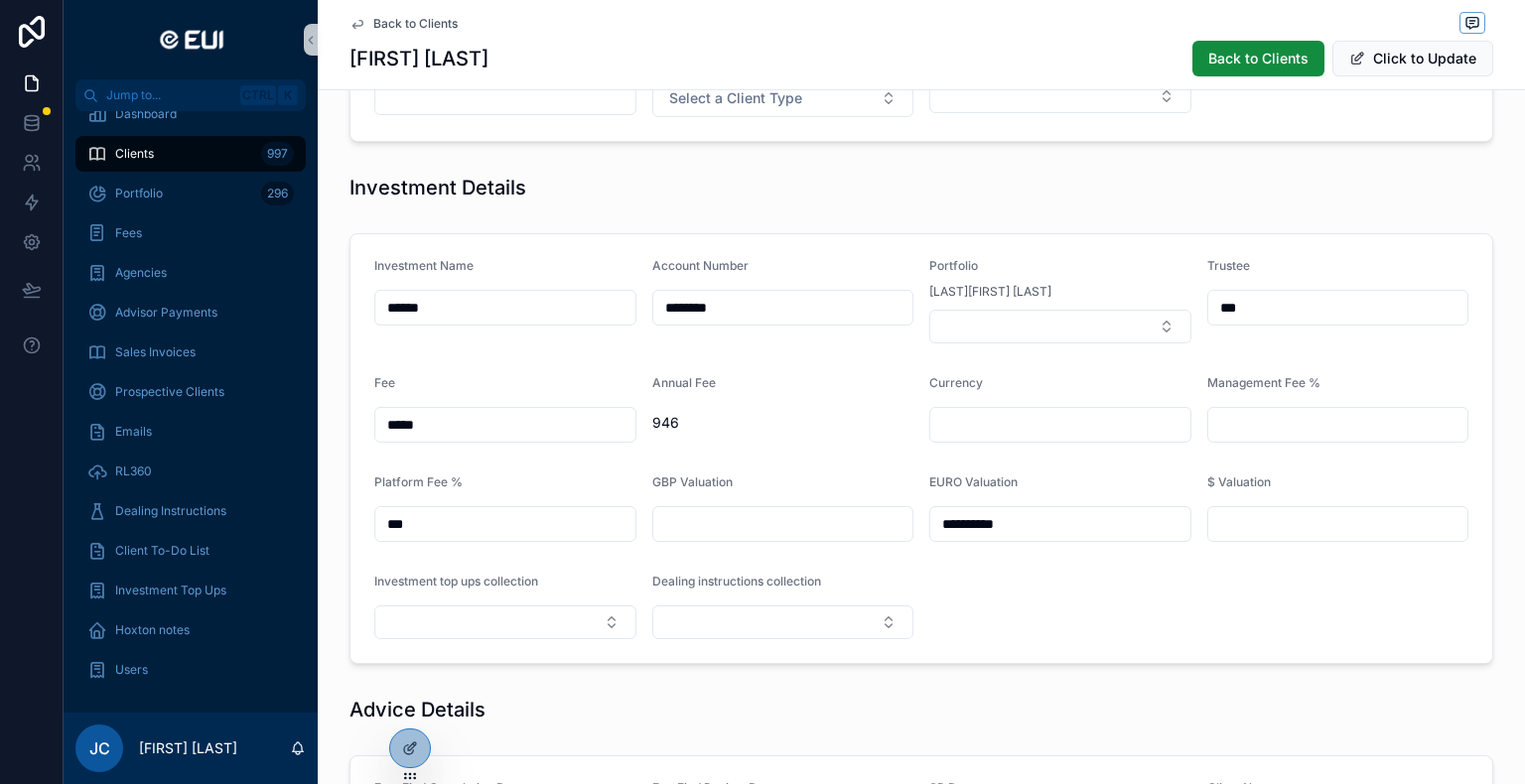 type on "********" 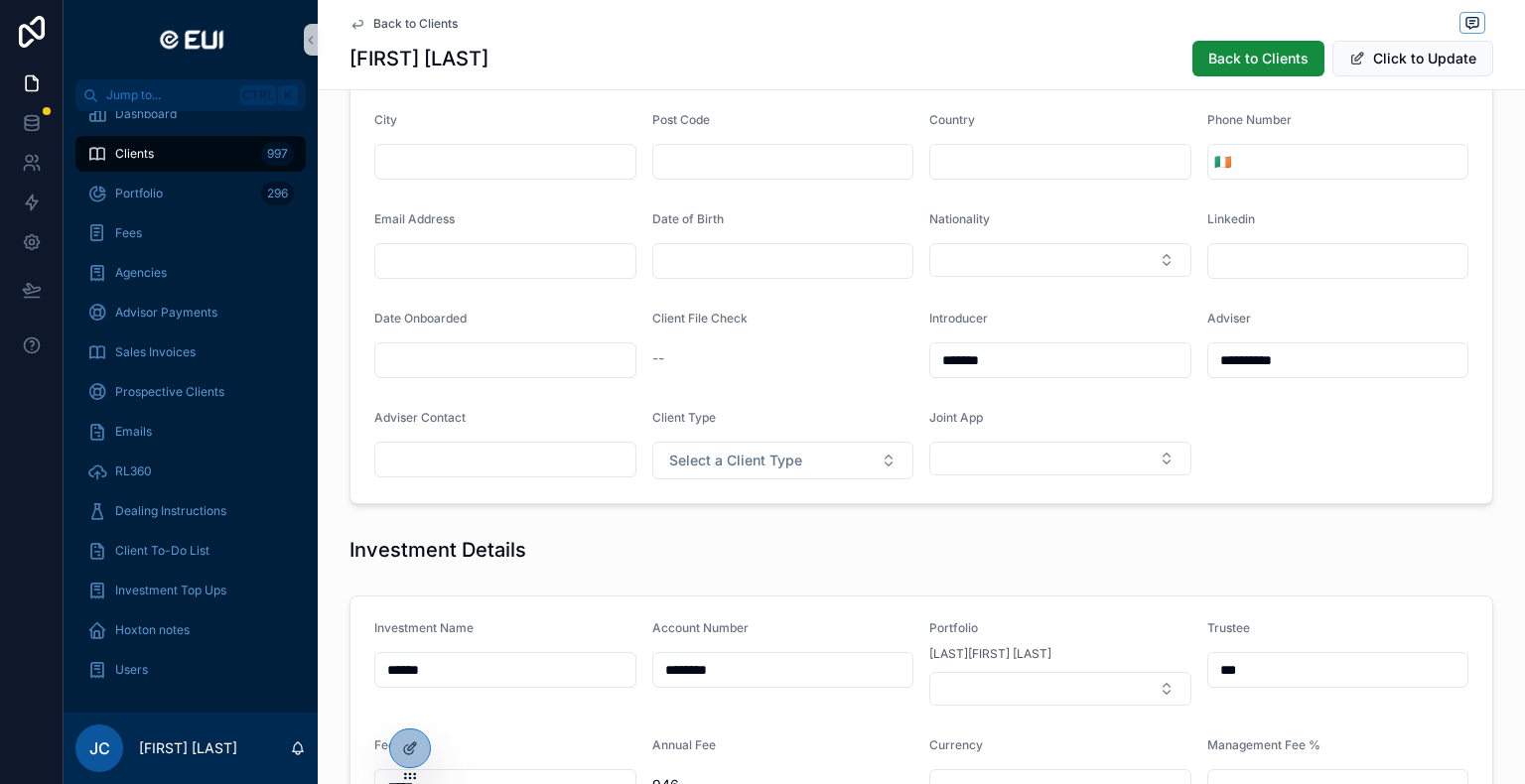scroll, scrollTop: 99, scrollLeft: 0, axis: vertical 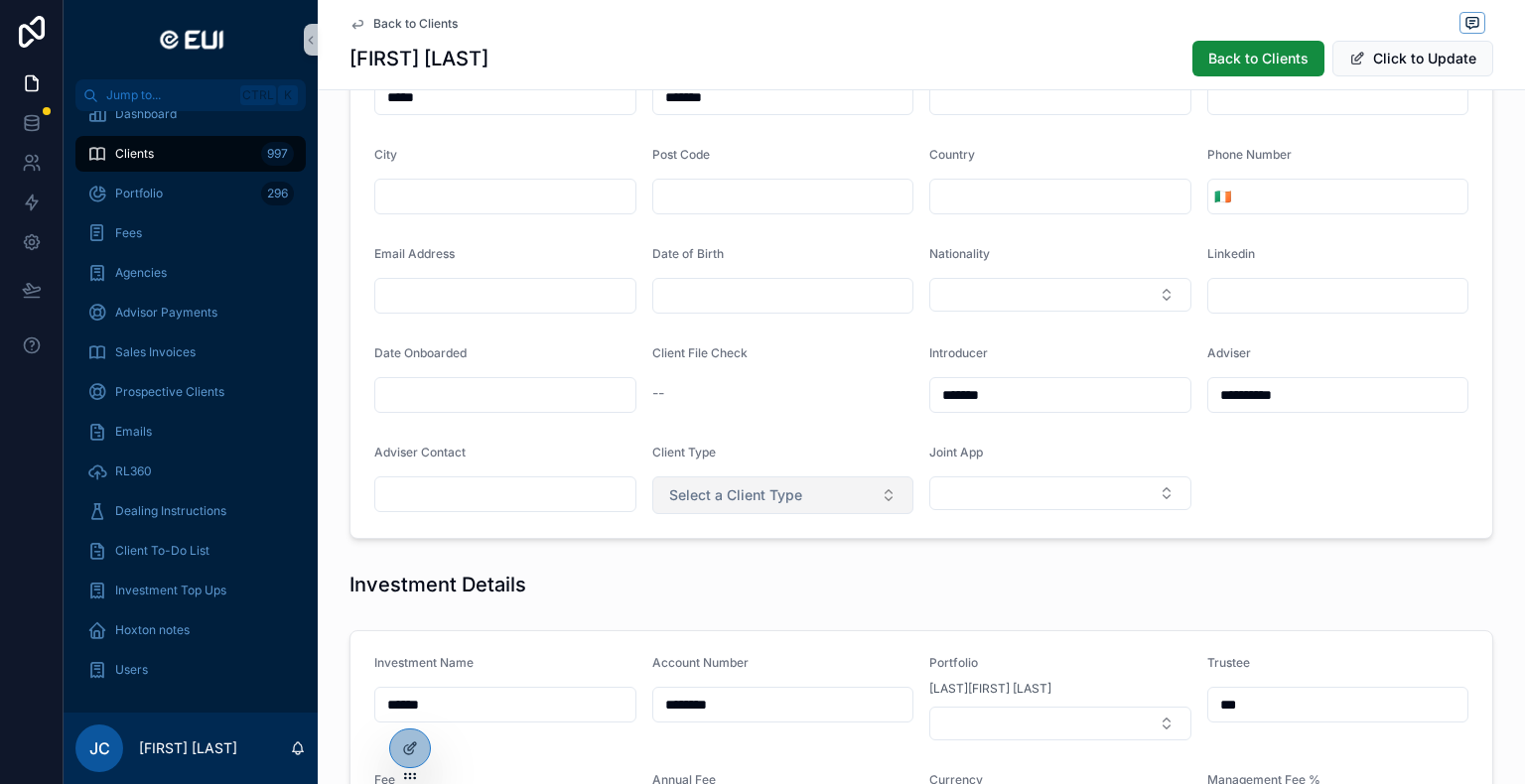 click on "Select a Client Type" at bounding box center [736, 495] 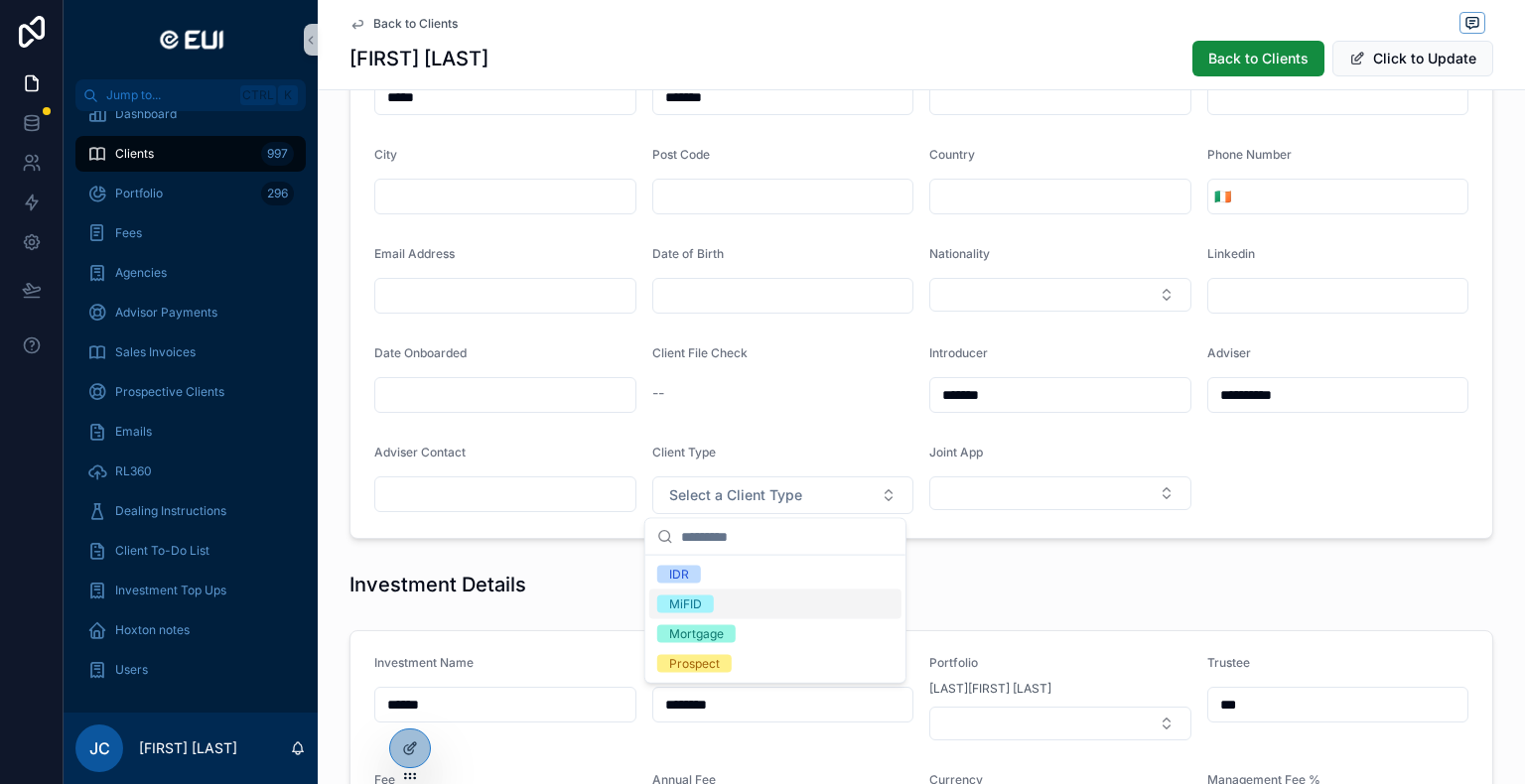 click on "MiFID" at bounding box center [685, 604] 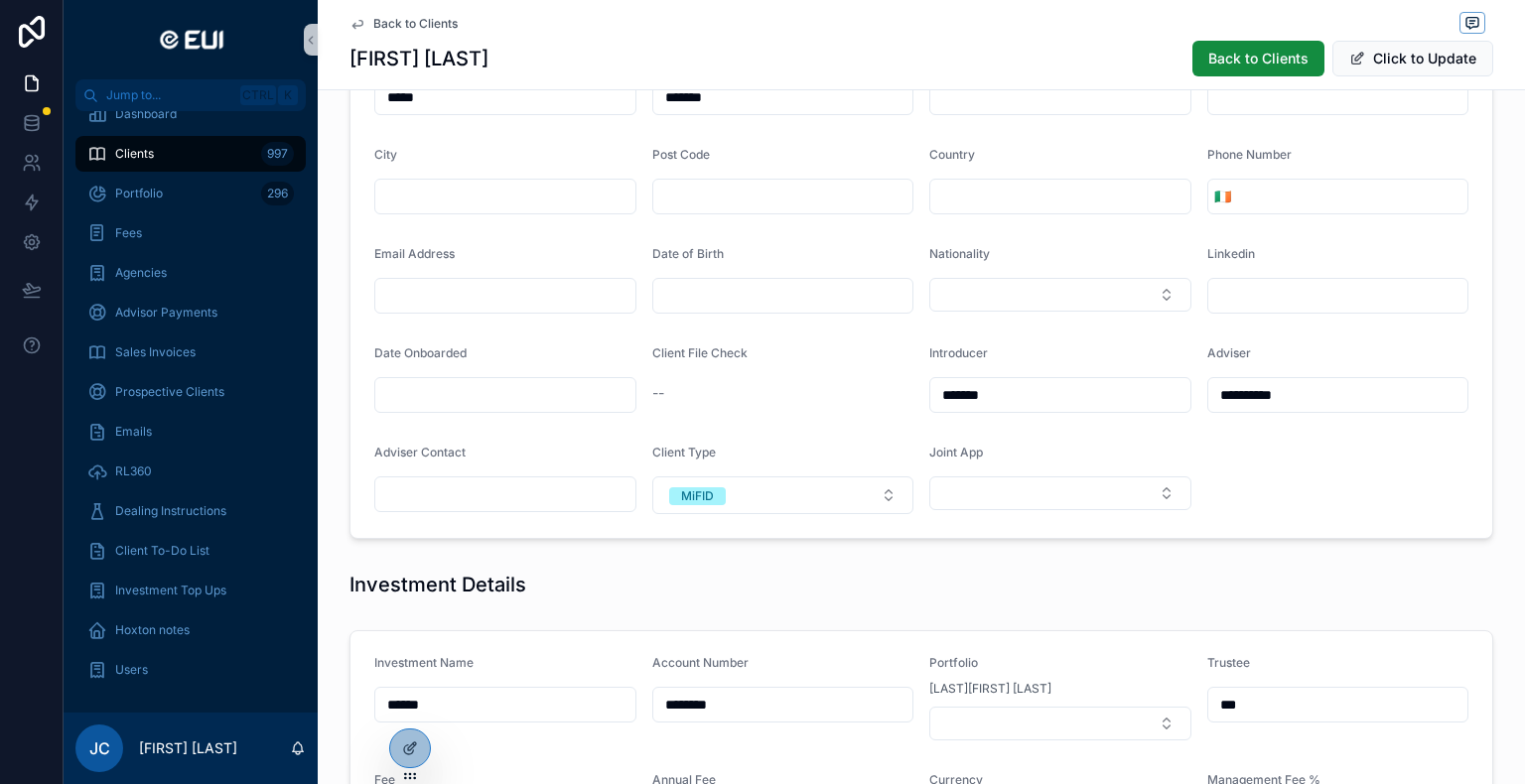 click at bounding box center [505, 494] 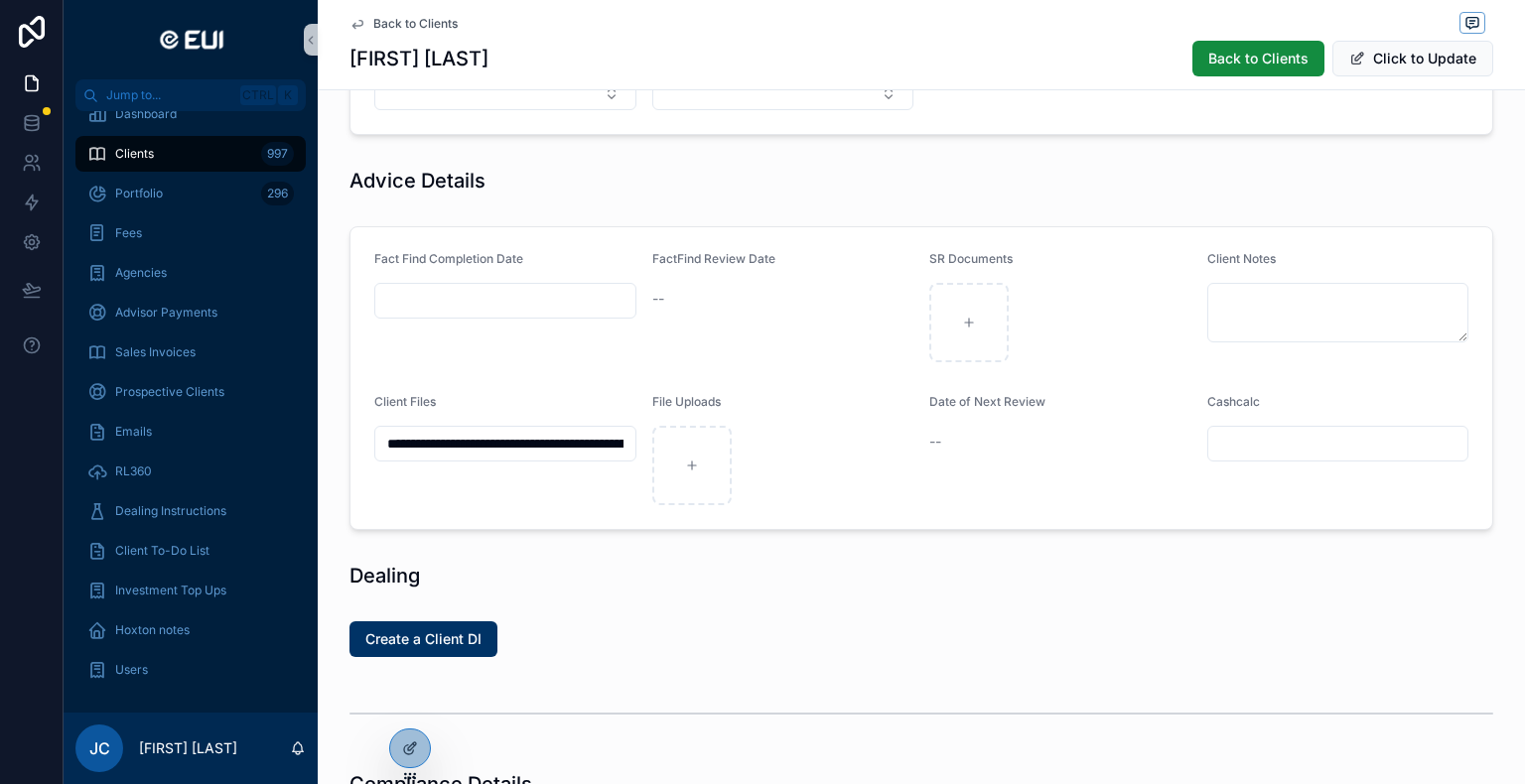 scroll, scrollTop: 1290, scrollLeft: 0, axis: vertical 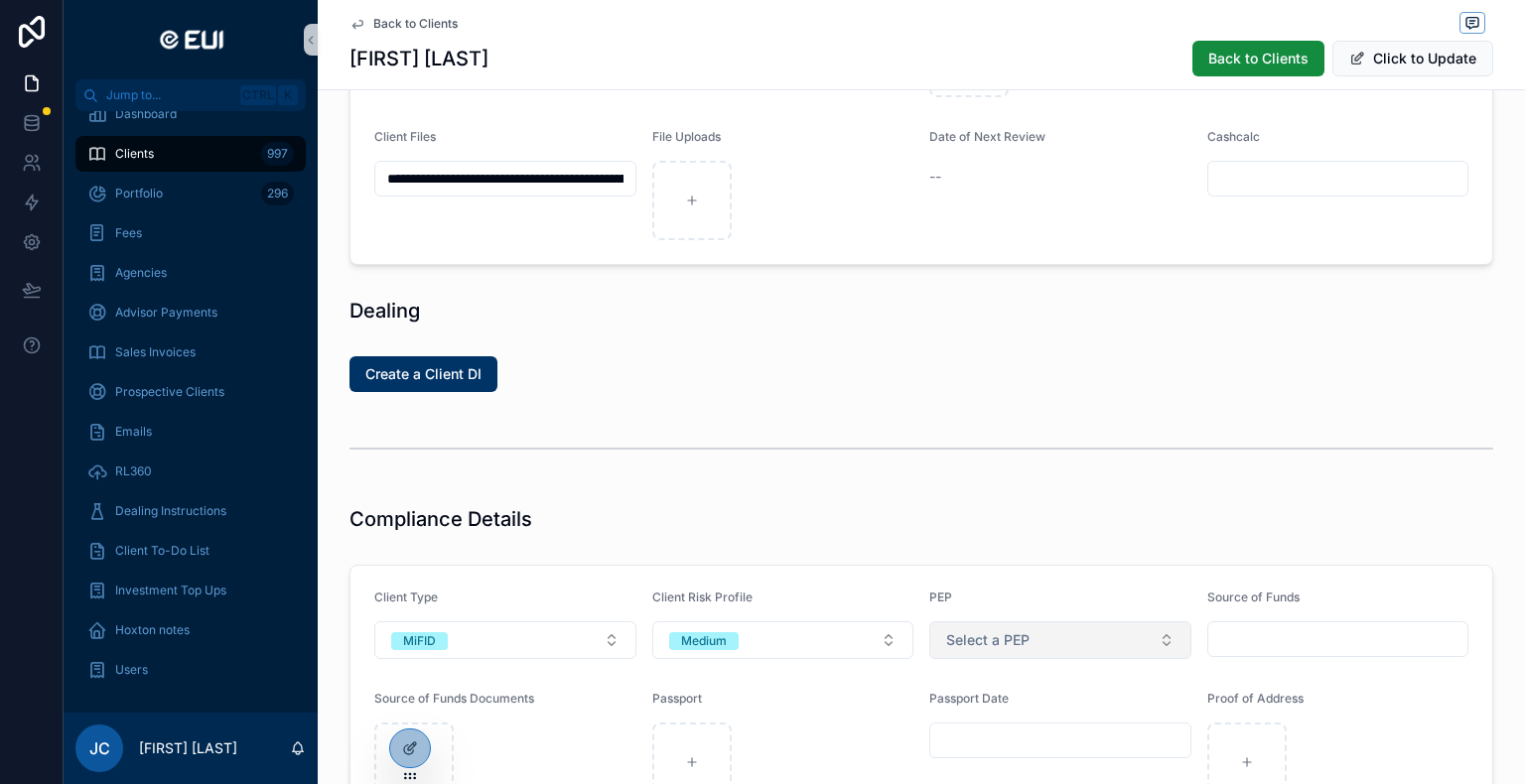 type on "**********" 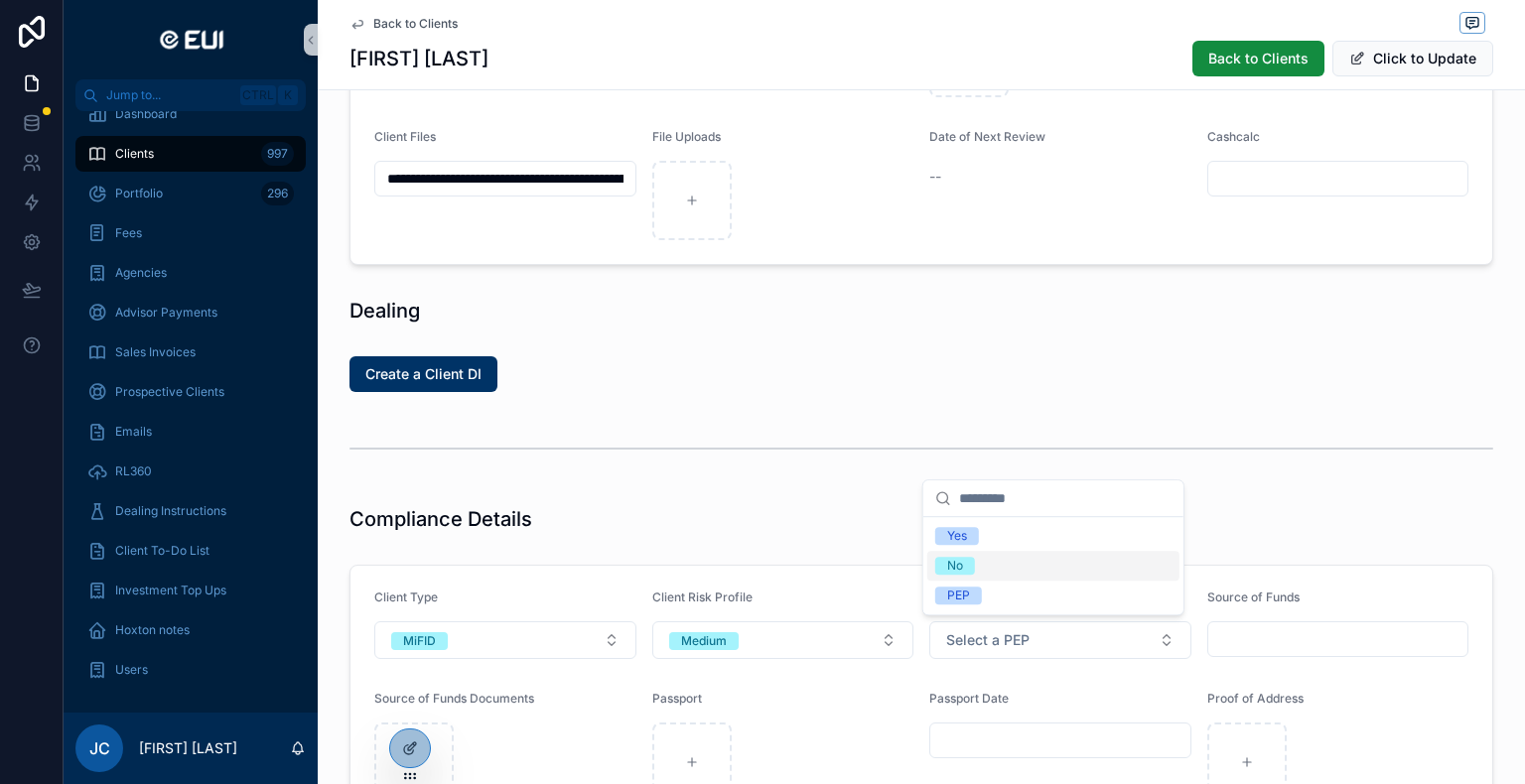 click on "No" at bounding box center (955, 566) 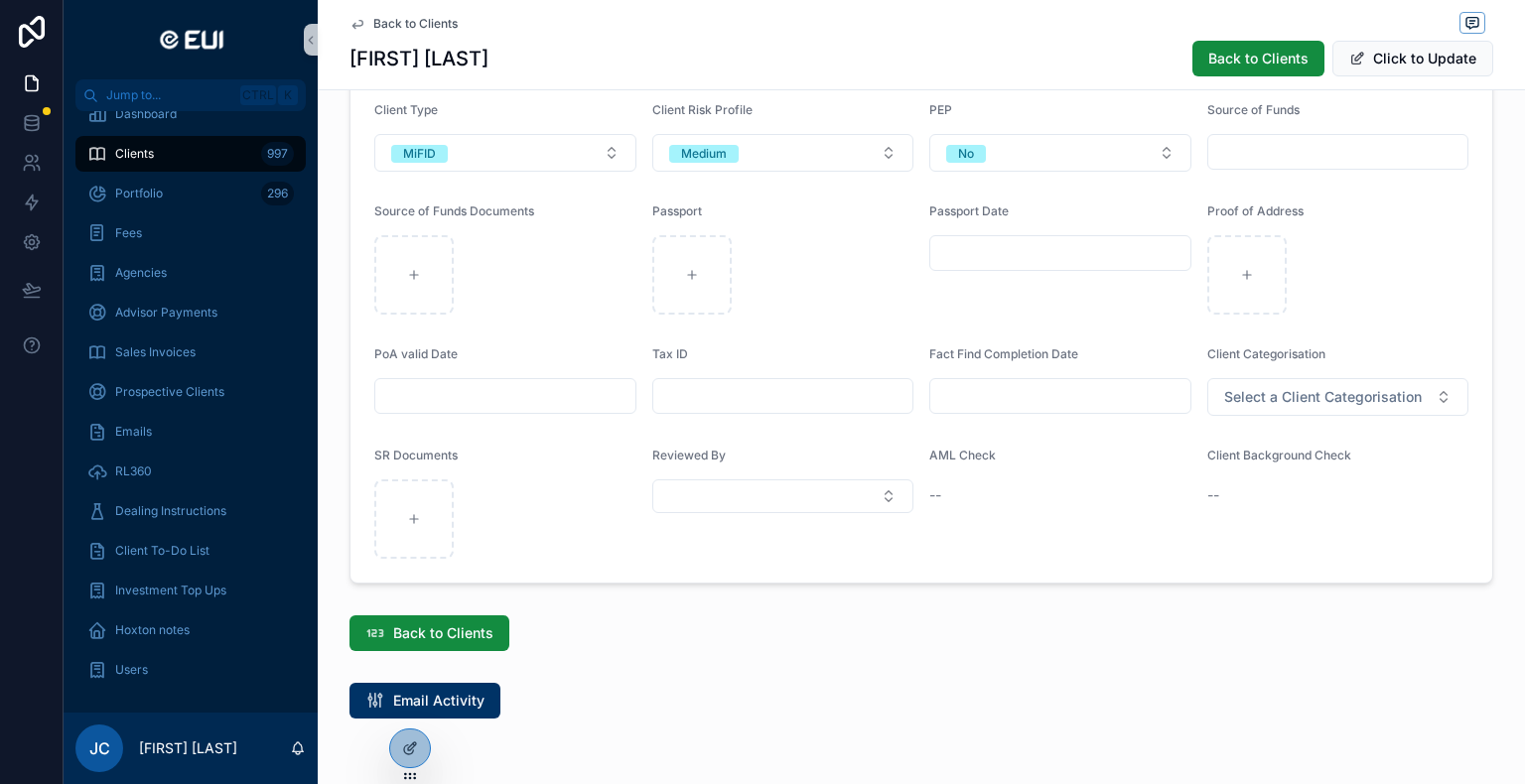 scroll, scrollTop: 1786, scrollLeft: 0, axis: vertical 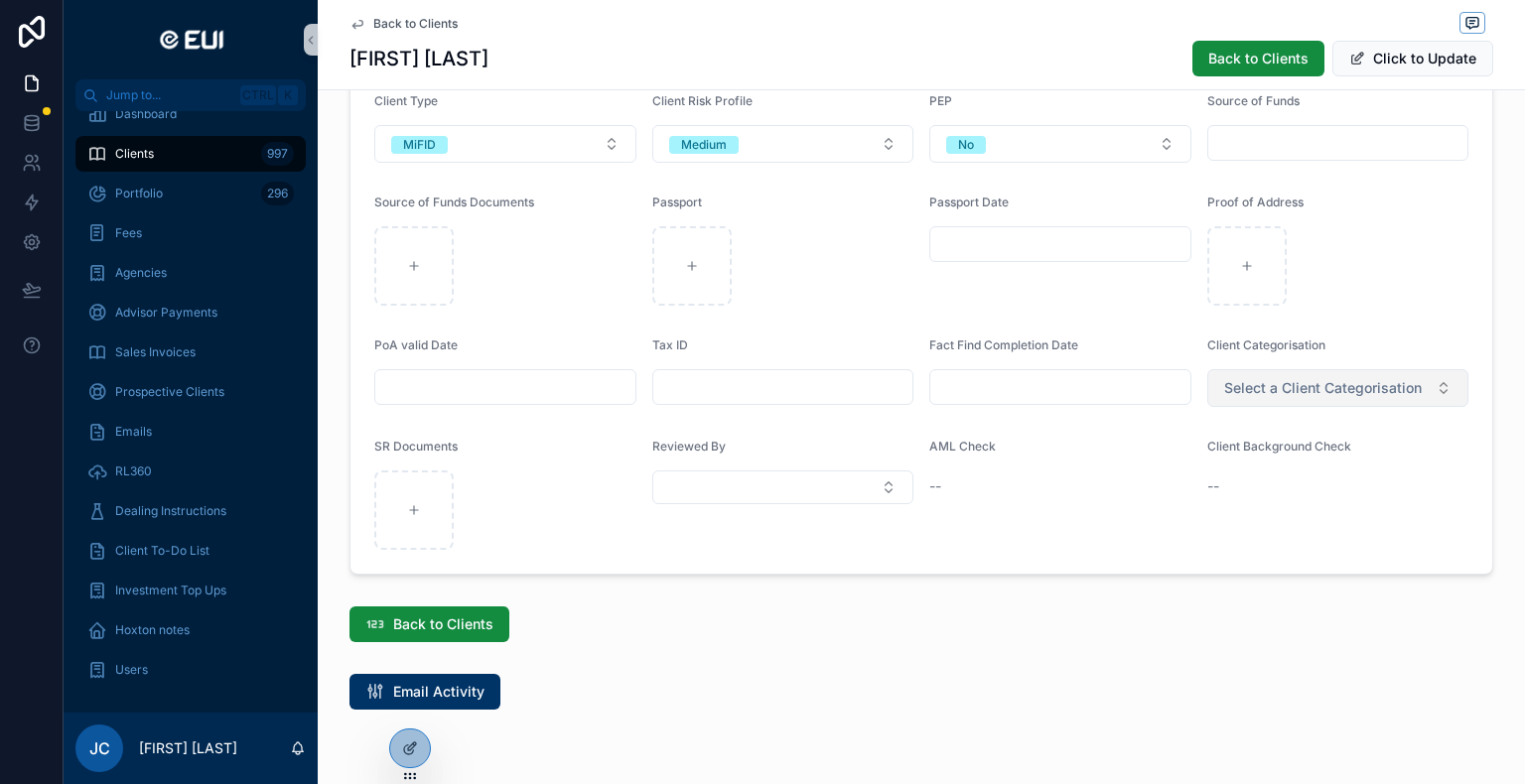 click on "Select a Client Categorisation" at bounding box center [1322, 388] 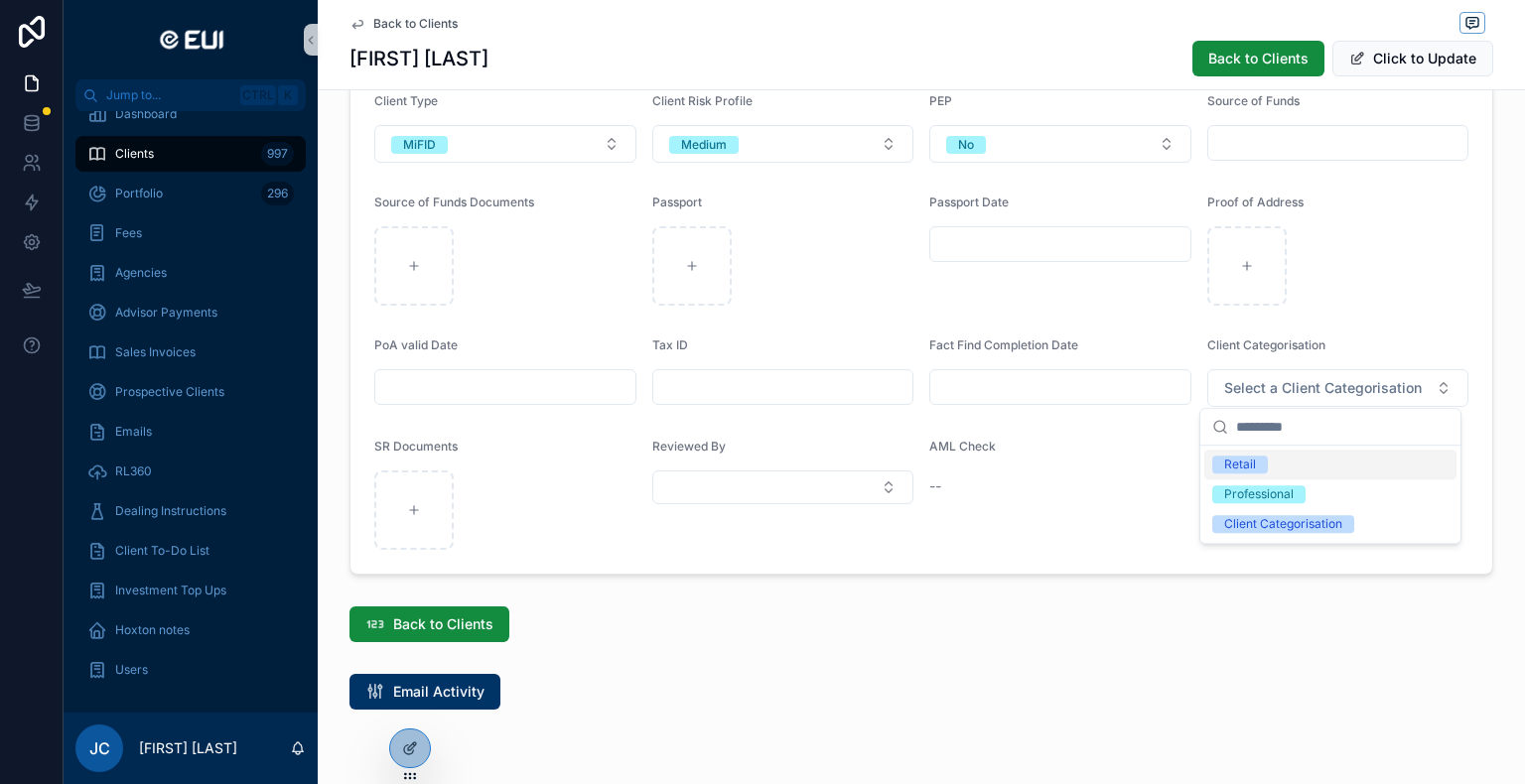 click on "Retail" at bounding box center (1240, 464) 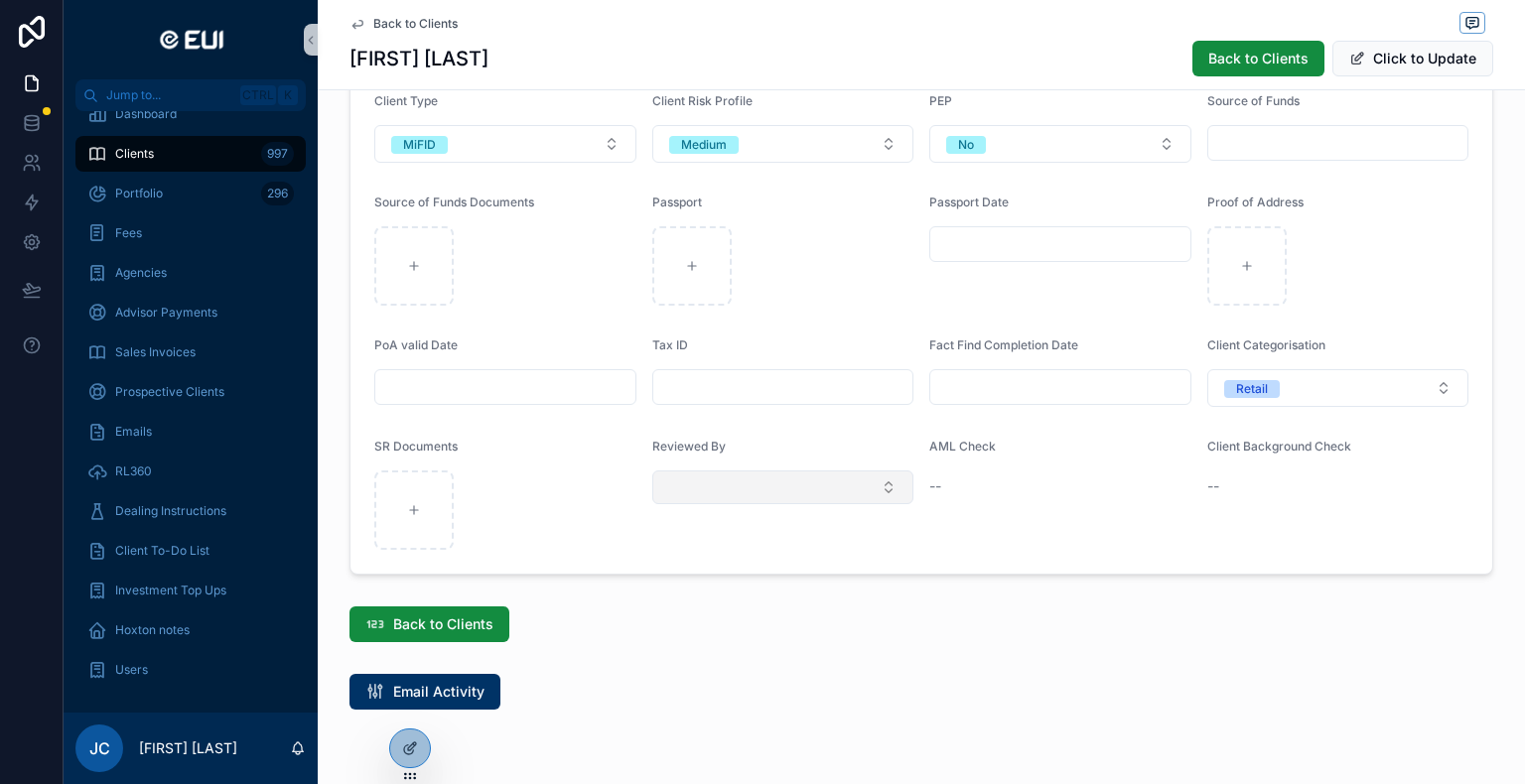 click at bounding box center (783, 487) 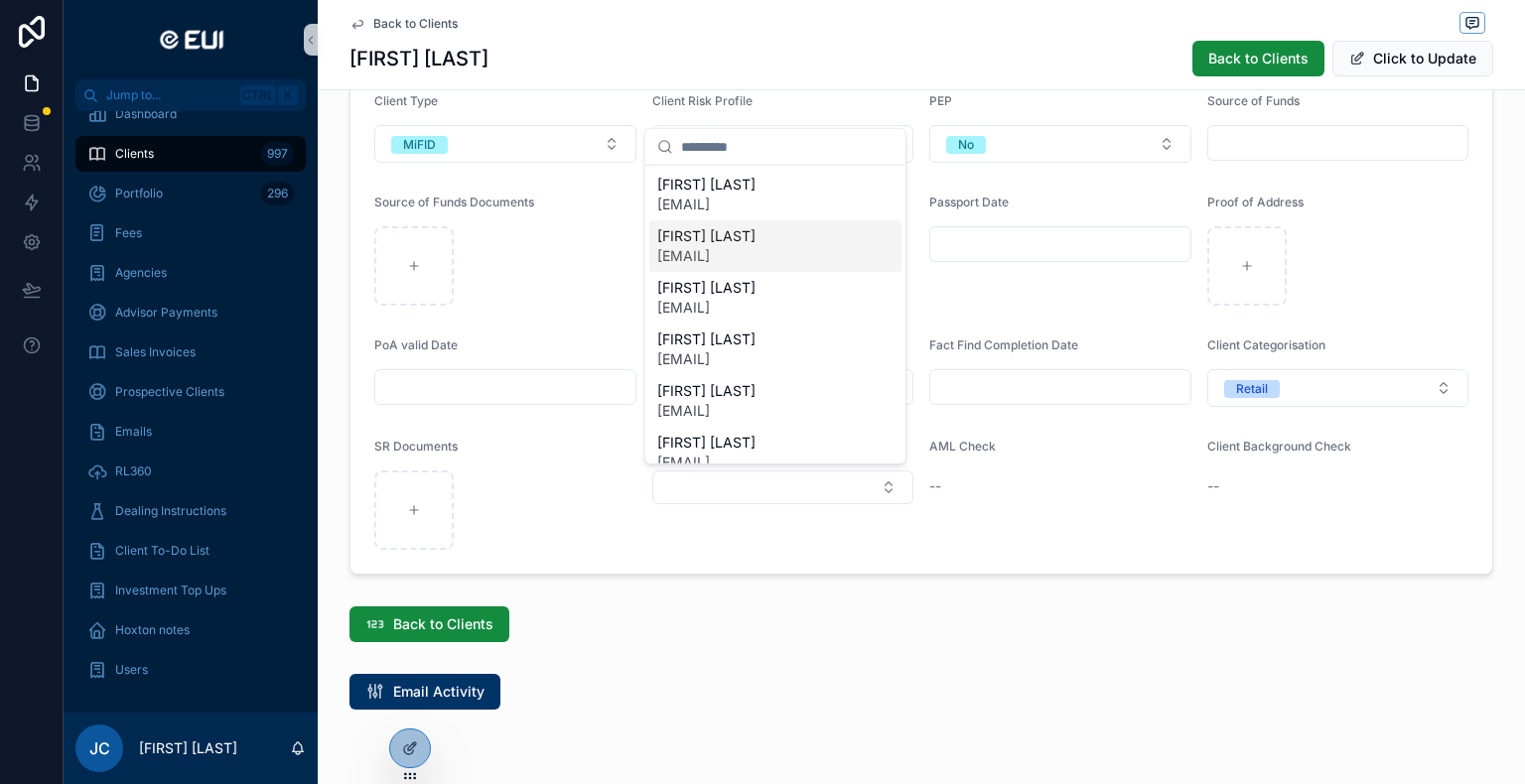 scroll, scrollTop: 155, scrollLeft: 0, axis: vertical 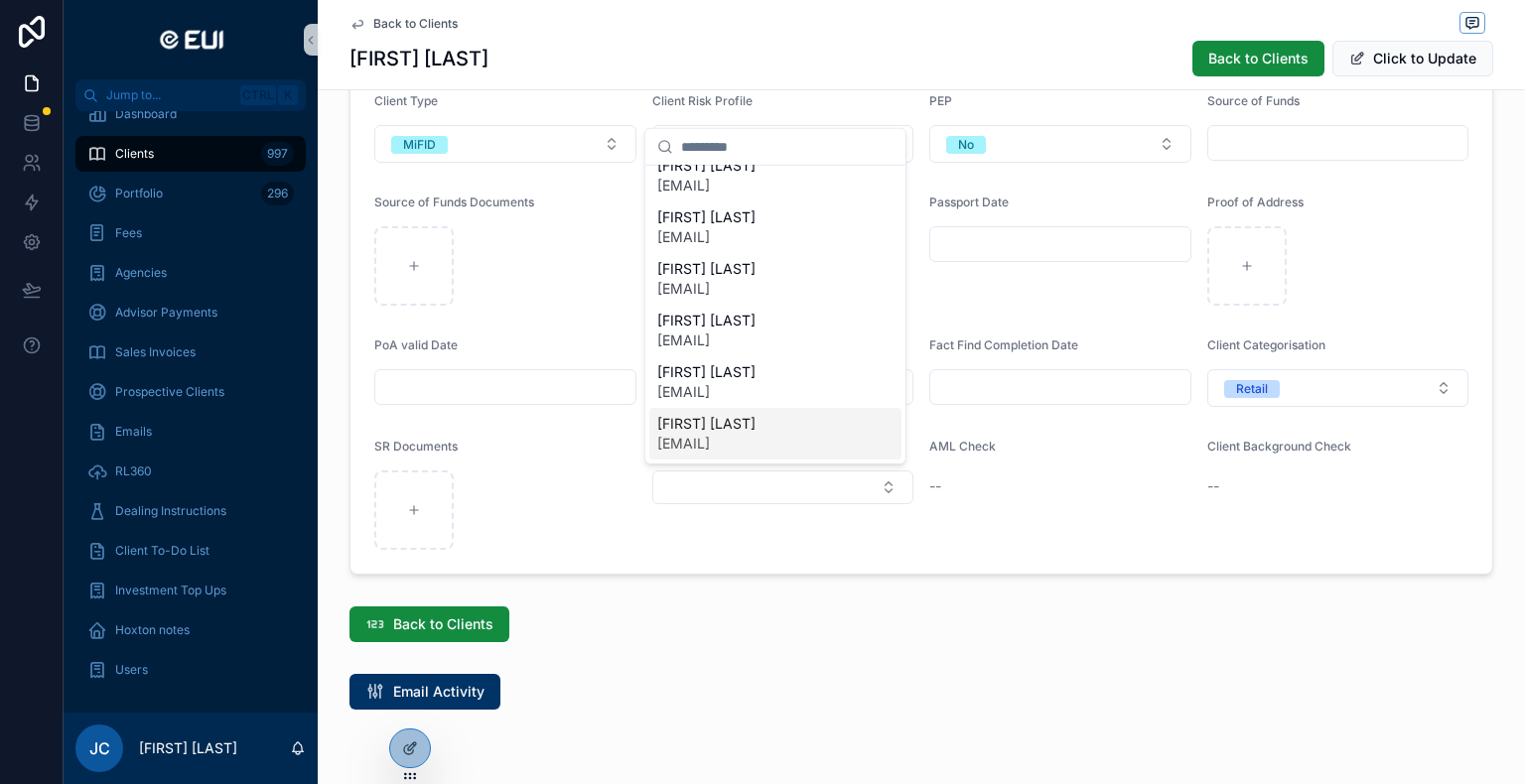 click on "[FIRST] [LAST]" at bounding box center [706, 424] 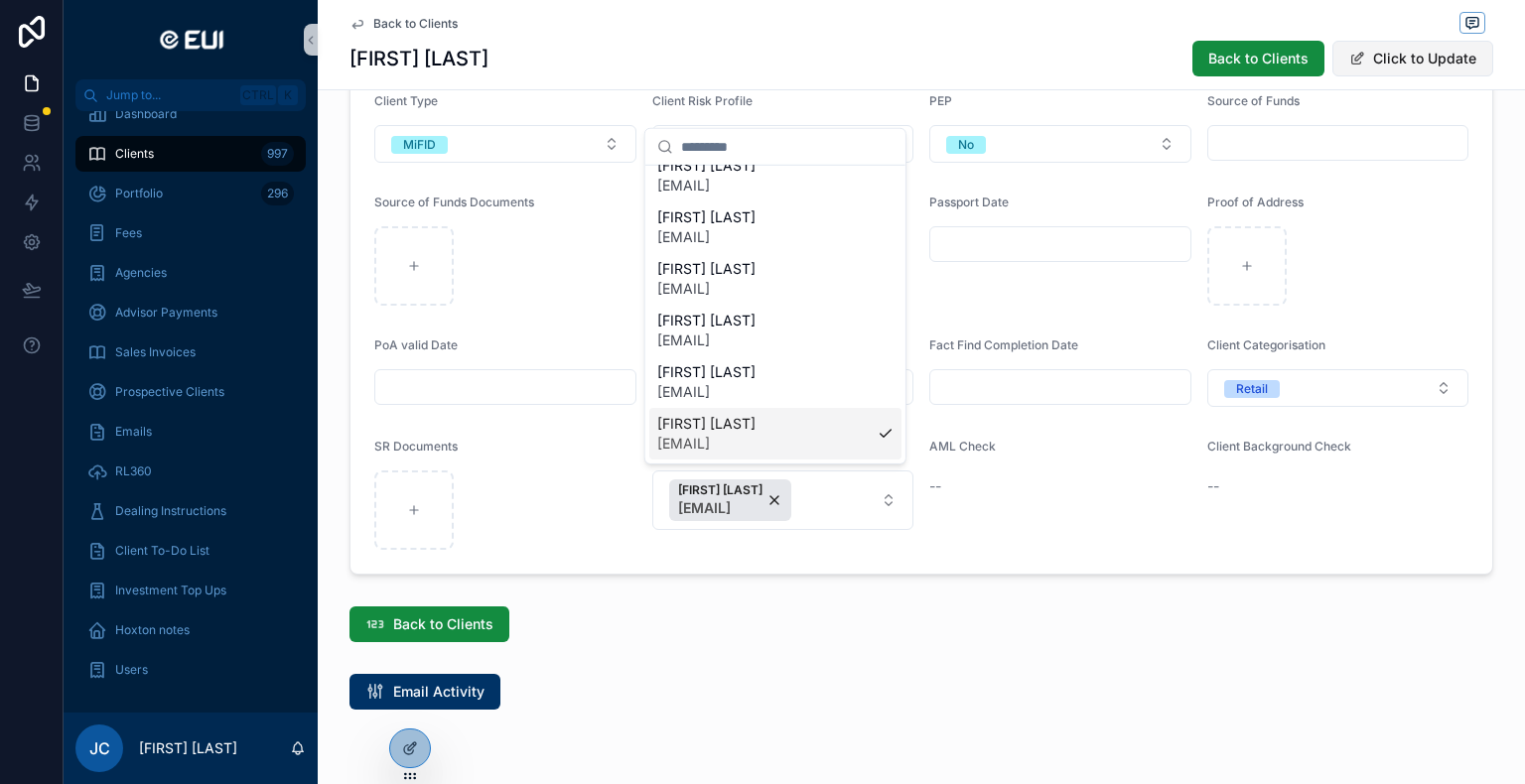 click on "Click to Update" at bounding box center (1413, 59) 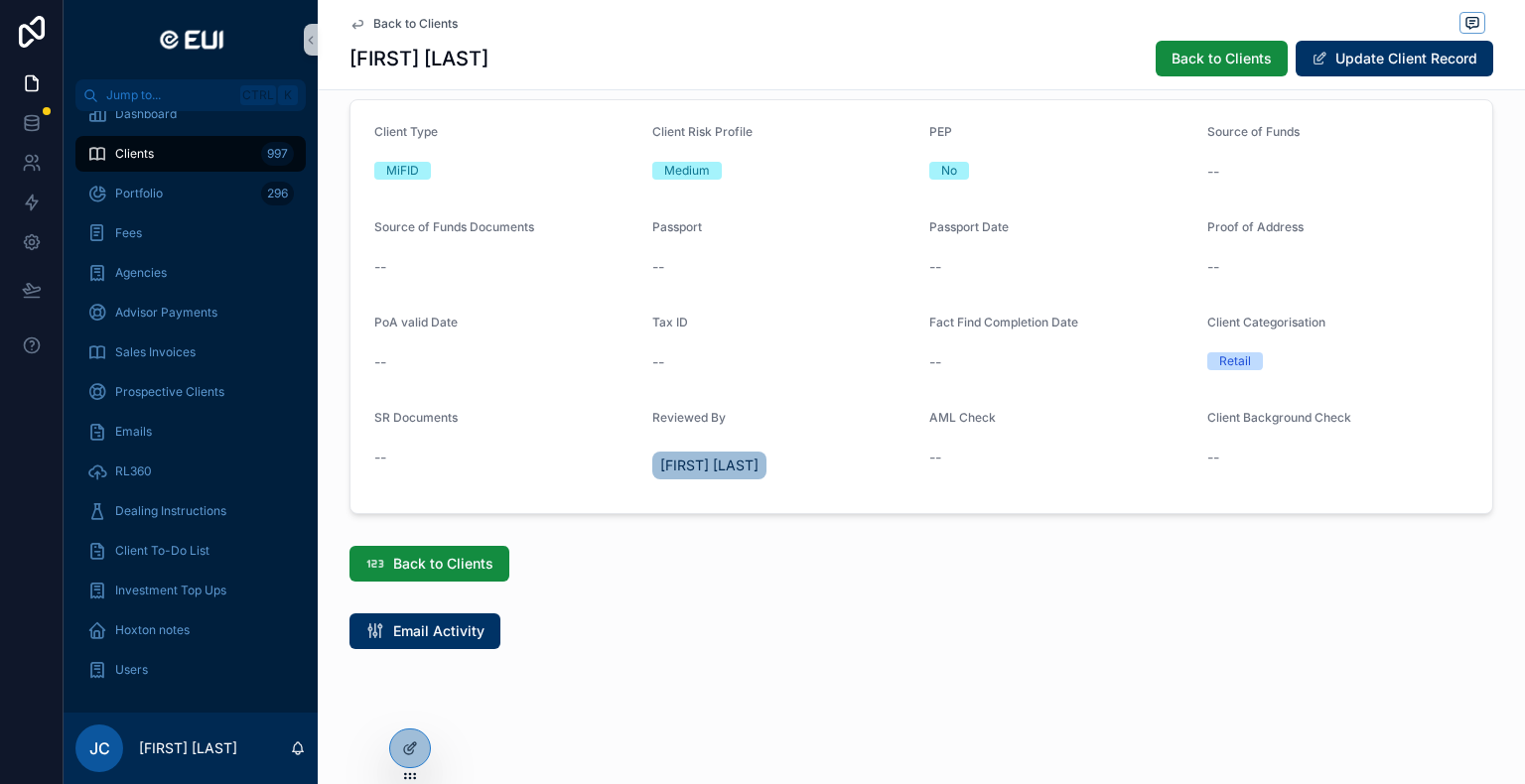 scroll, scrollTop: 1634, scrollLeft: 0, axis: vertical 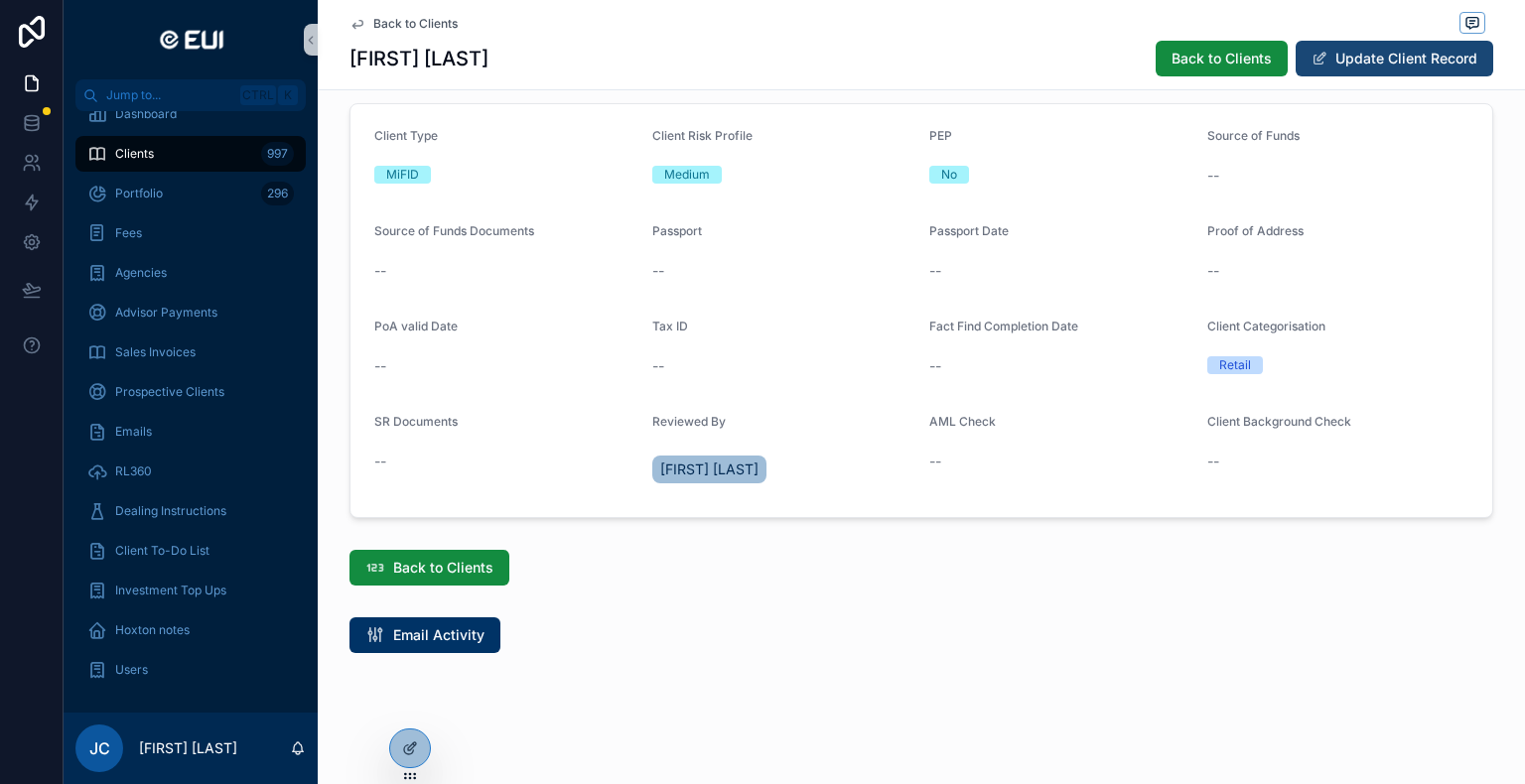 click on "Update Client Record" at bounding box center [1394, 59] 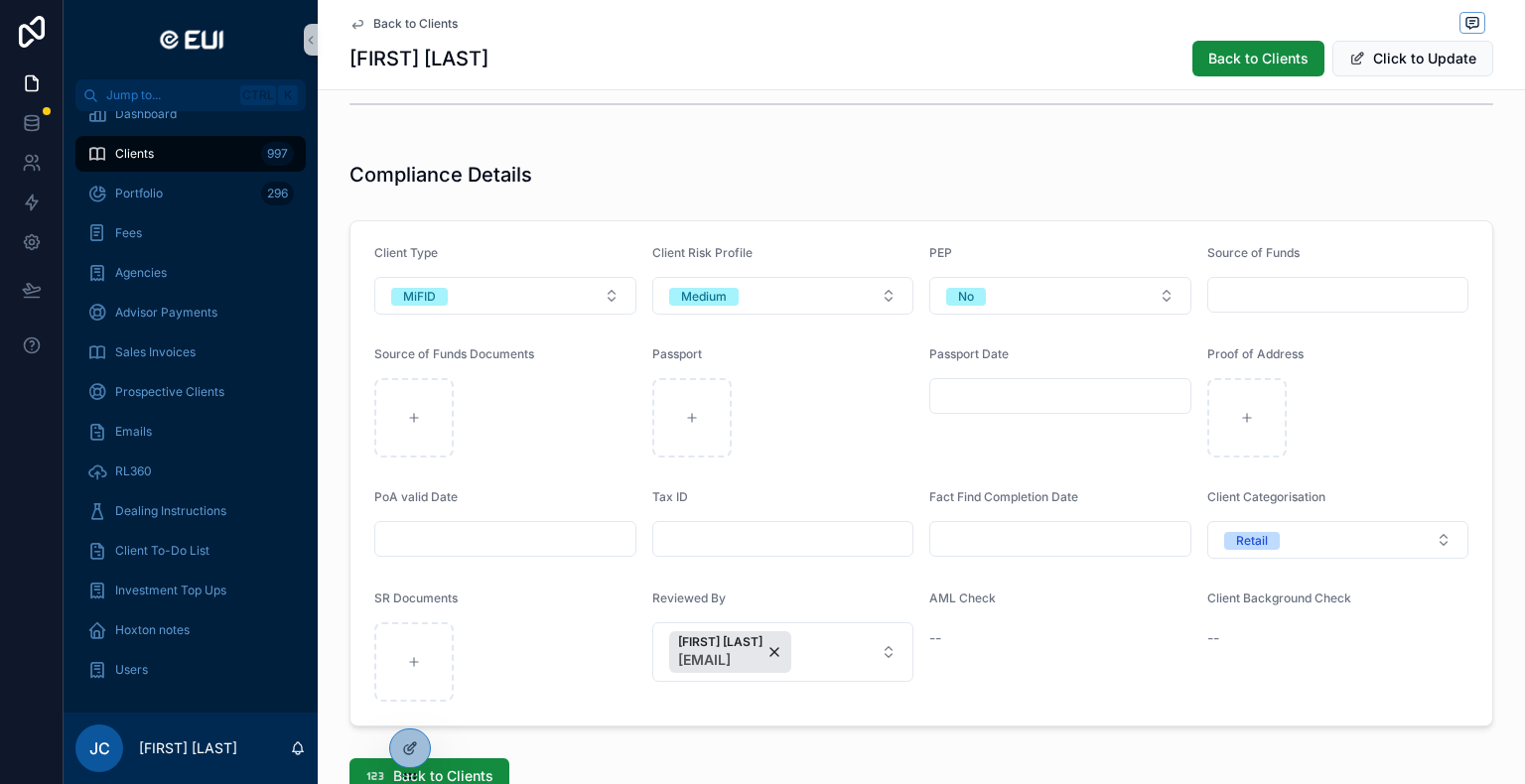 scroll, scrollTop: 1786, scrollLeft: 0, axis: vertical 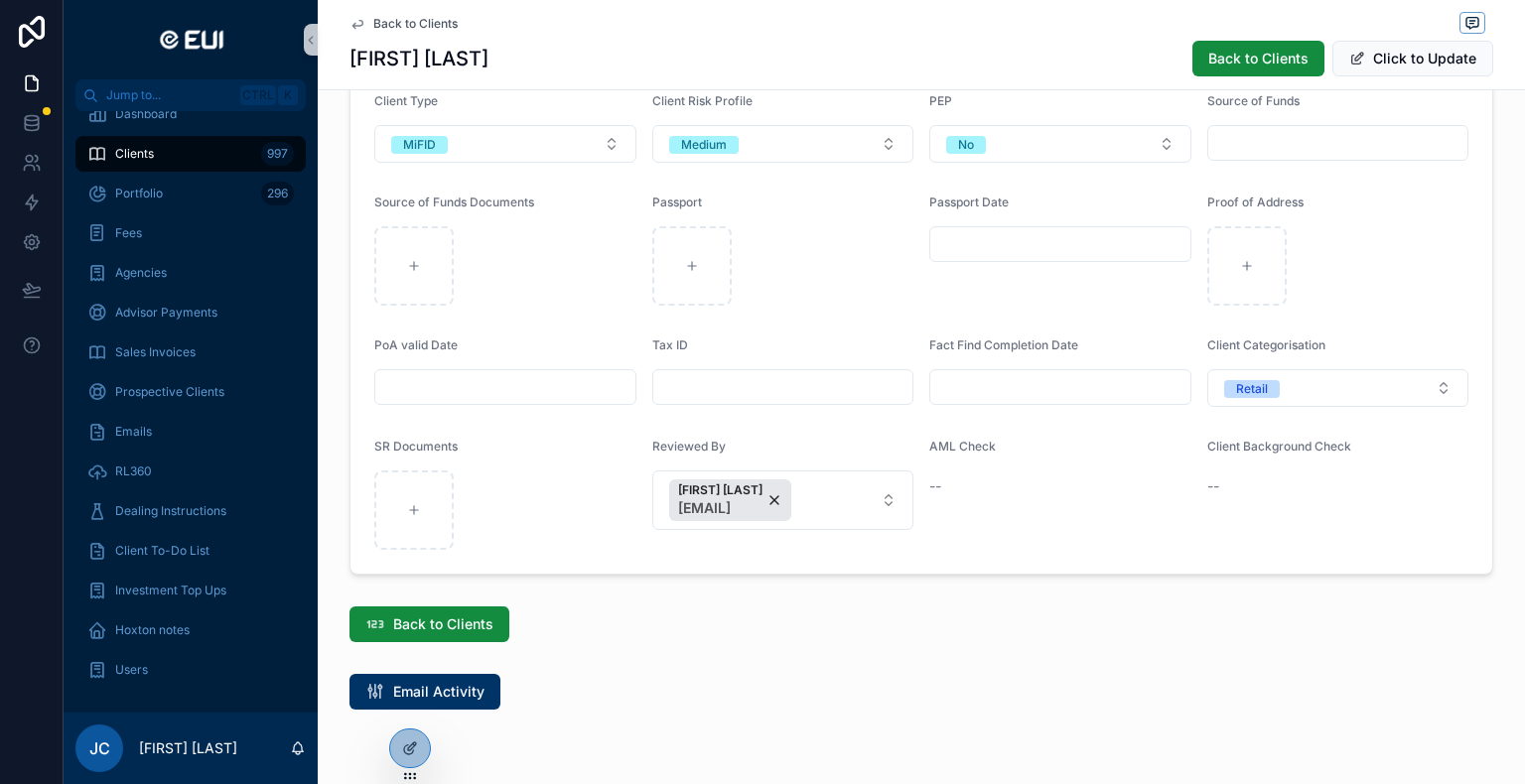 click 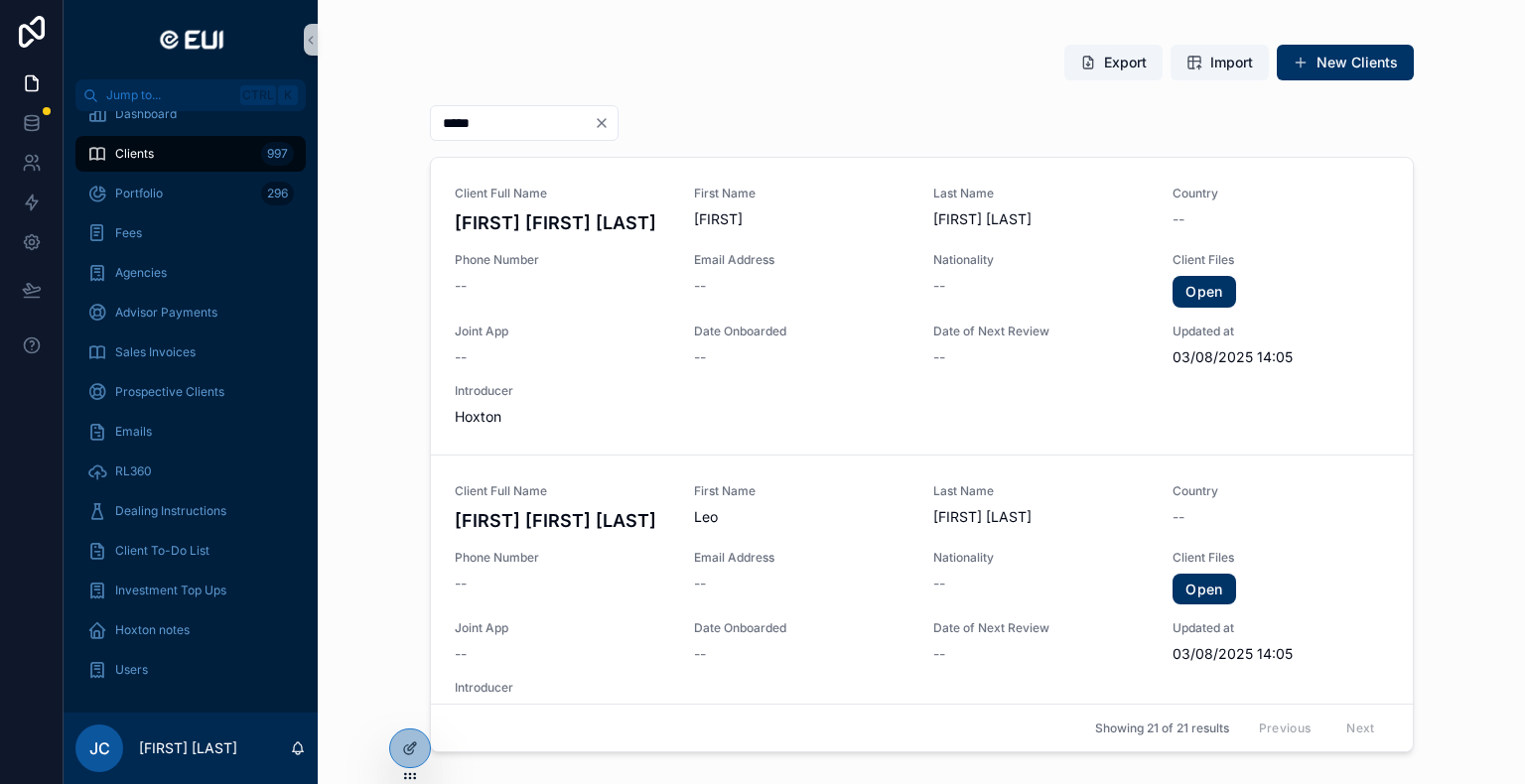 scroll, scrollTop: 0, scrollLeft: 0, axis: both 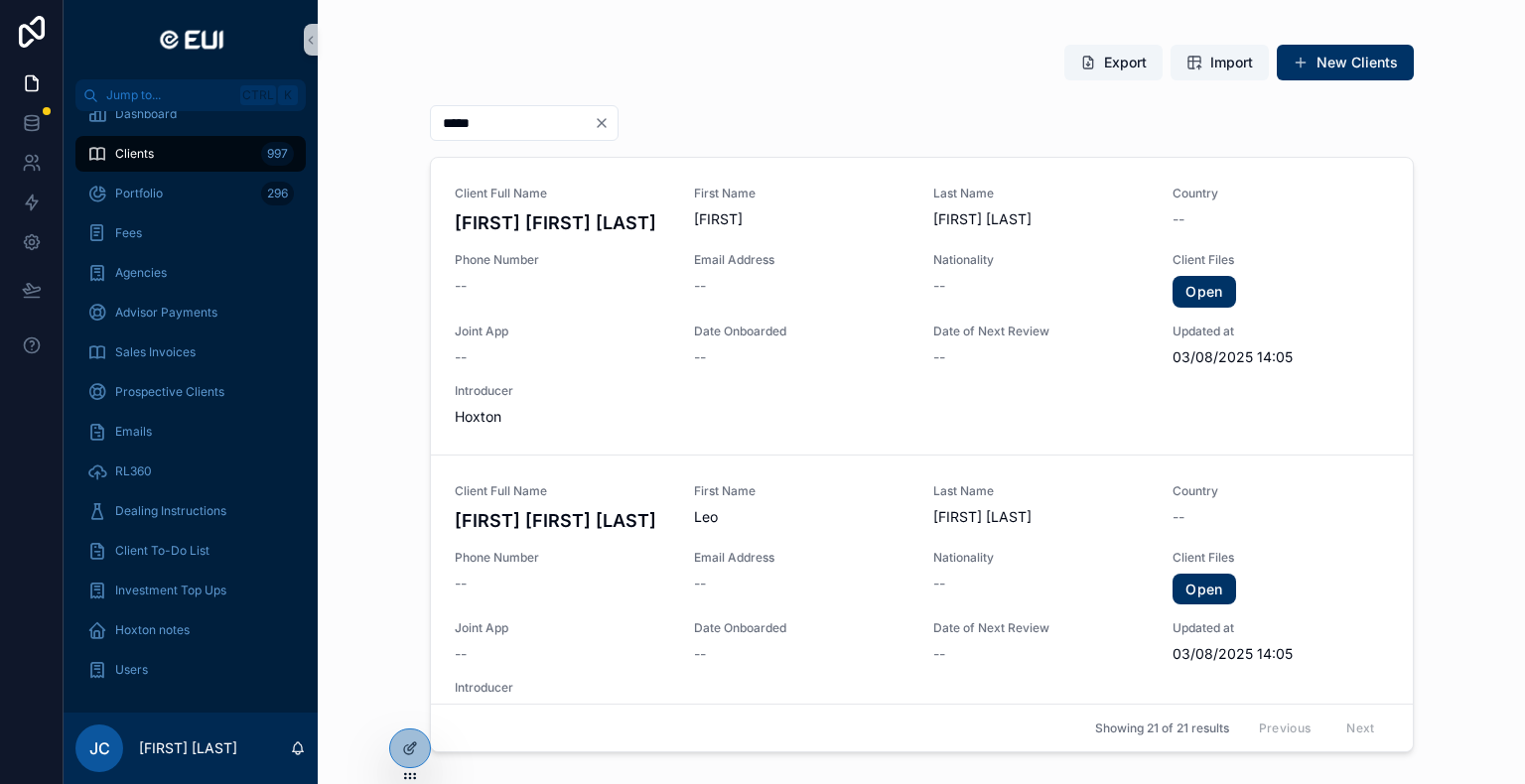 drag, startPoint x: 492, startPoint y: 118, endPoint x: 394, endPoint y: 137, distance: 99.82485 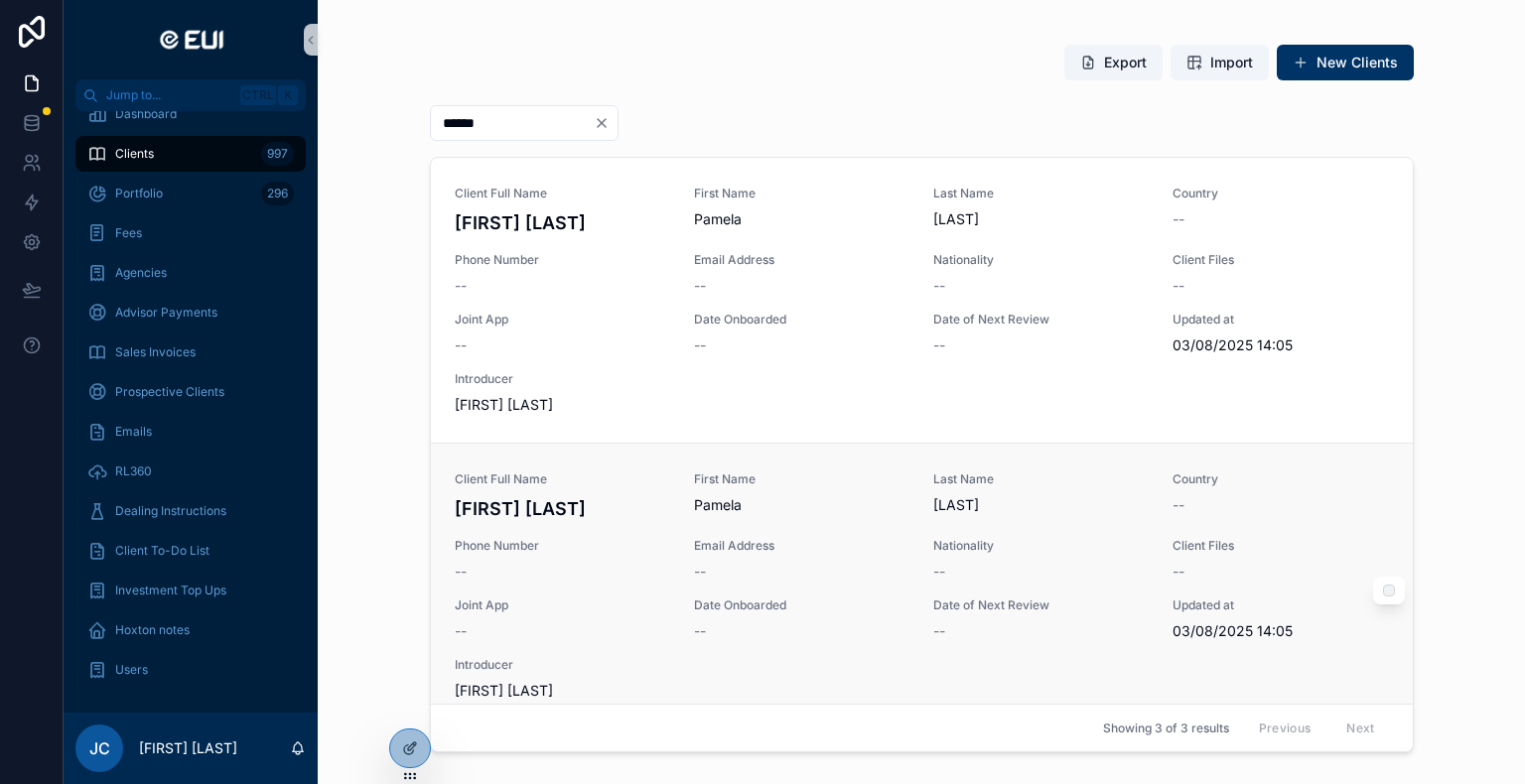 type on "******" 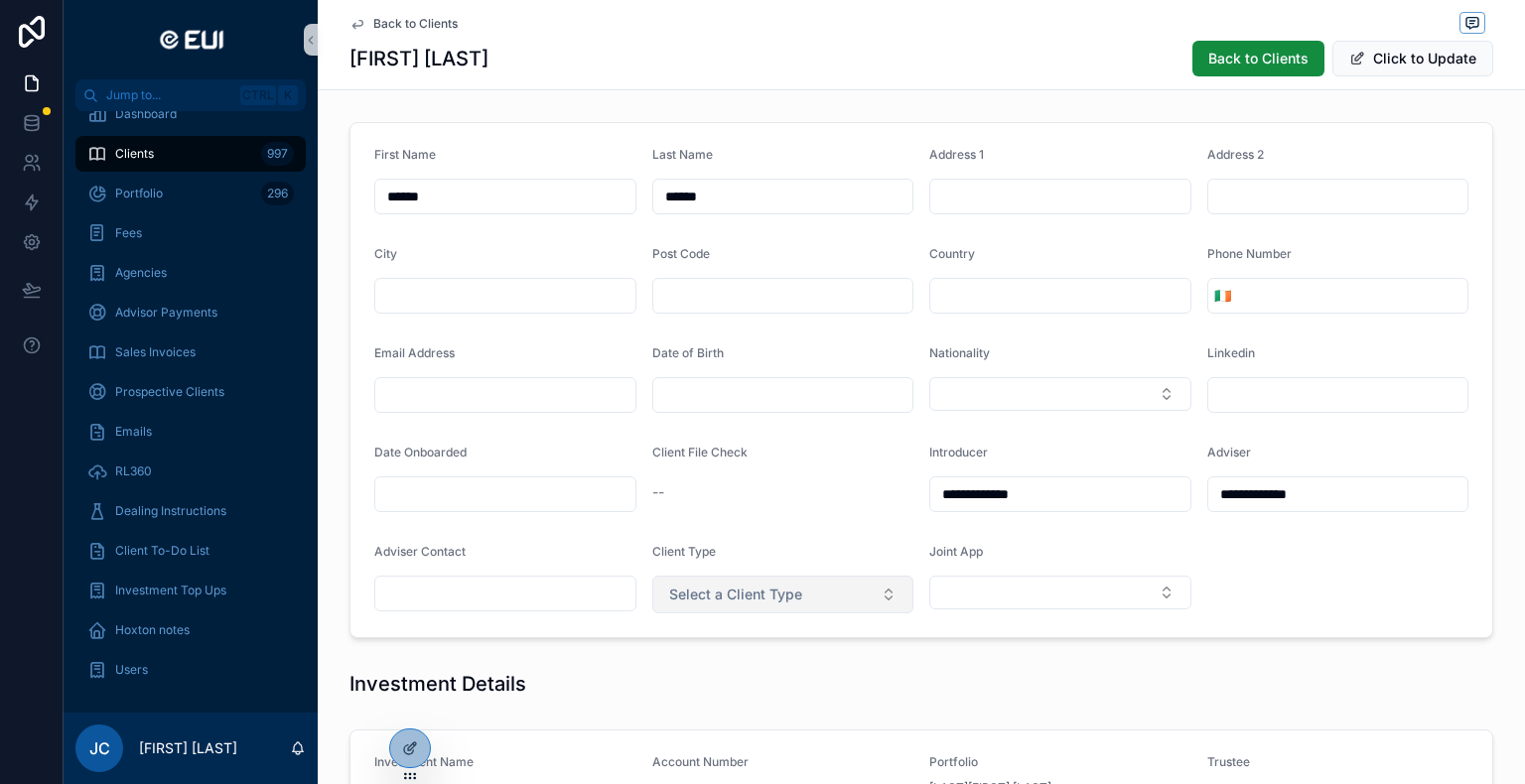 click on "Select a Client Type" at bounding box center [783, 594] 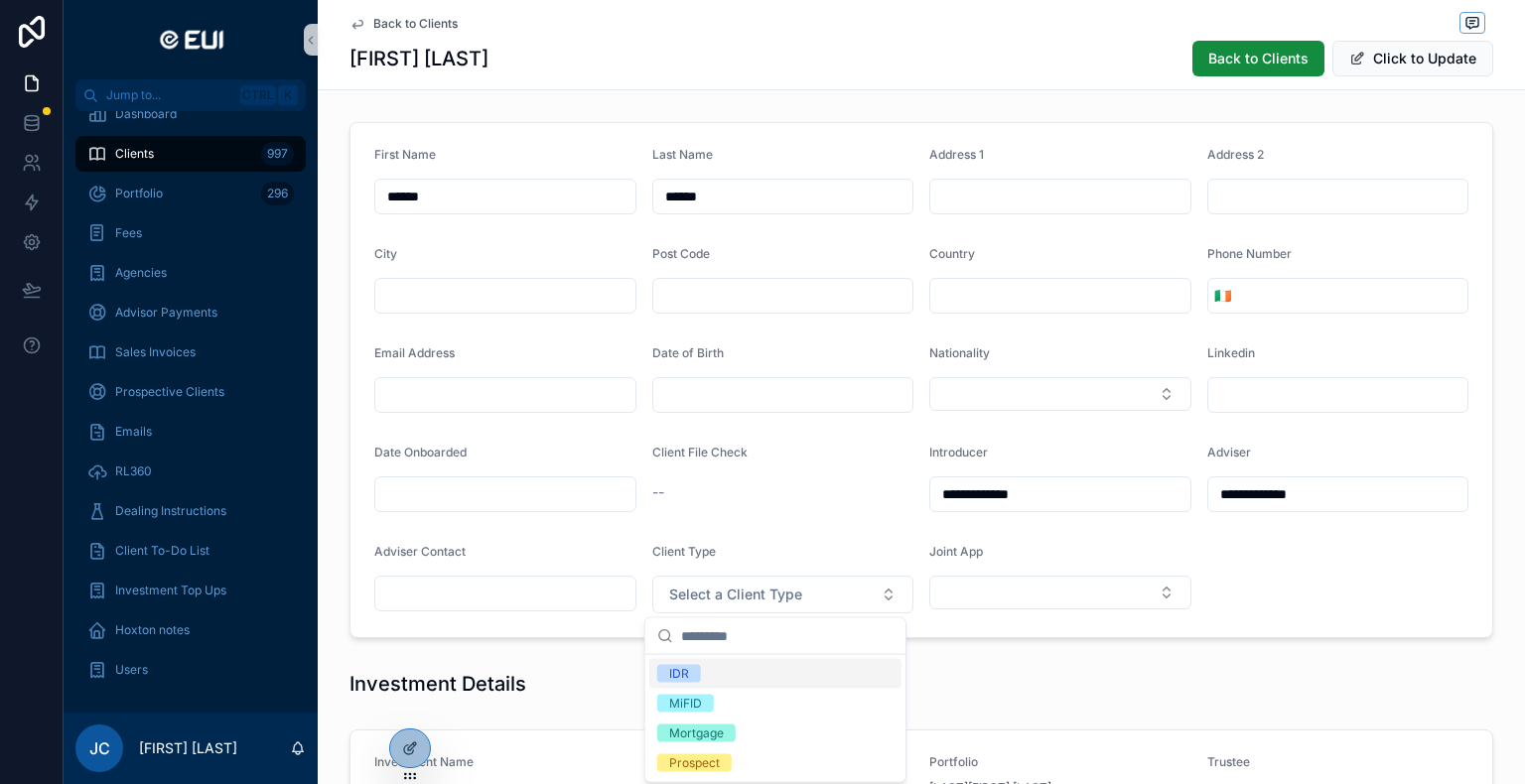 click on "IDR" at bounding box center (679, 674) 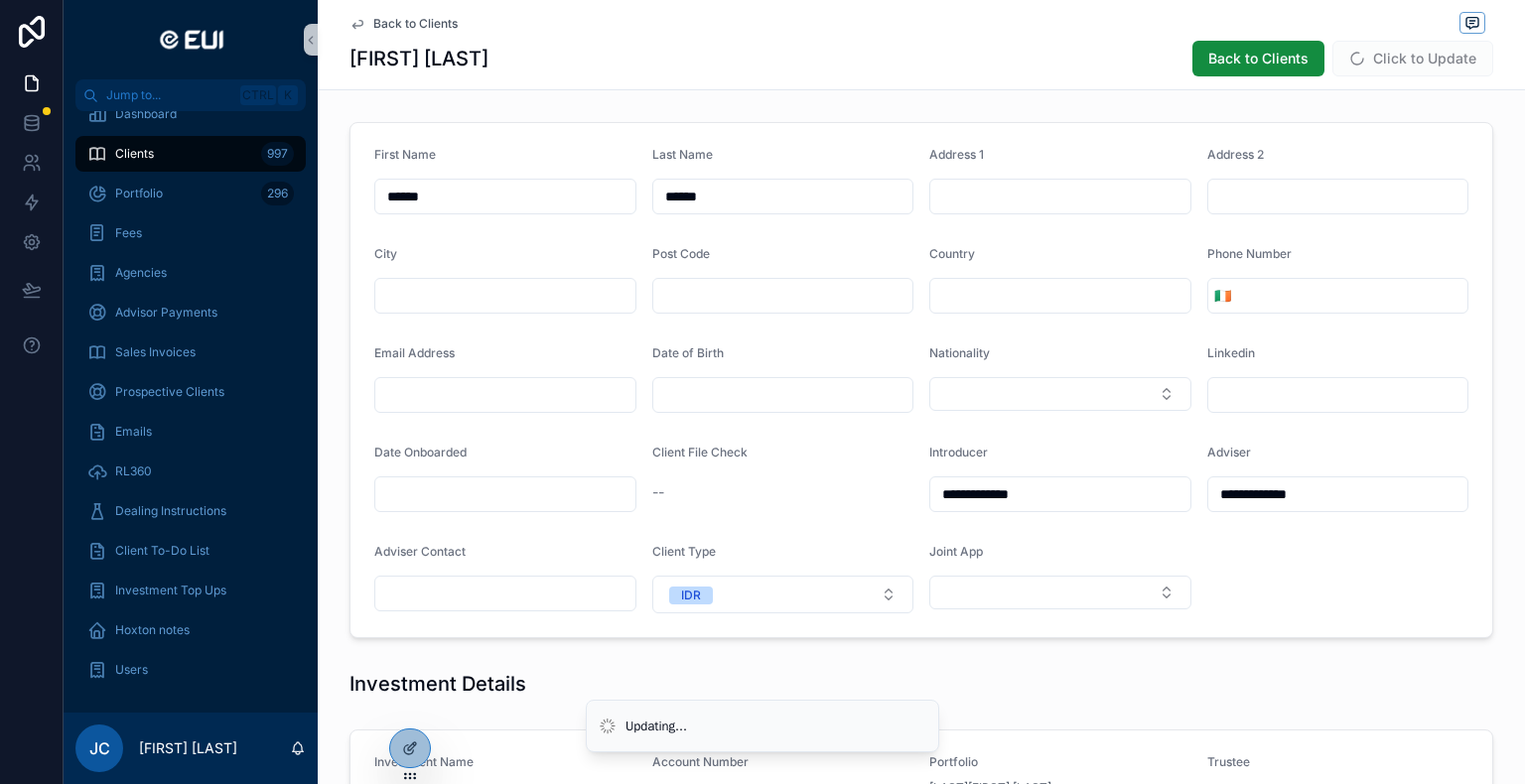 drag, startPoint x: 1033, startPoint y: 496, endPoint x: 869, endPoint y: 514, distance: 164.98485 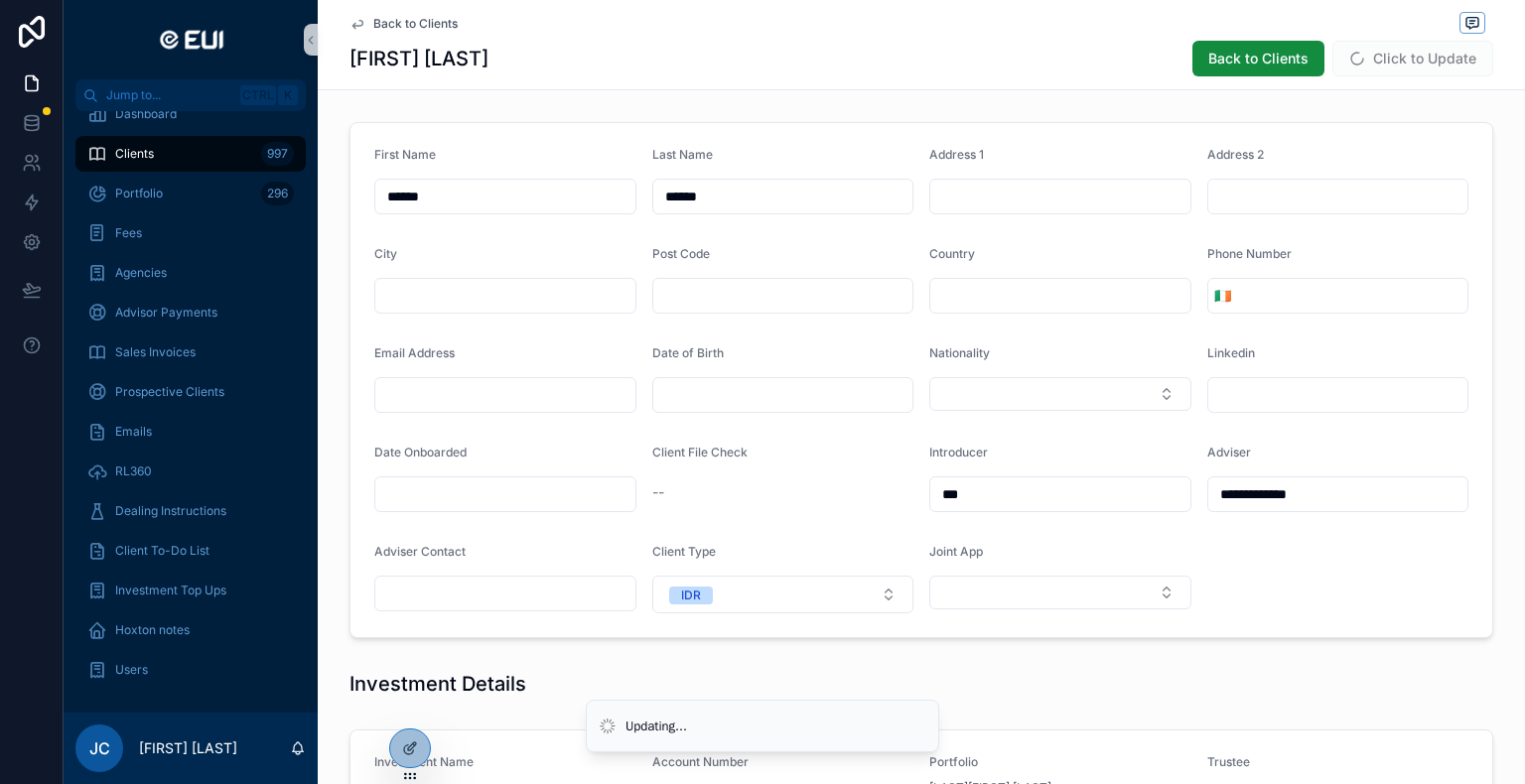 type on "***" 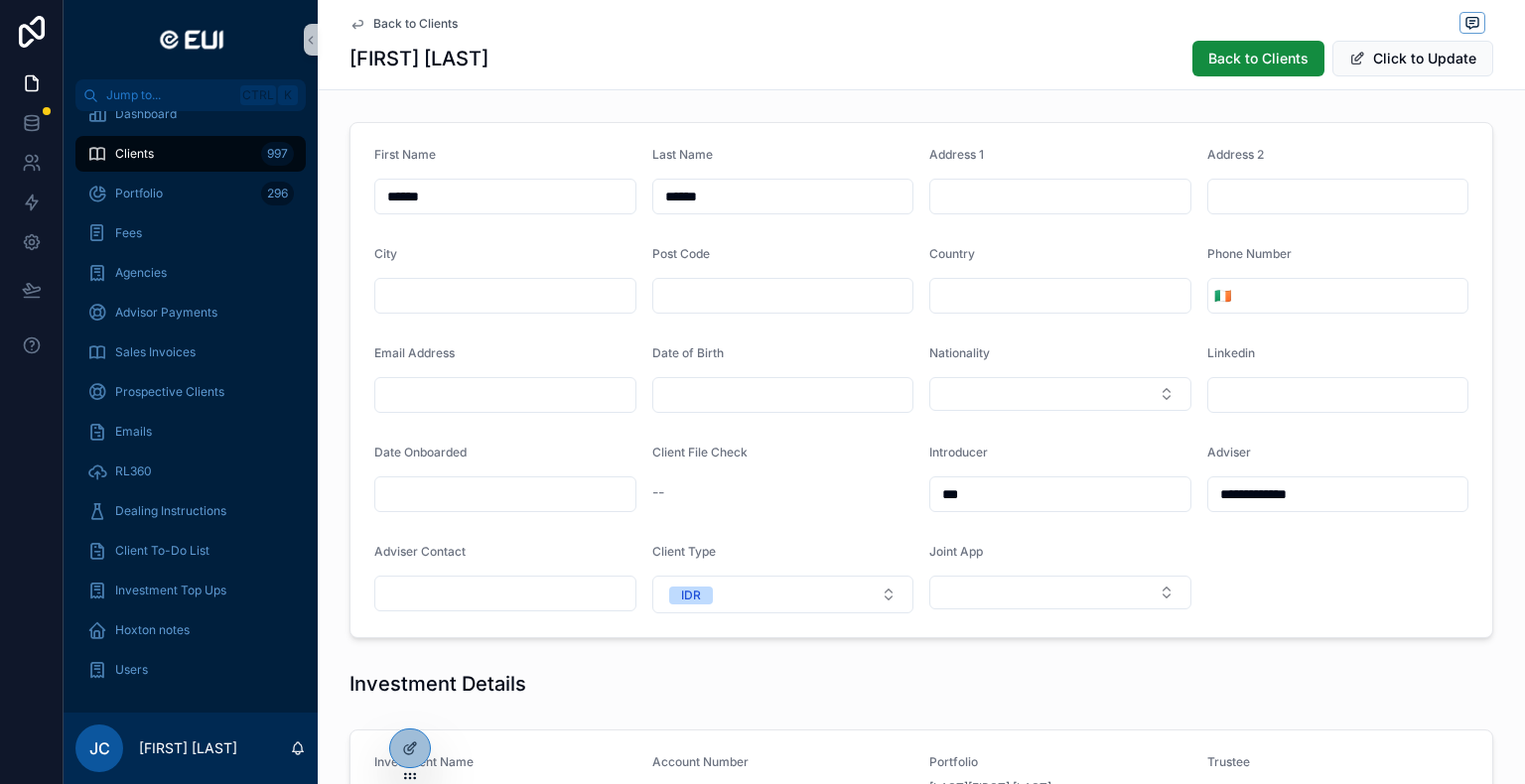 click at bounding box center [1060, 296] 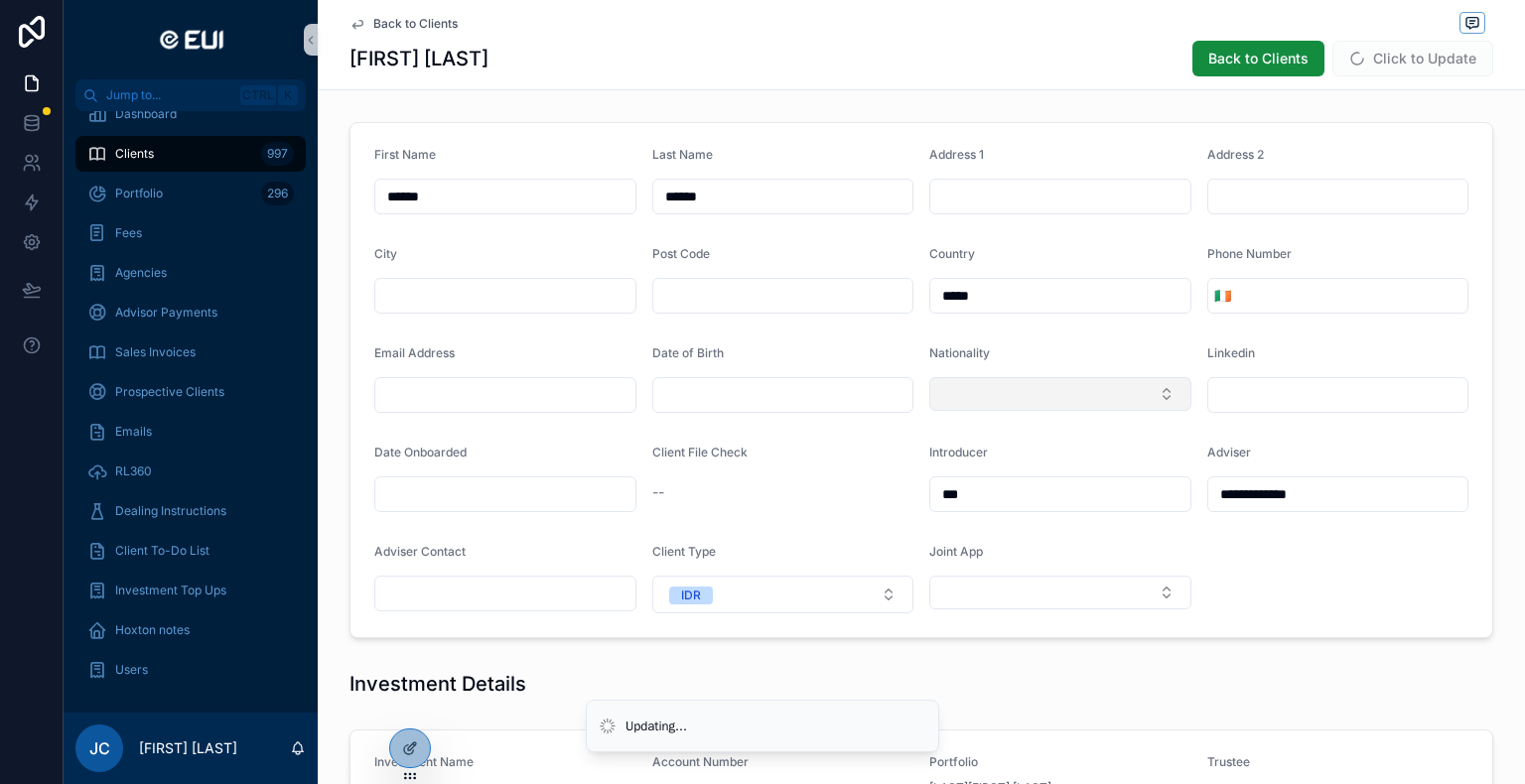 type on "*****" 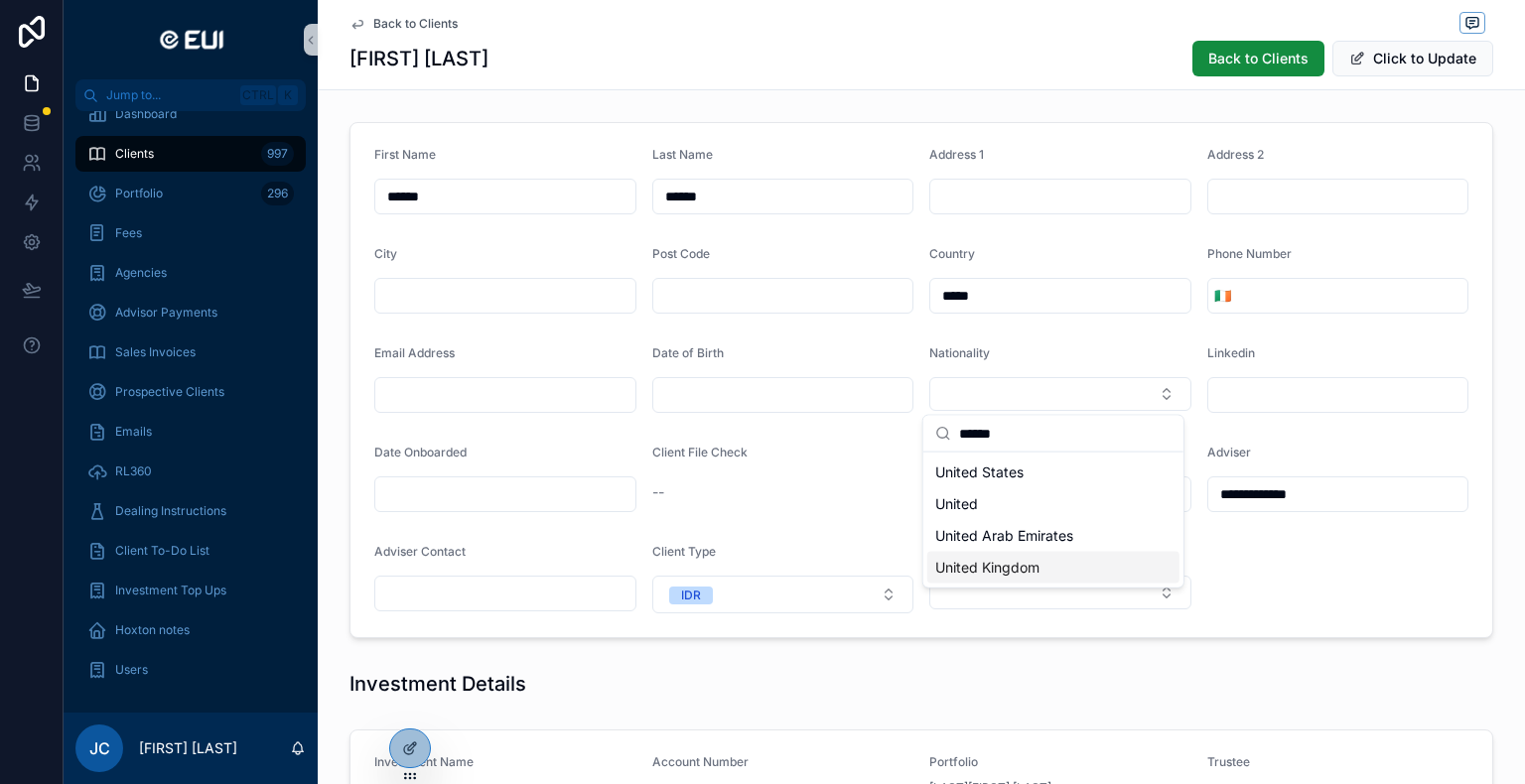 type on "******" 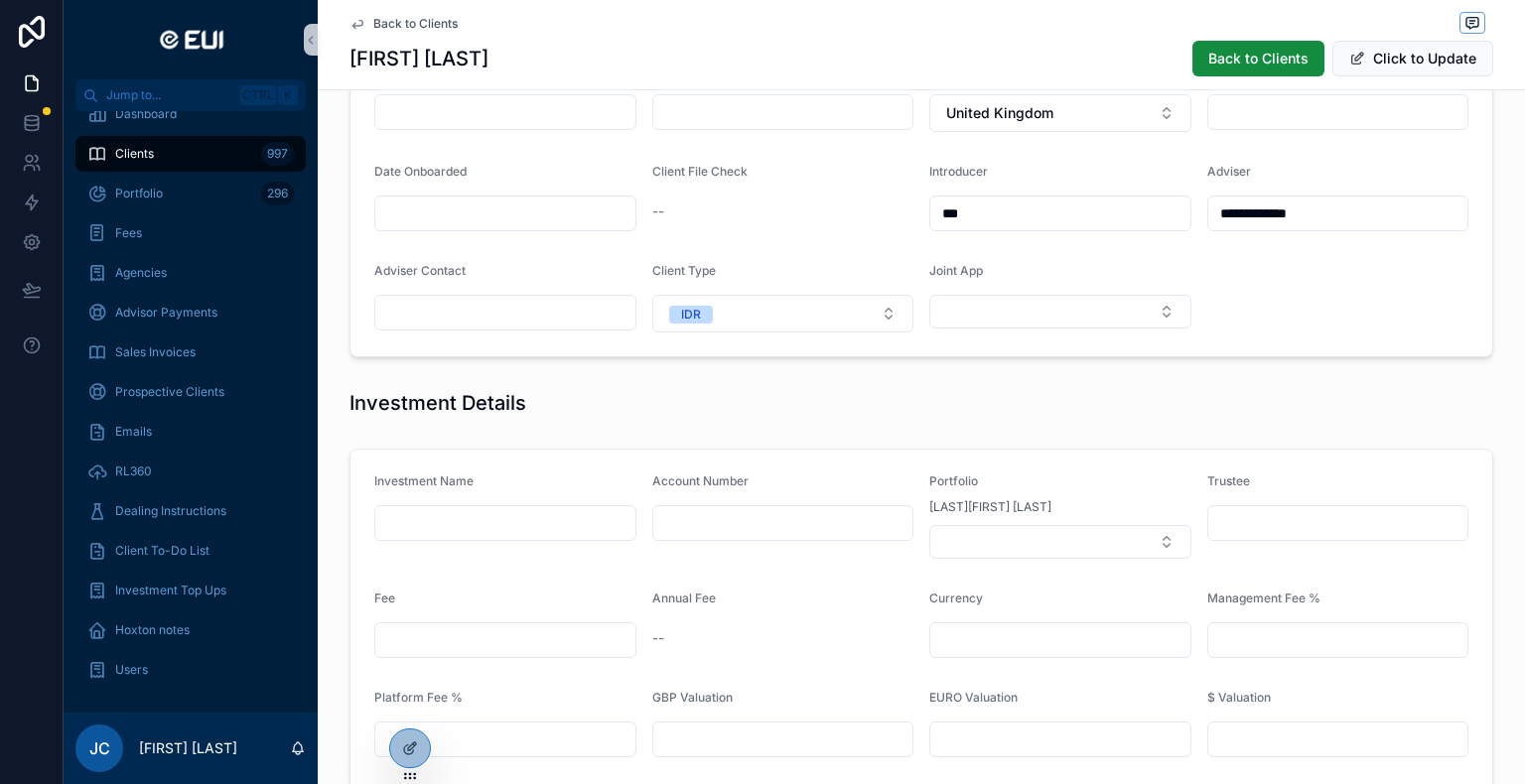 scroll, scrollTop: 397, scrollLeft: 0, axis: vertical 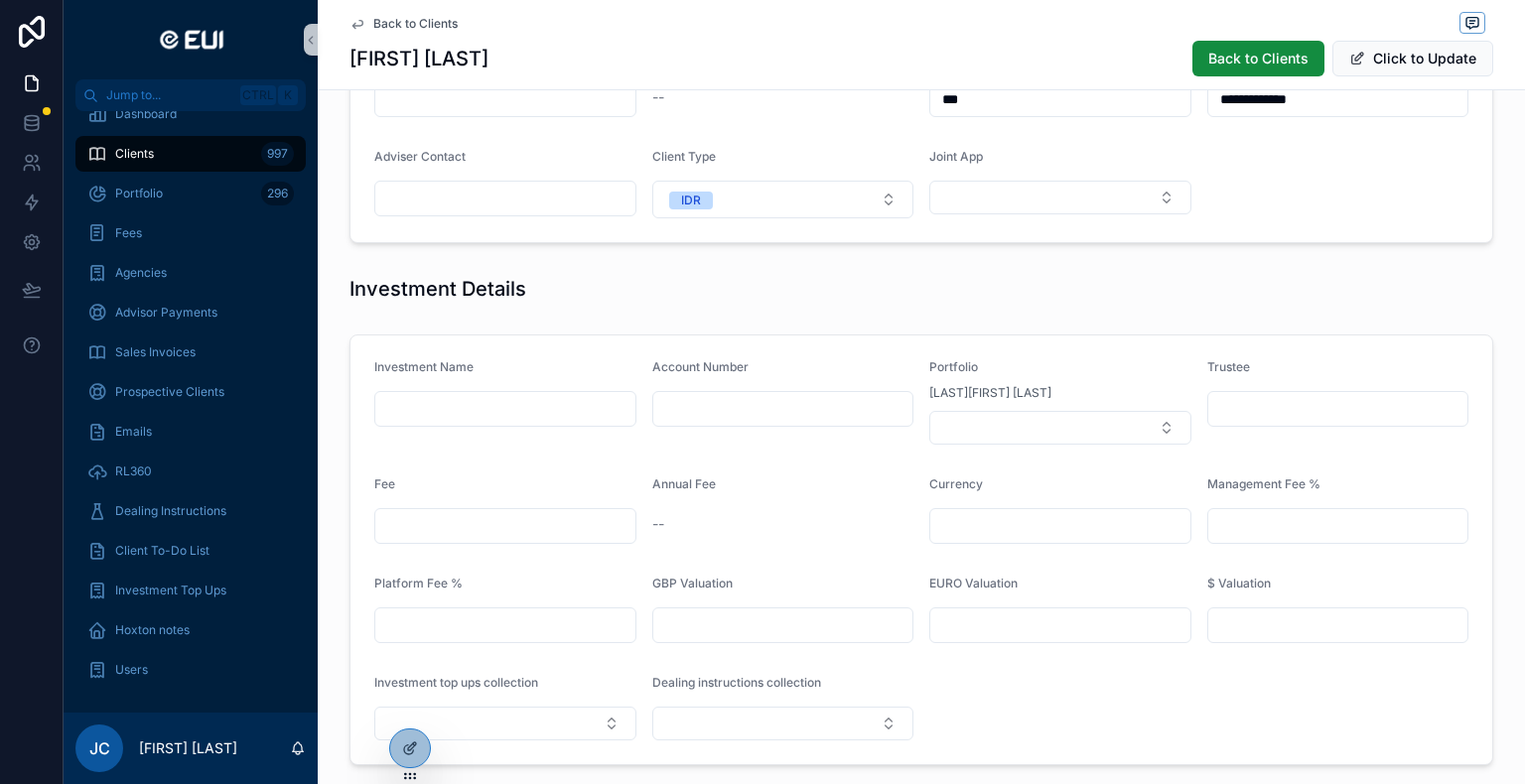 click at bounding box center [505, 409] 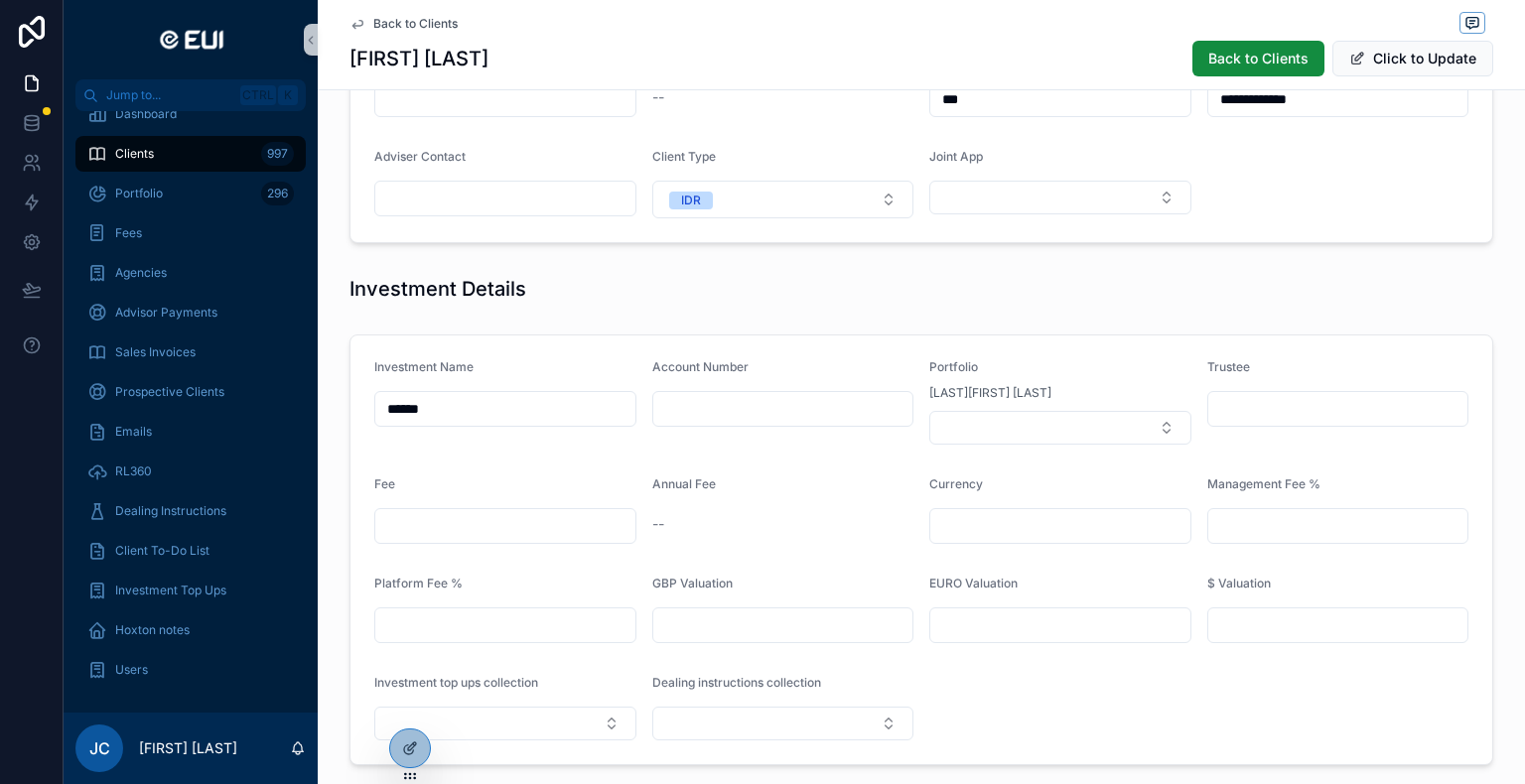 click on "Account Number" at bounding box center [783, 402] 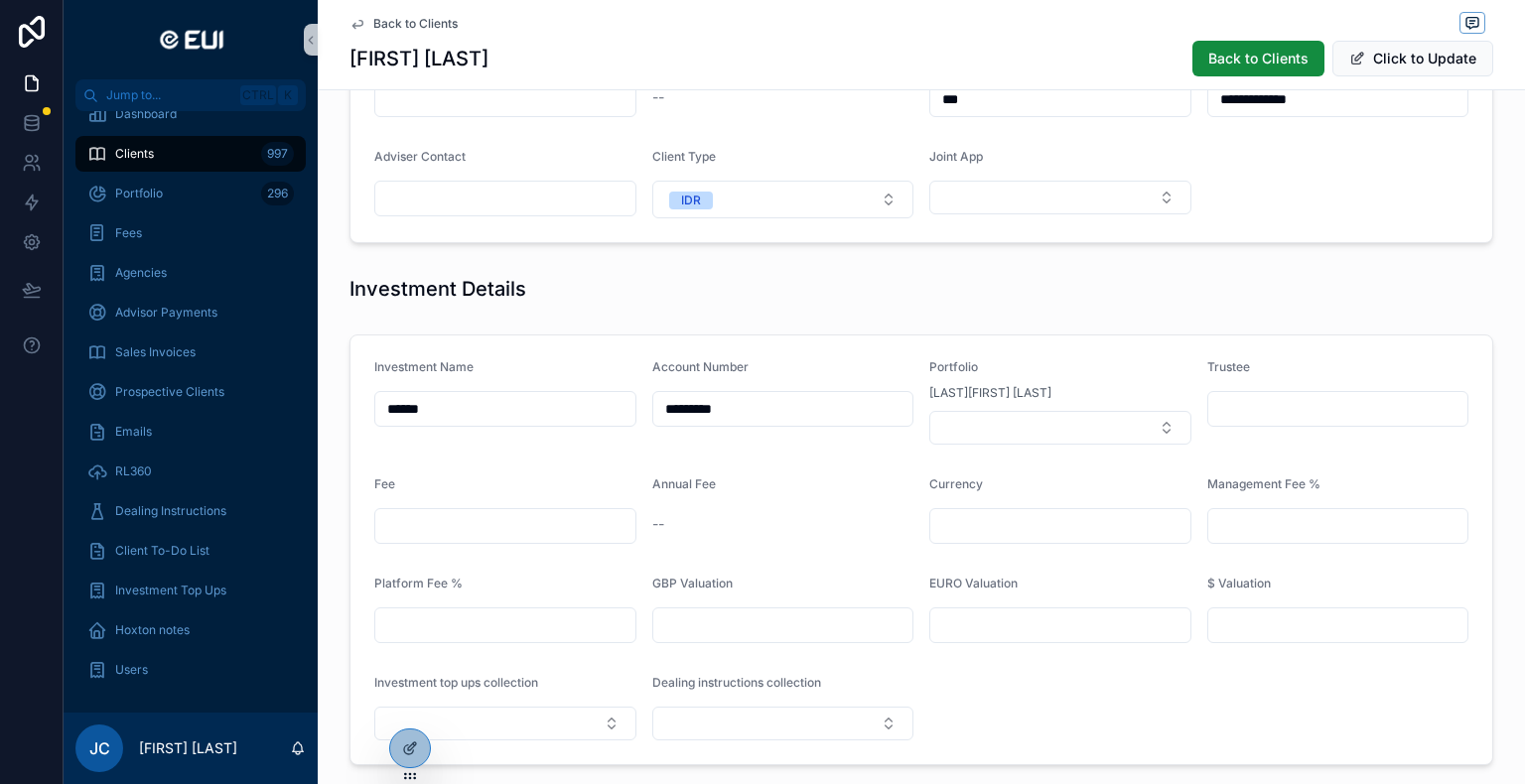type on "*********" 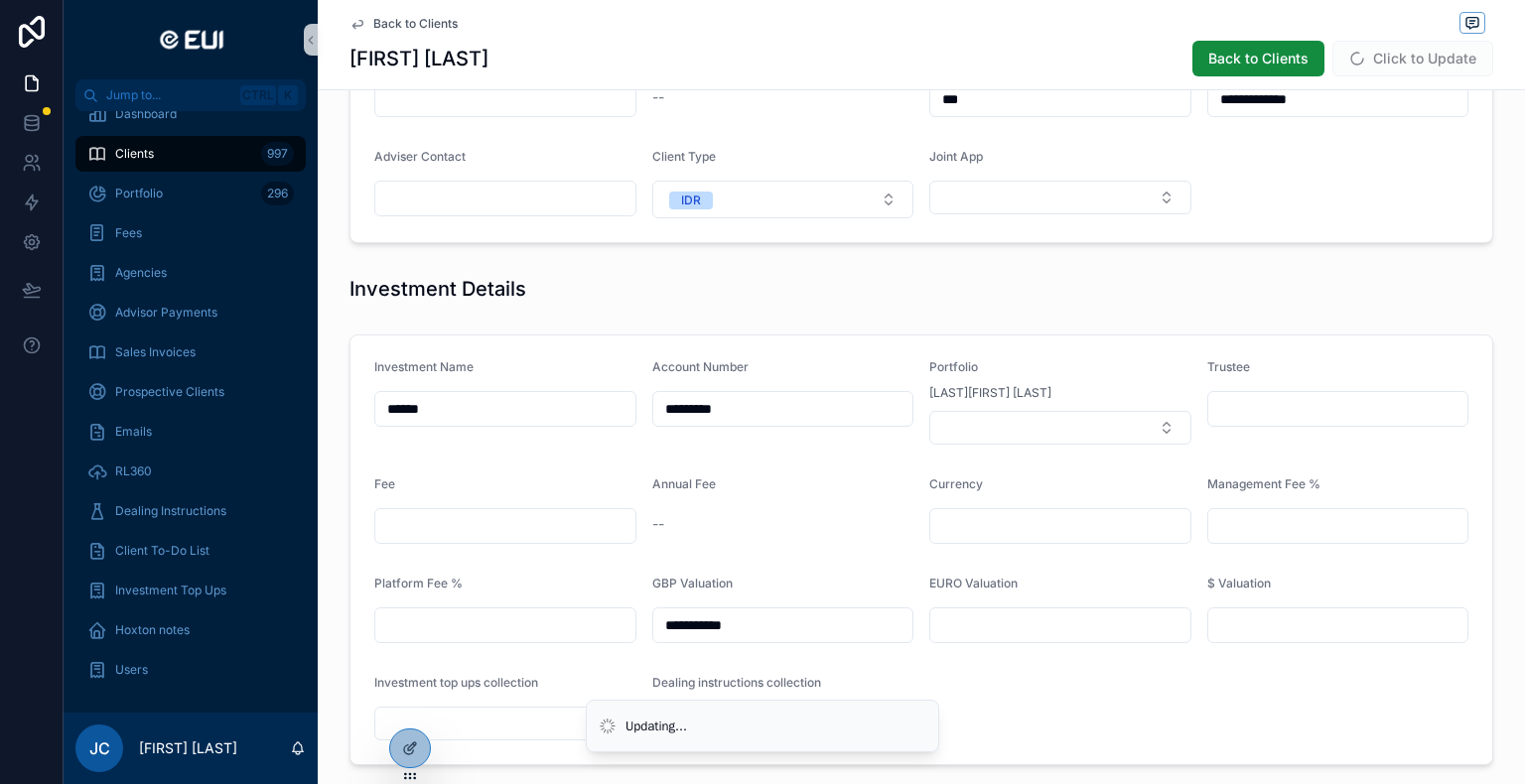 type on "**********" 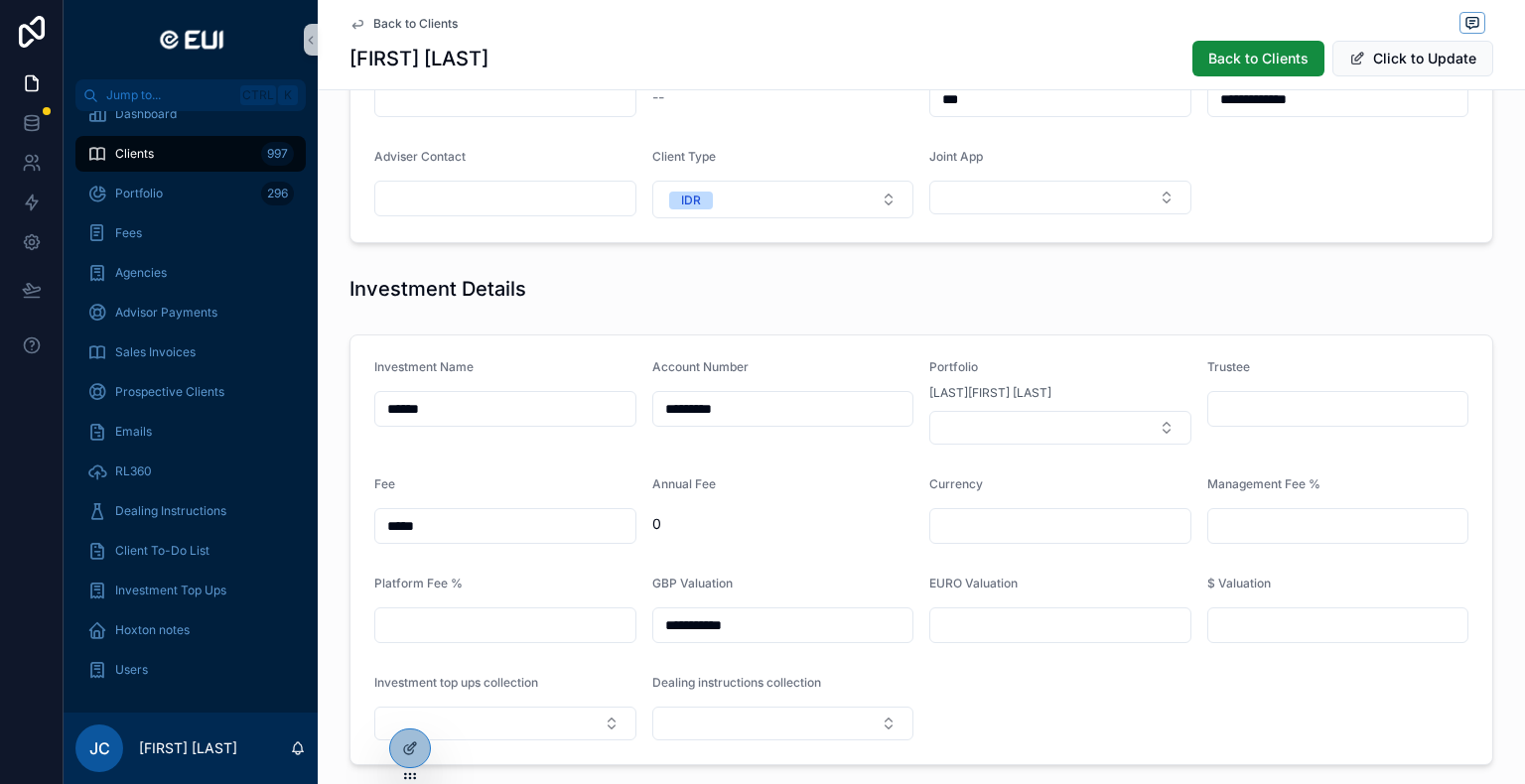 type on "*****" 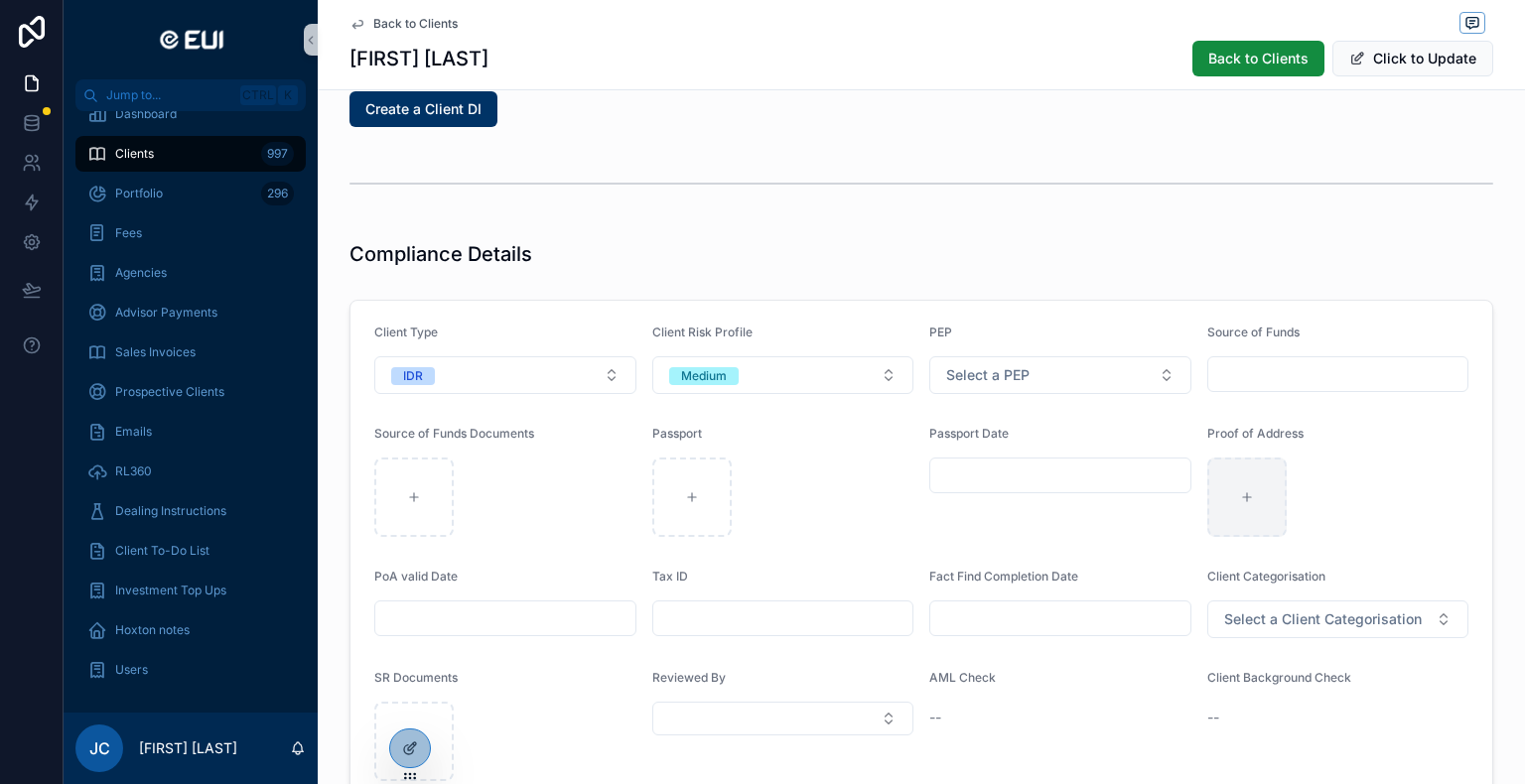 scroll, scrollTop: 1588, scrollLeft: 0, axis: vertical 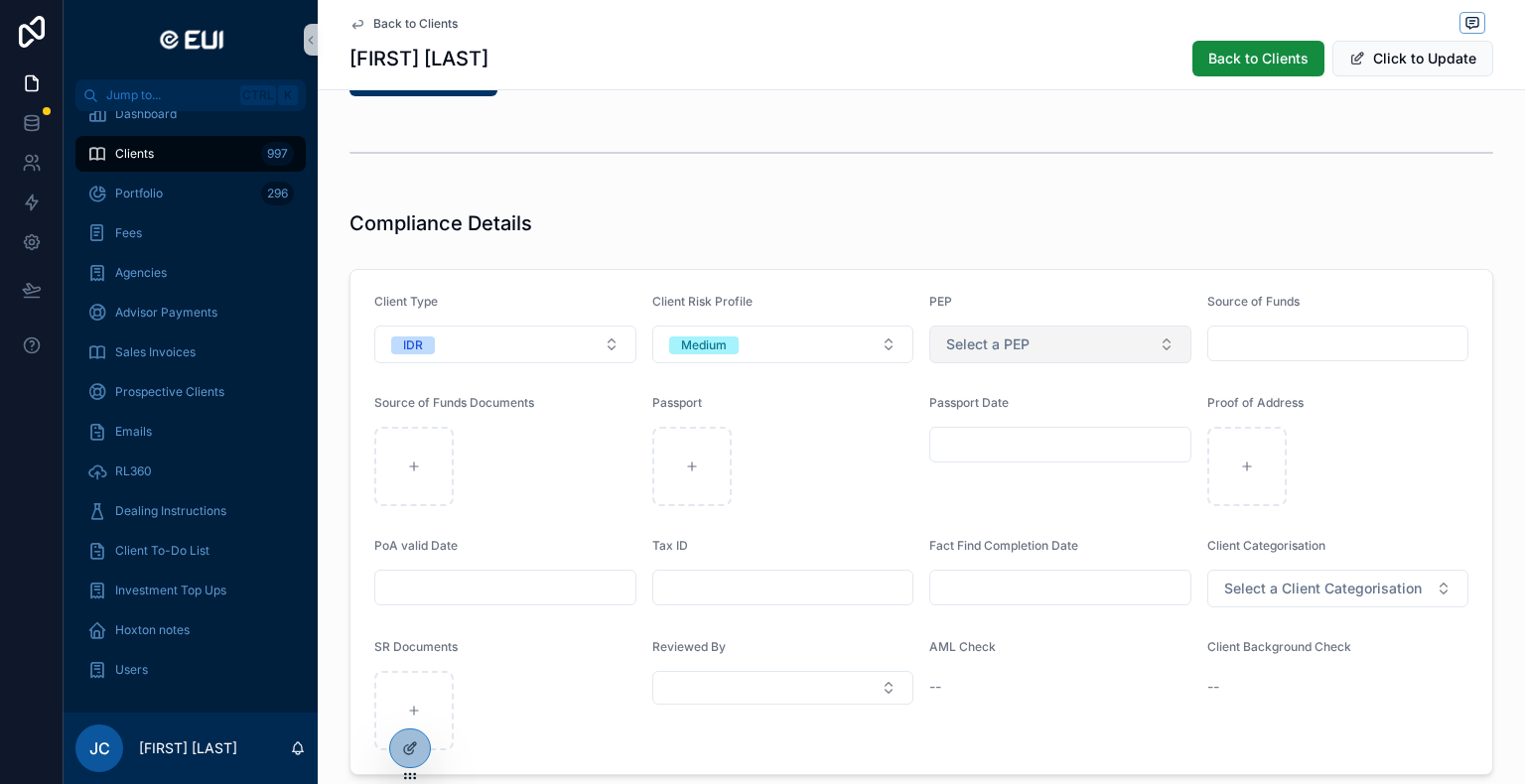 click on "Select a PEP" at bounding box center [988, 344] 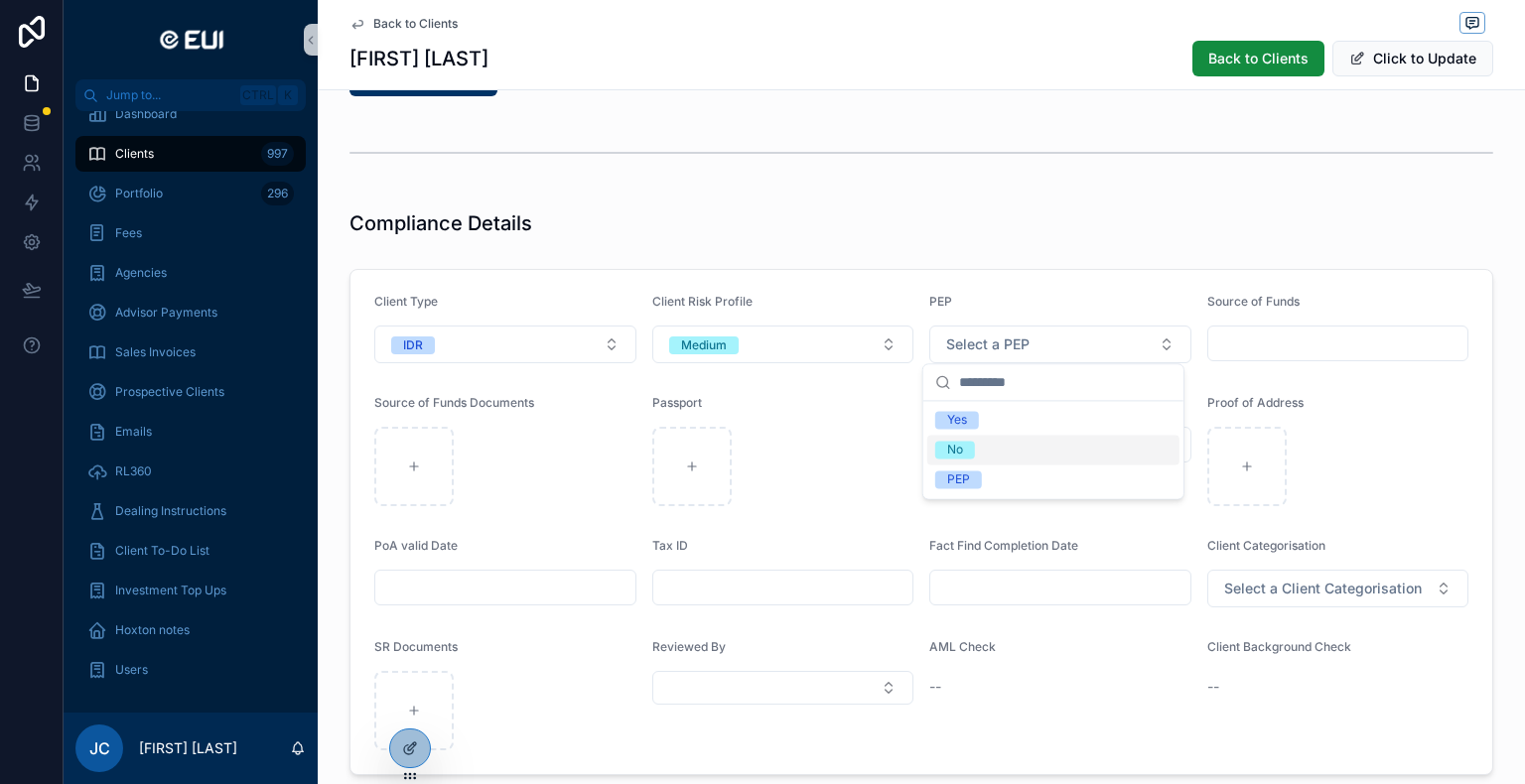 click on "No" at bounding box center (955, 450) 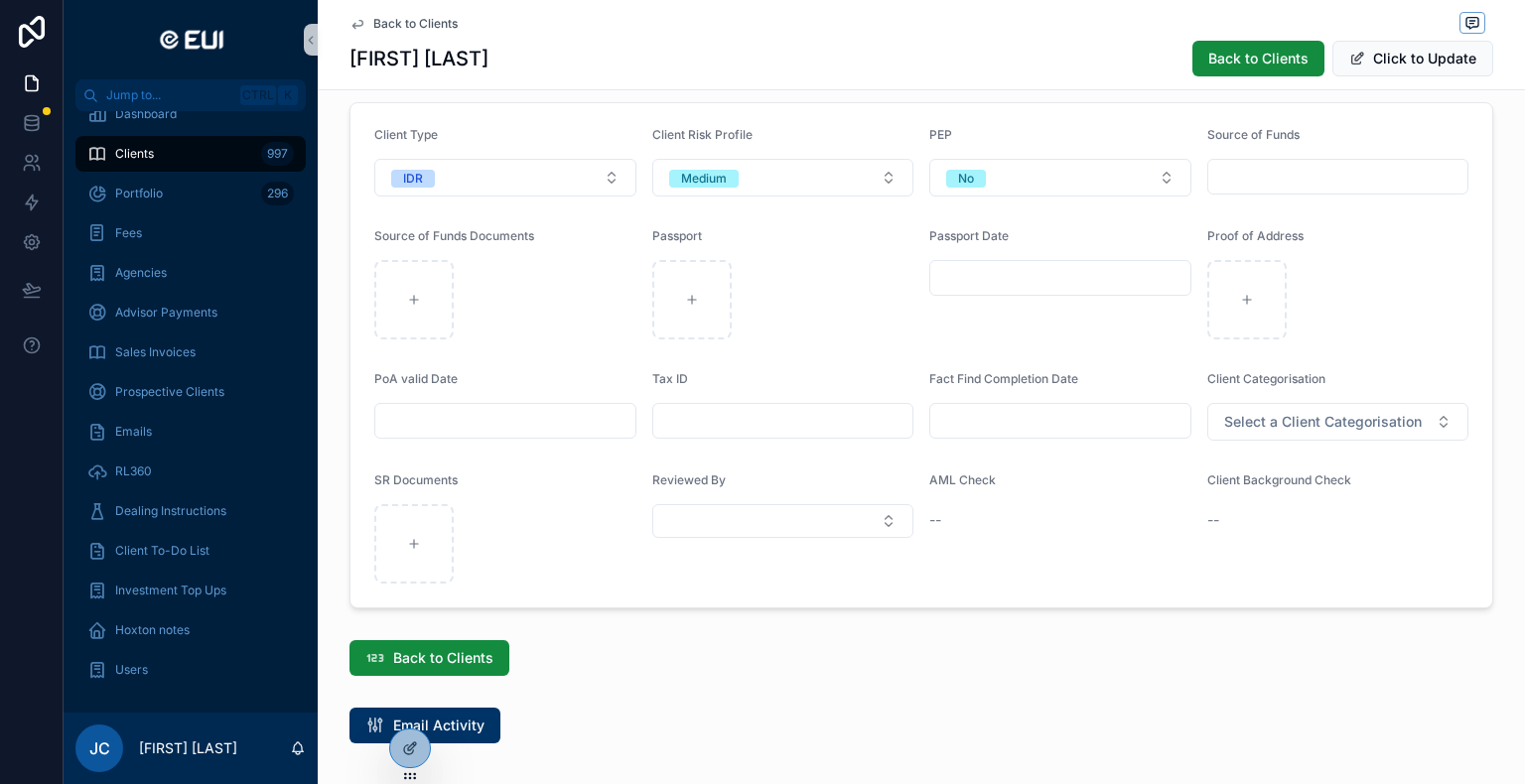 scroll, scrollTop: 1786, scrollLeft: 0, axis: vertical 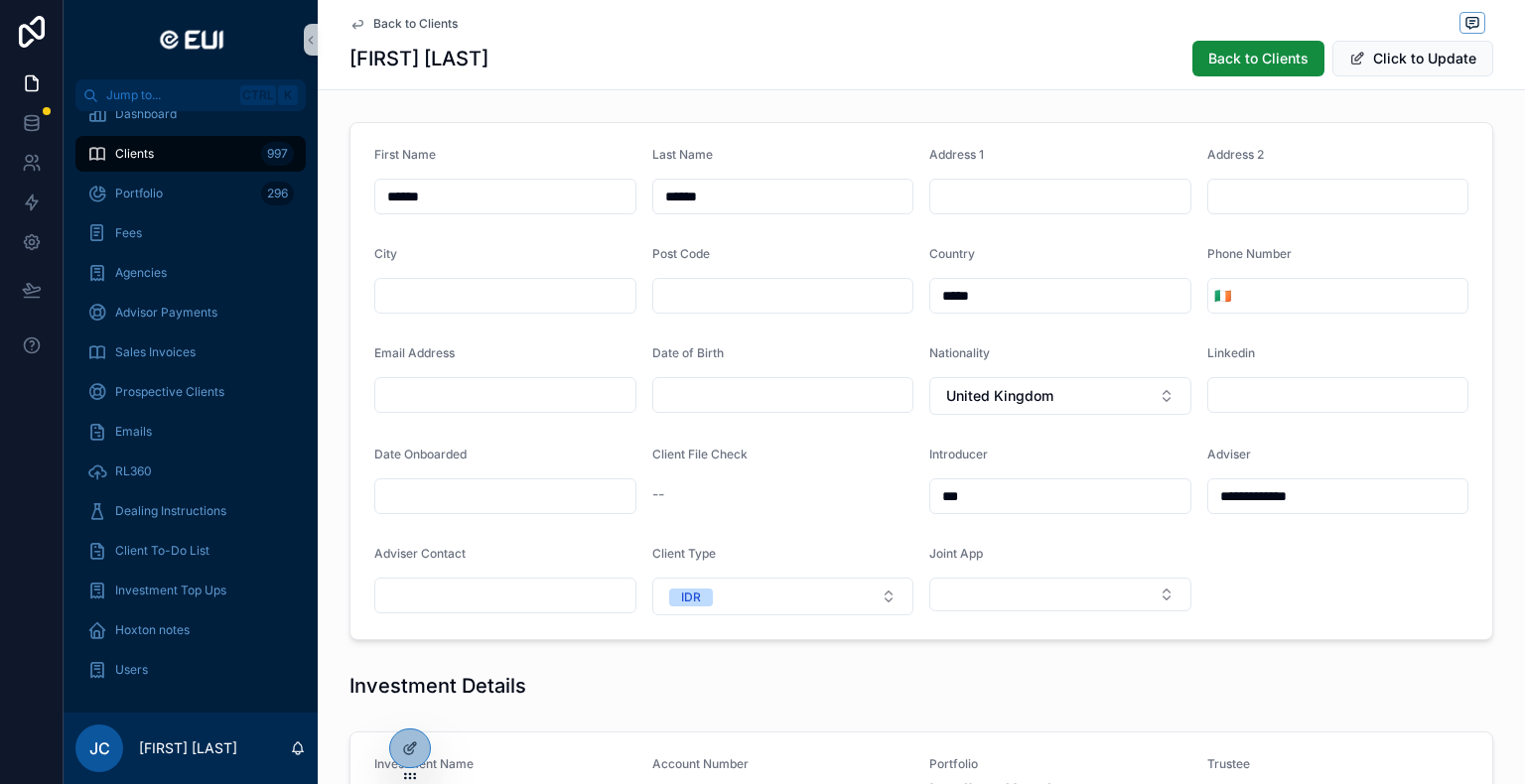 click at bounding box center [505, 296] 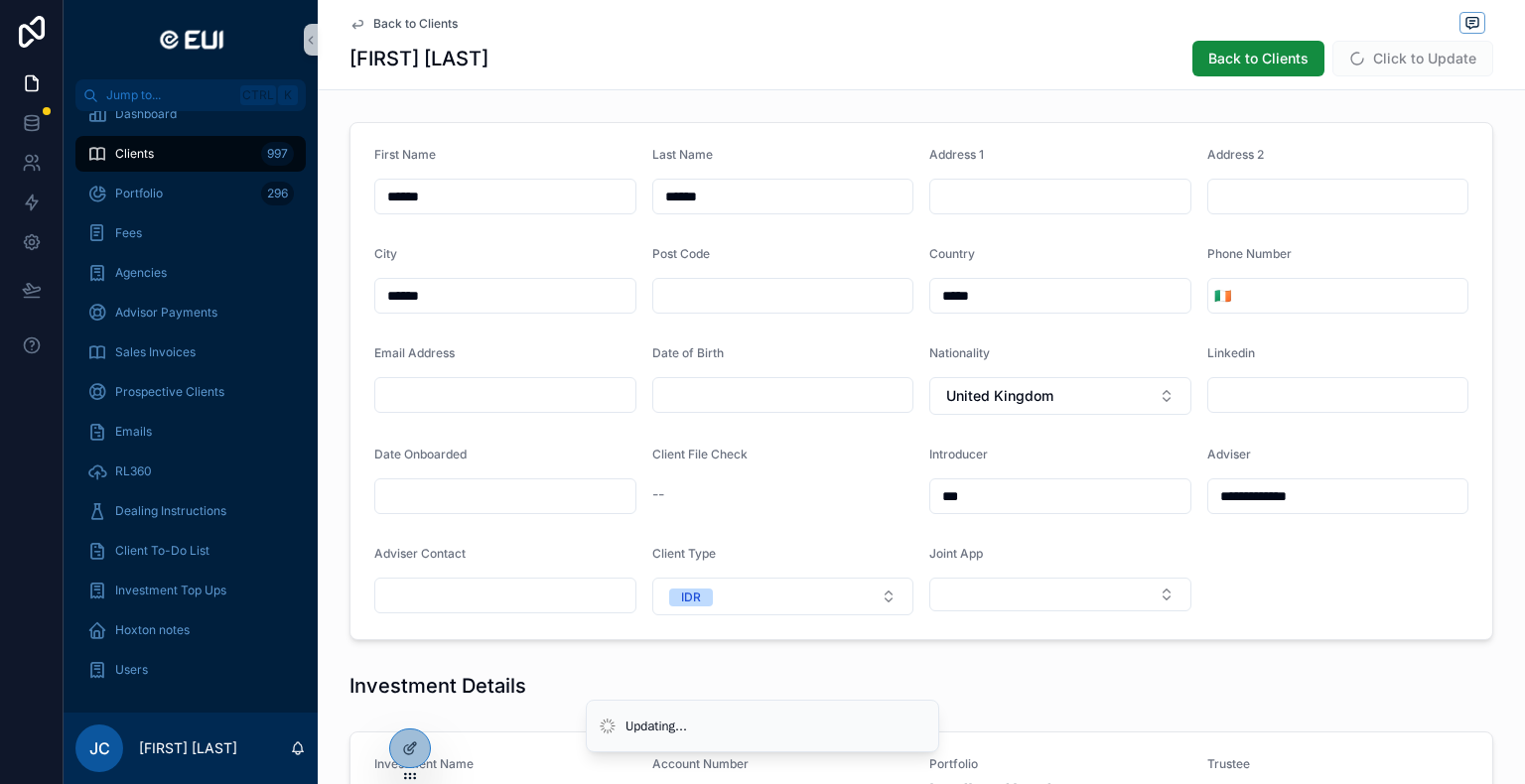 type on "******" 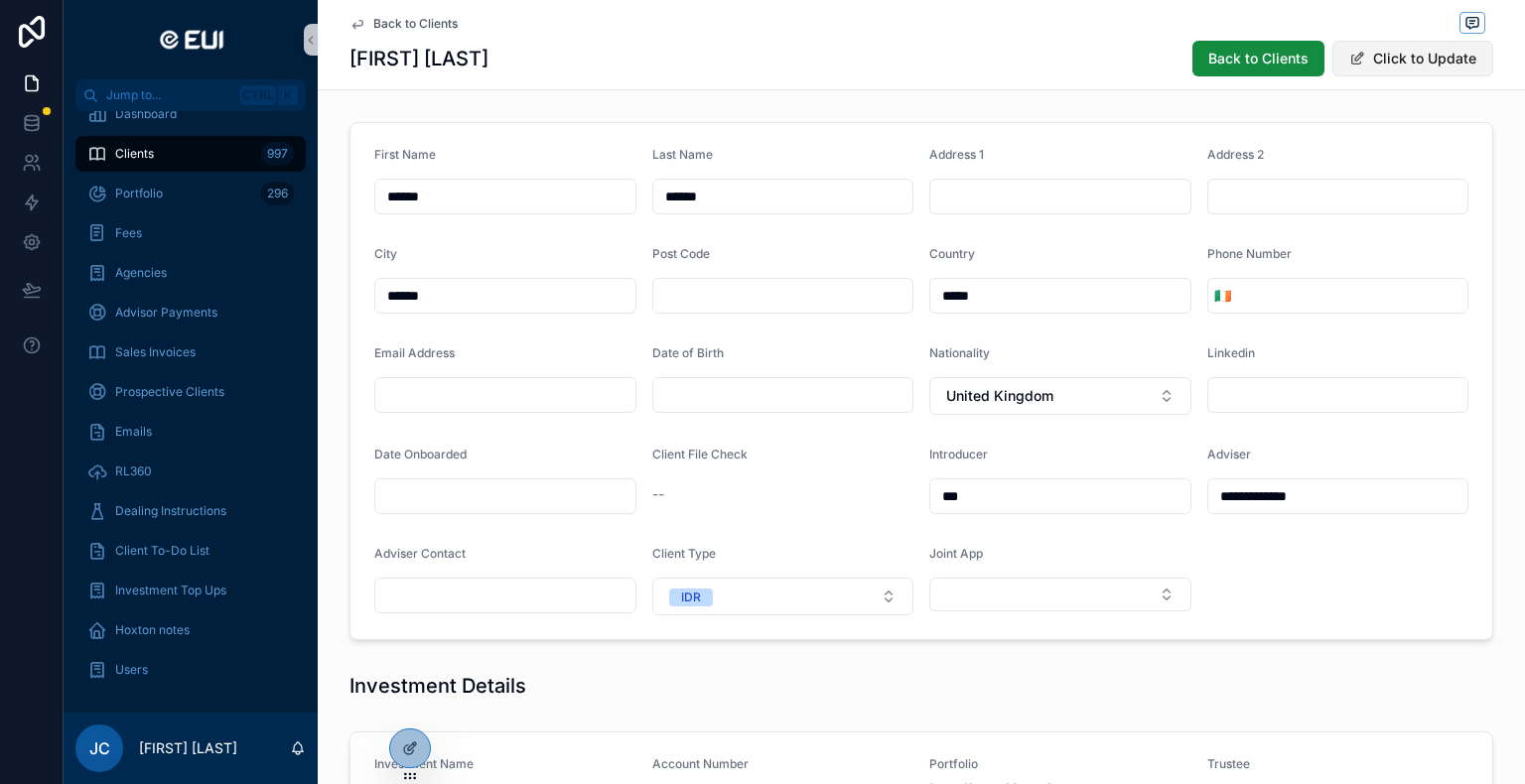 drag, startPoint x: 1410, startPoint y: 56, endPoint x: 1349, endPoint y: 117, distance: 86.267027 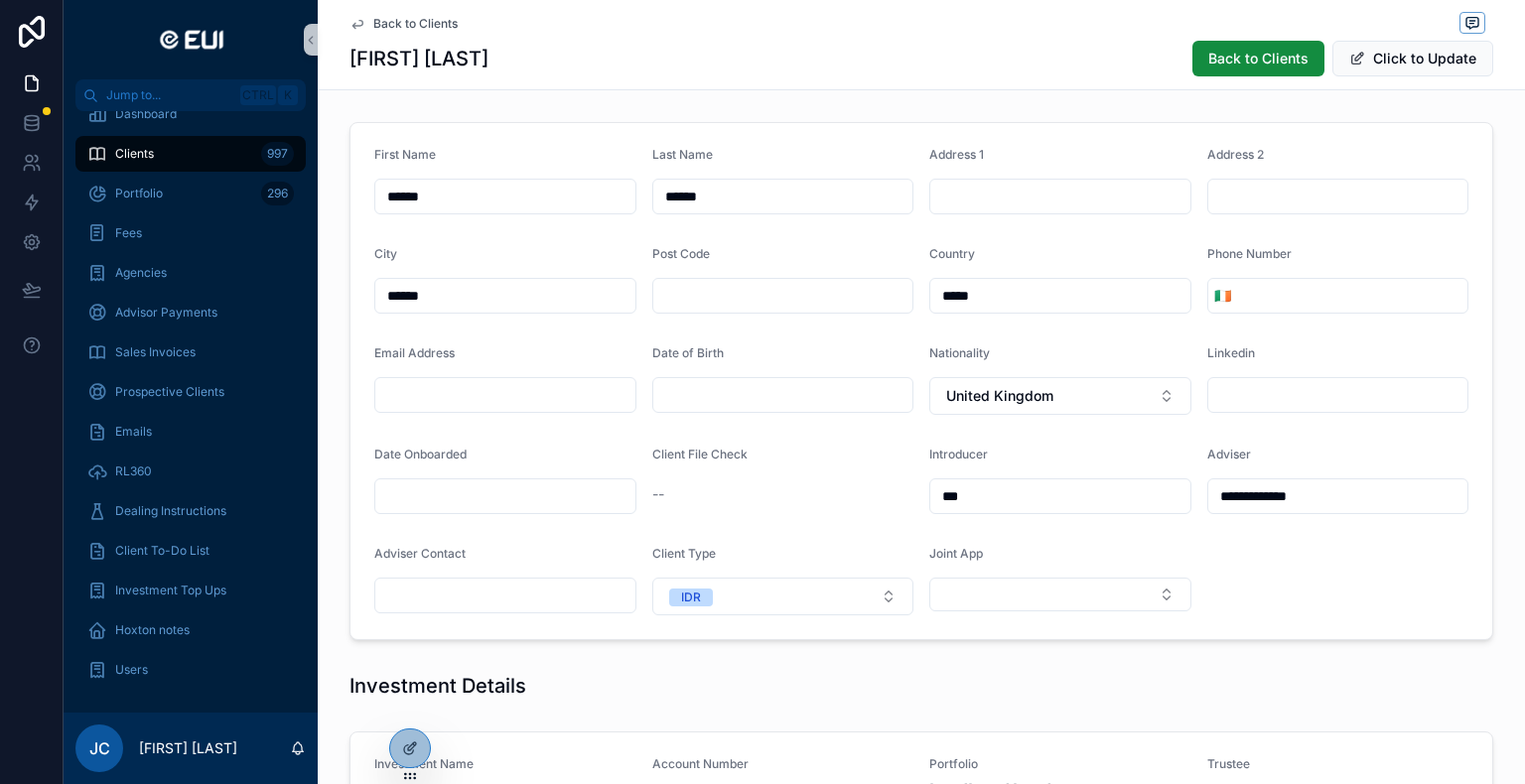 click on "Click to Update" at bounding box center [1413, 59] 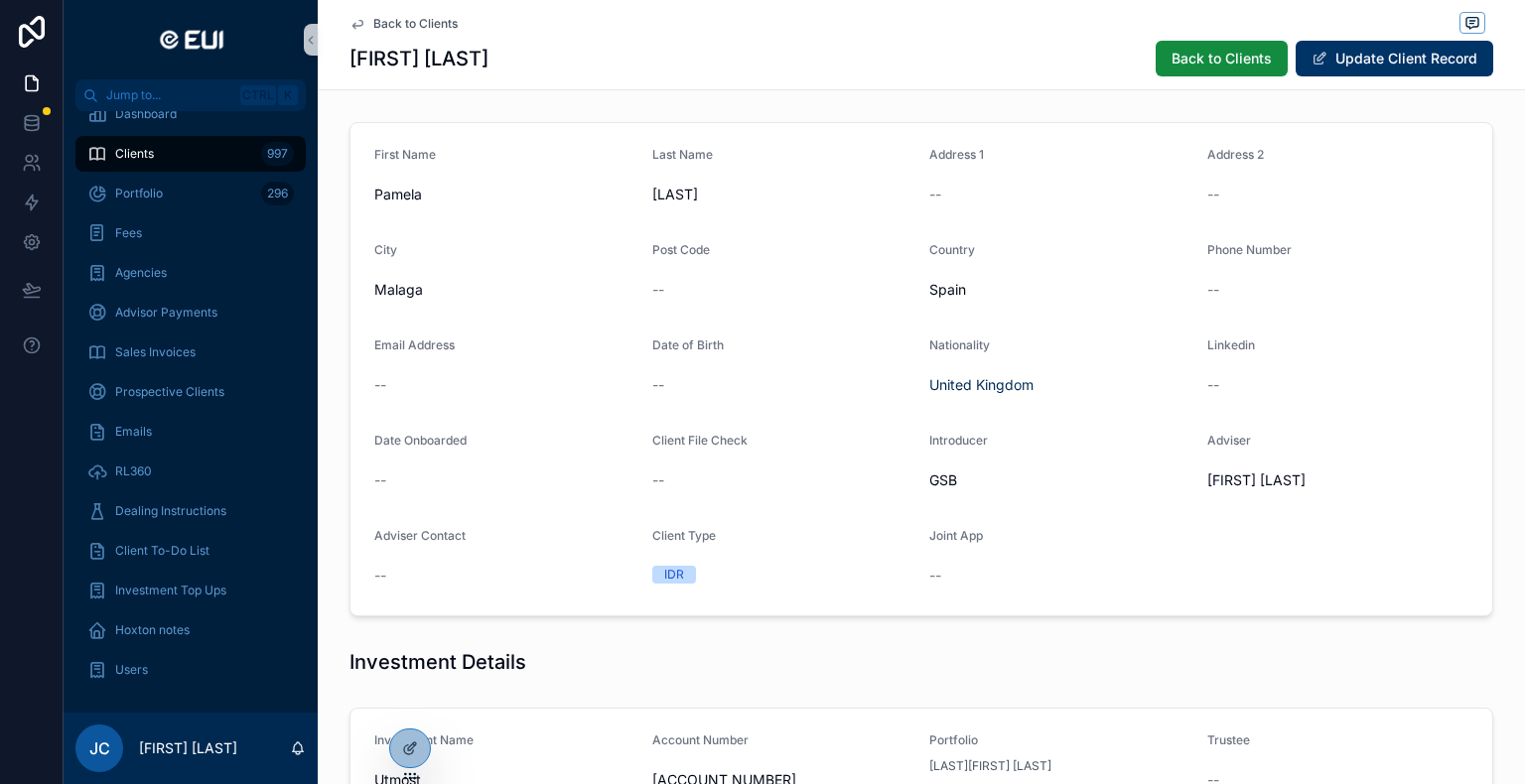click 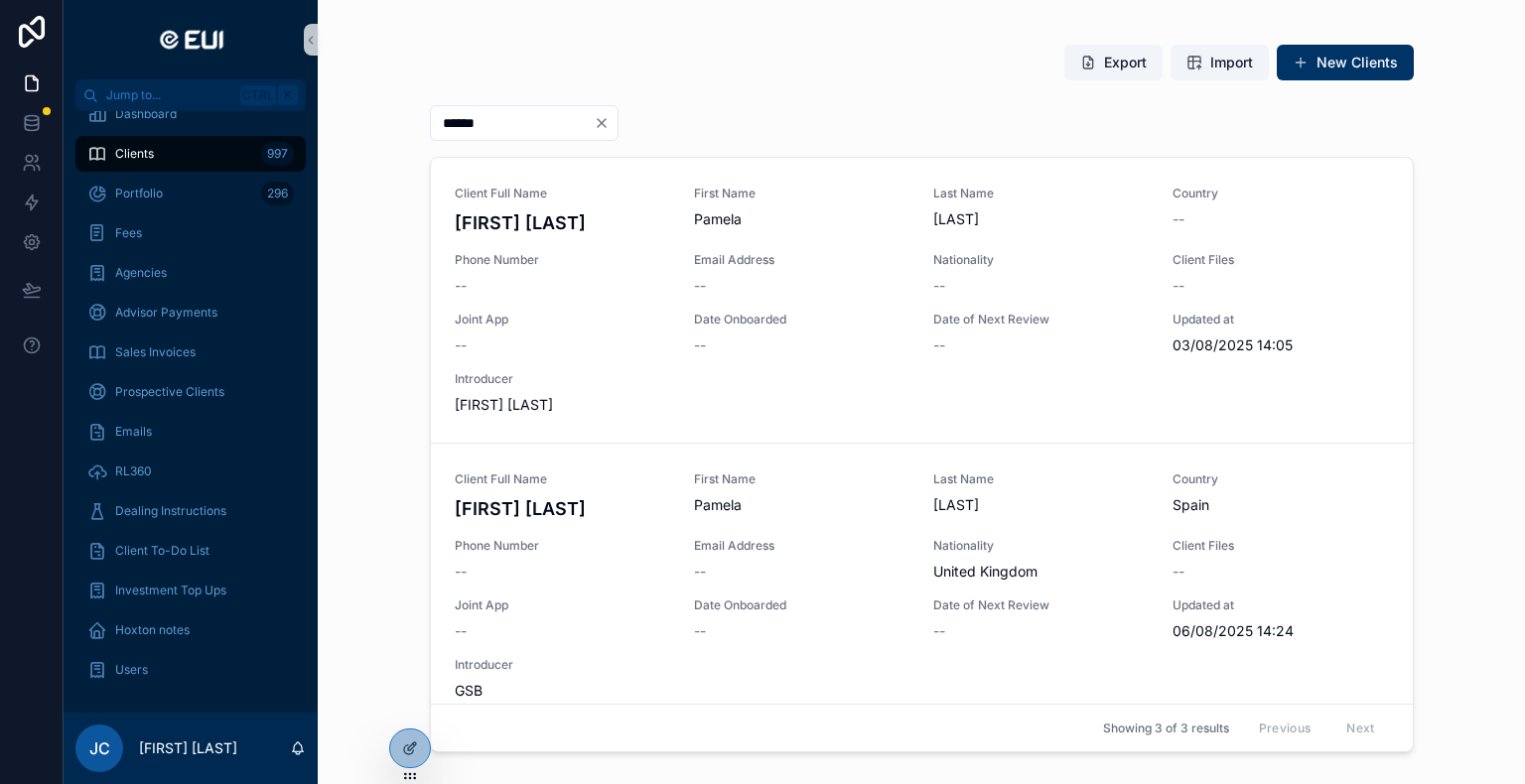 click on "******" at bounding box center [512, 123] 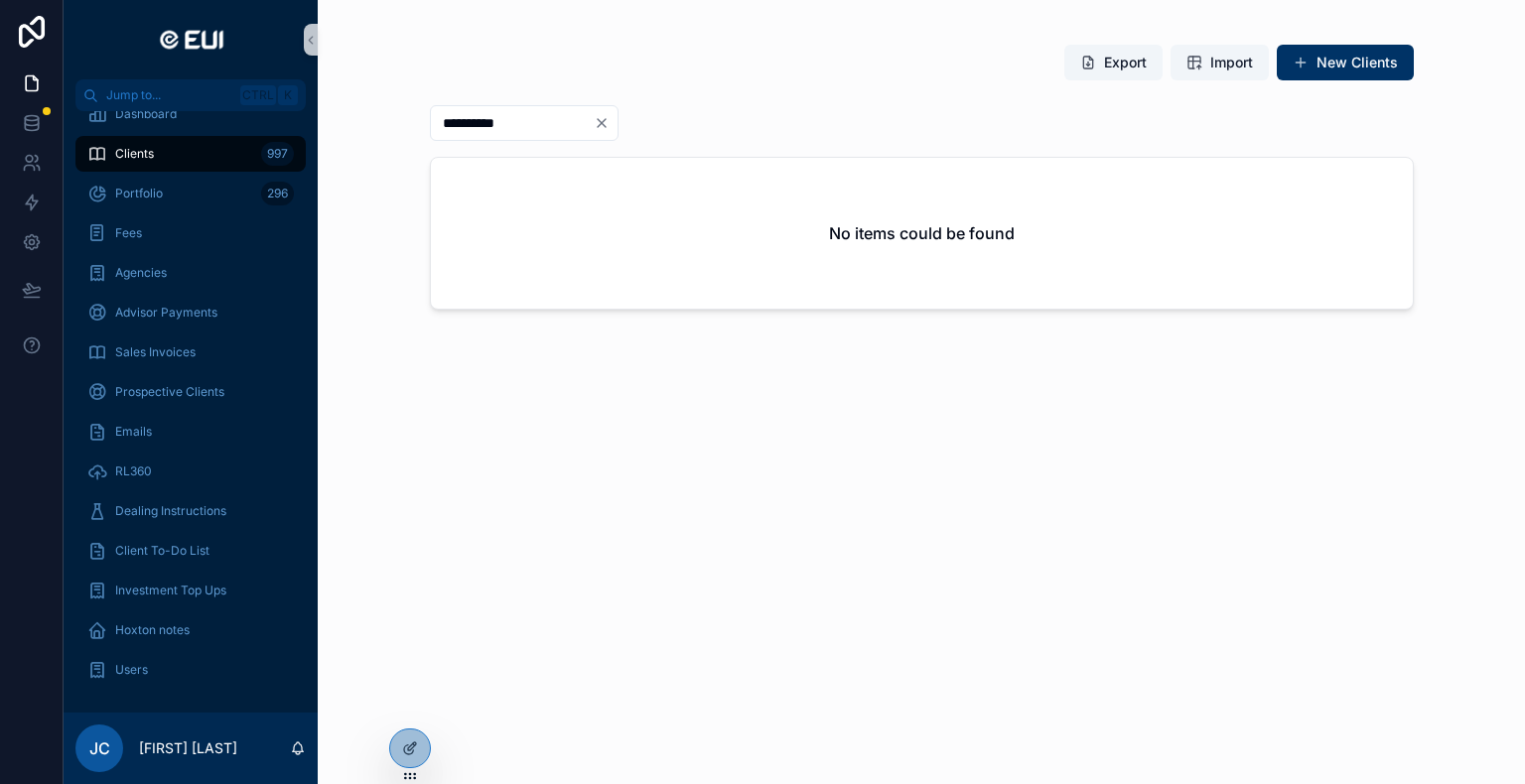 type on "**********" 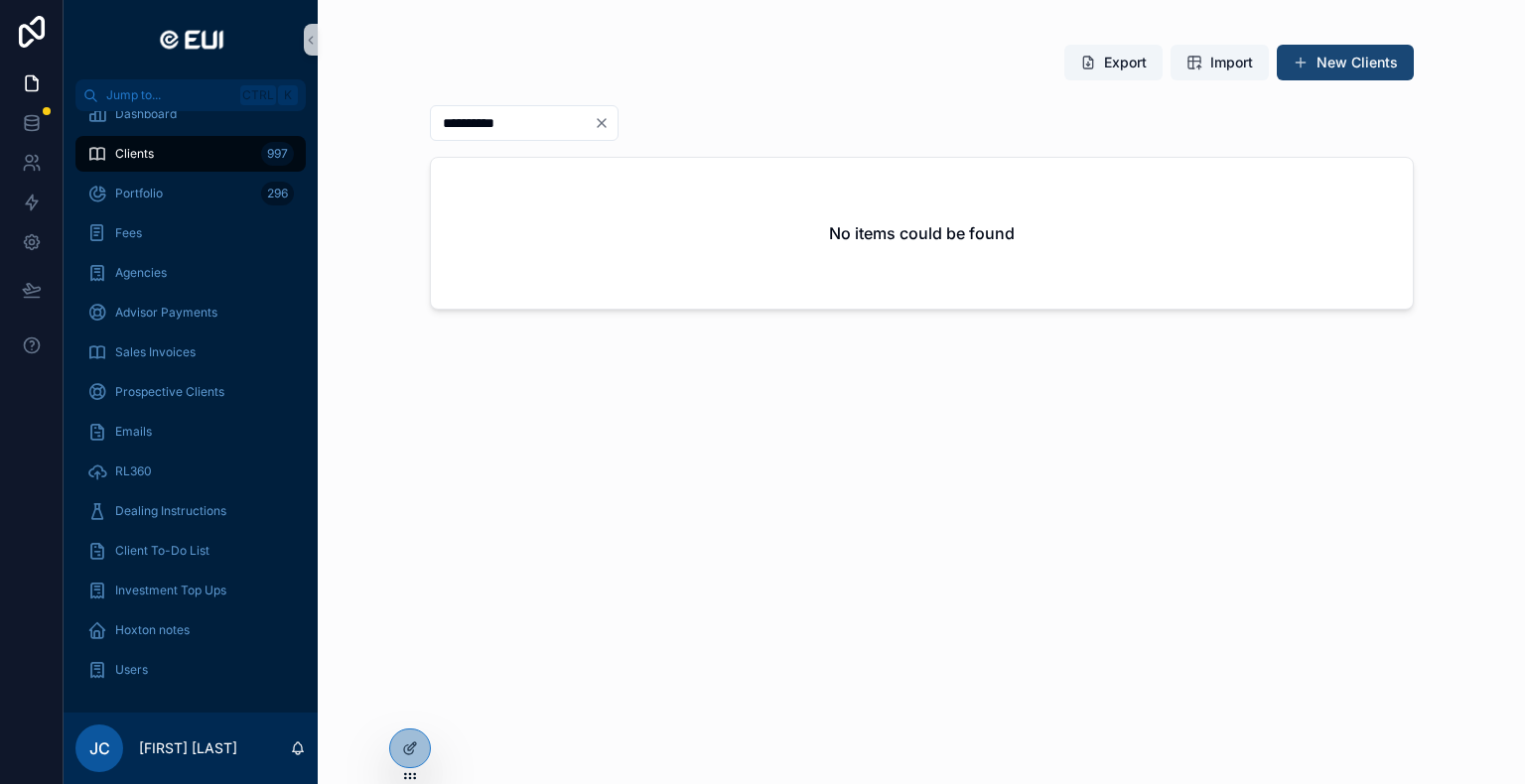 click on "New Clients" at bounding box center (1345, 63) 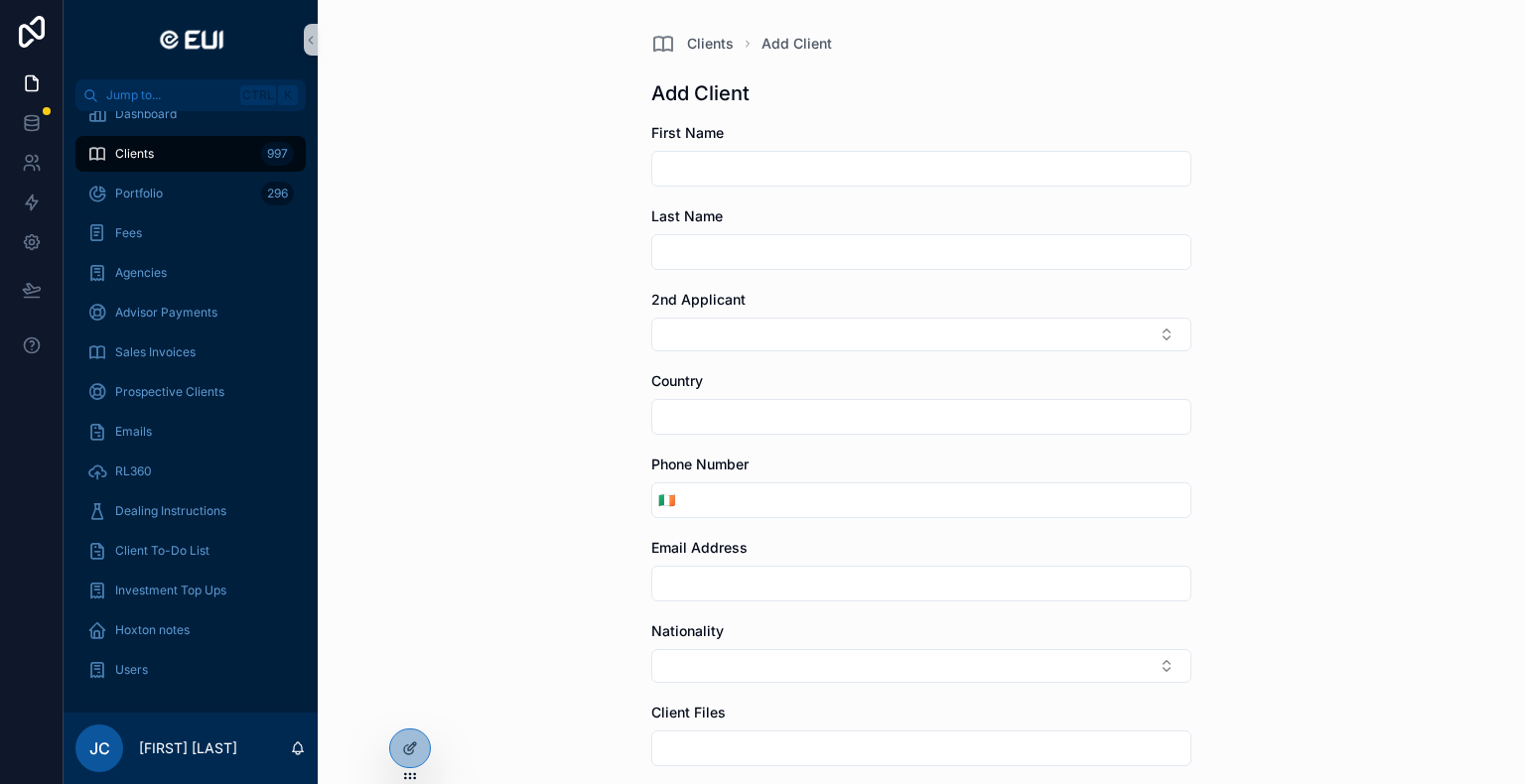 click at bounding box center (921, 169) 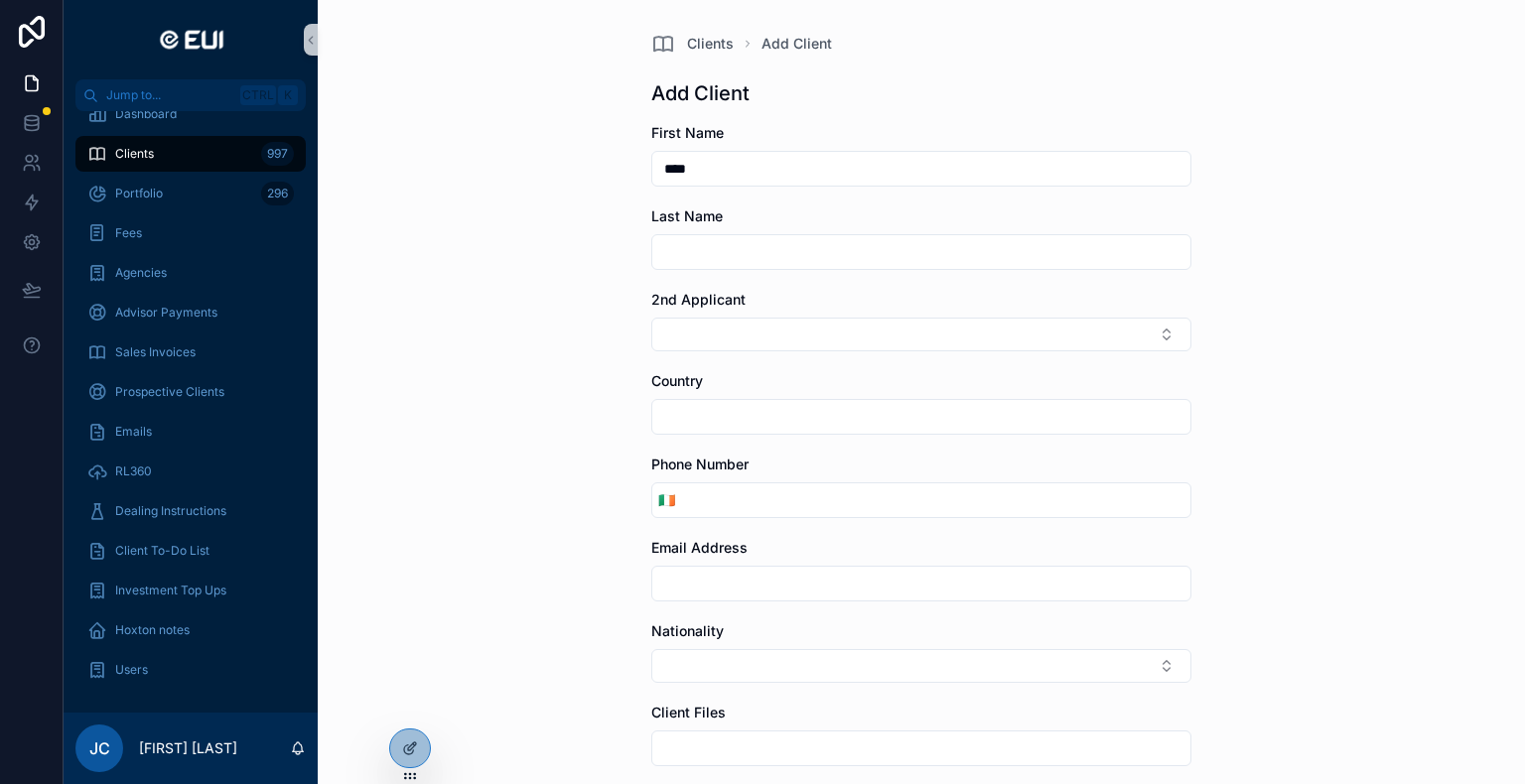 type on "****" 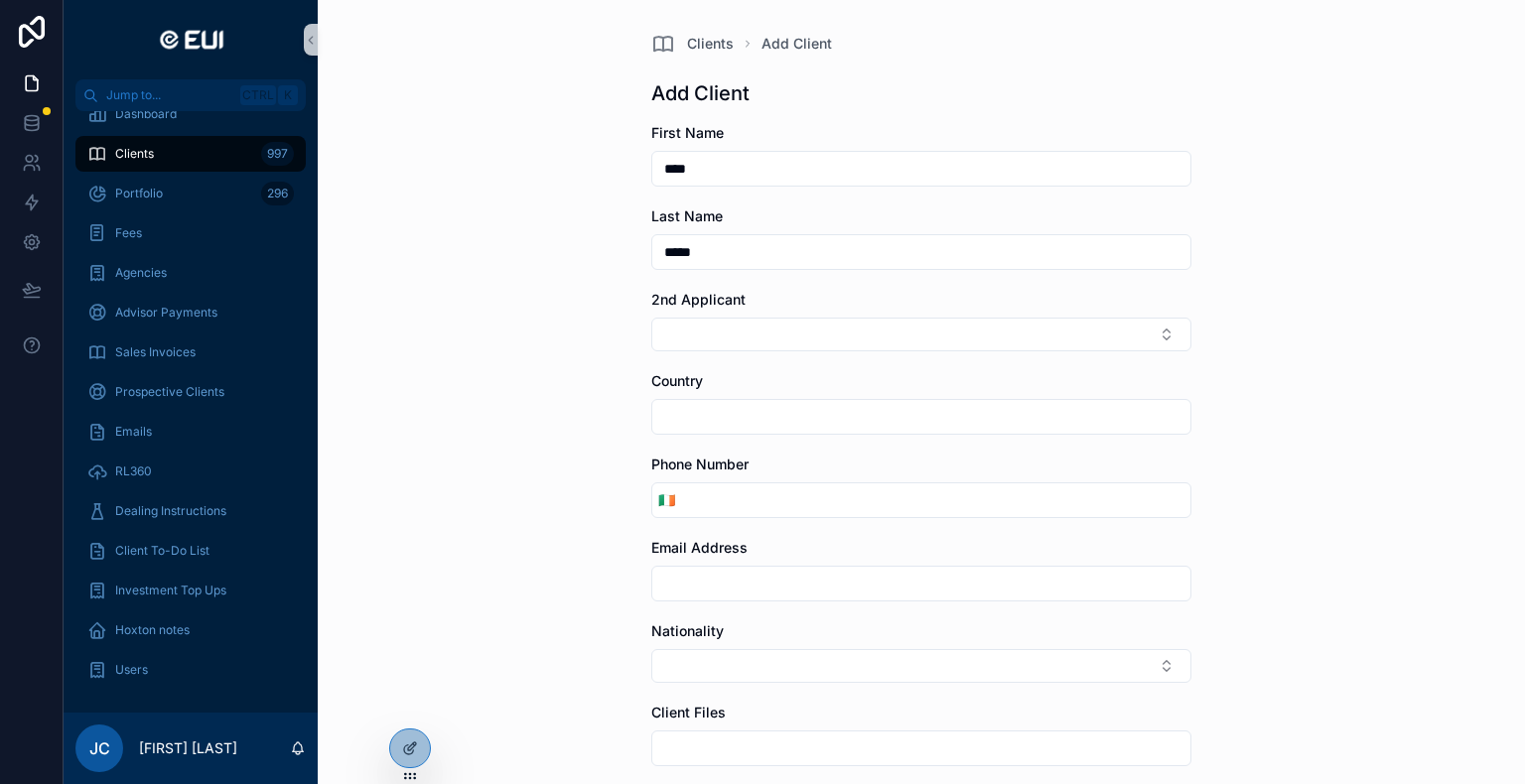 type on "*****" 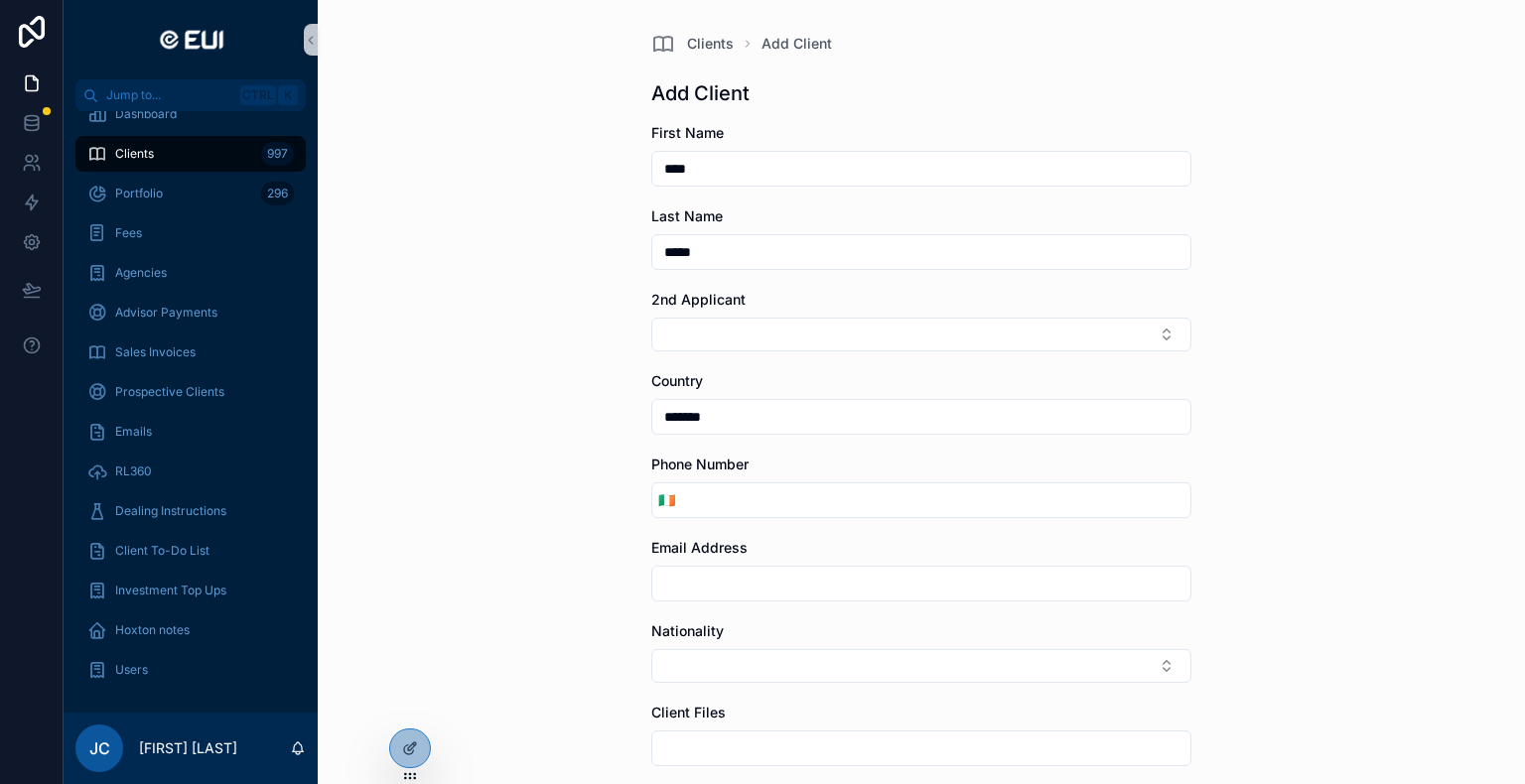 type on "*******" 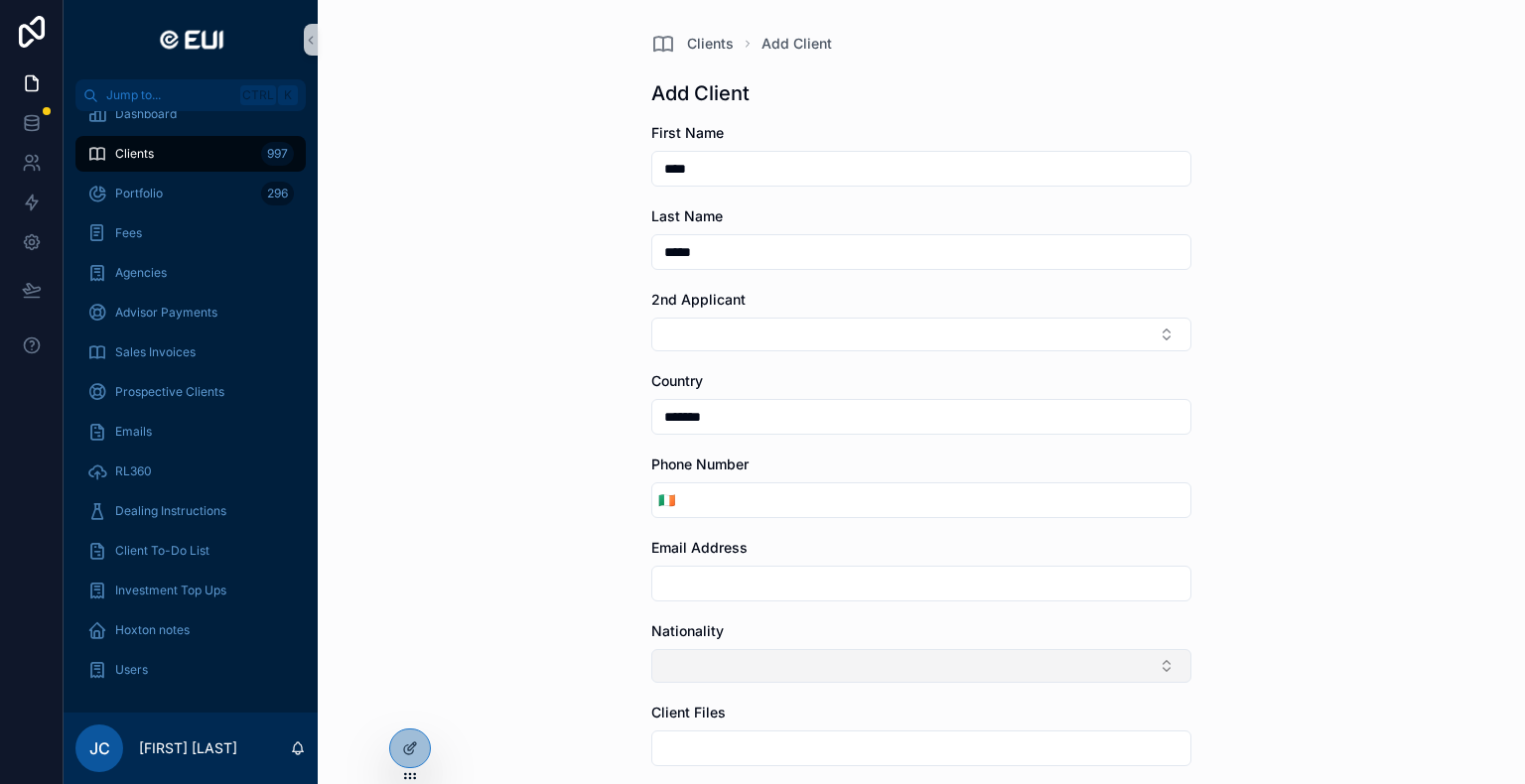 click at bounding box center (921, 666) 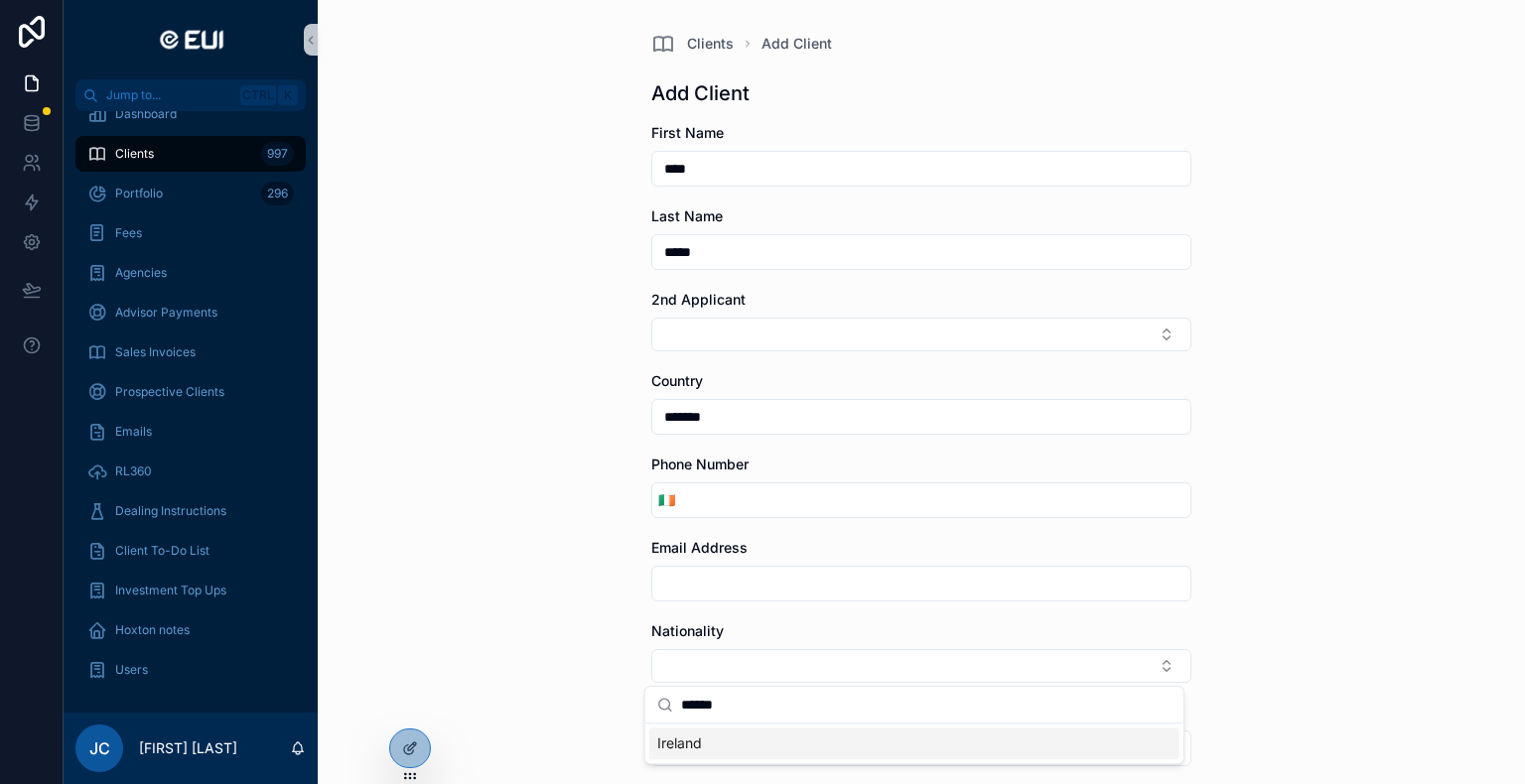 type on "******" 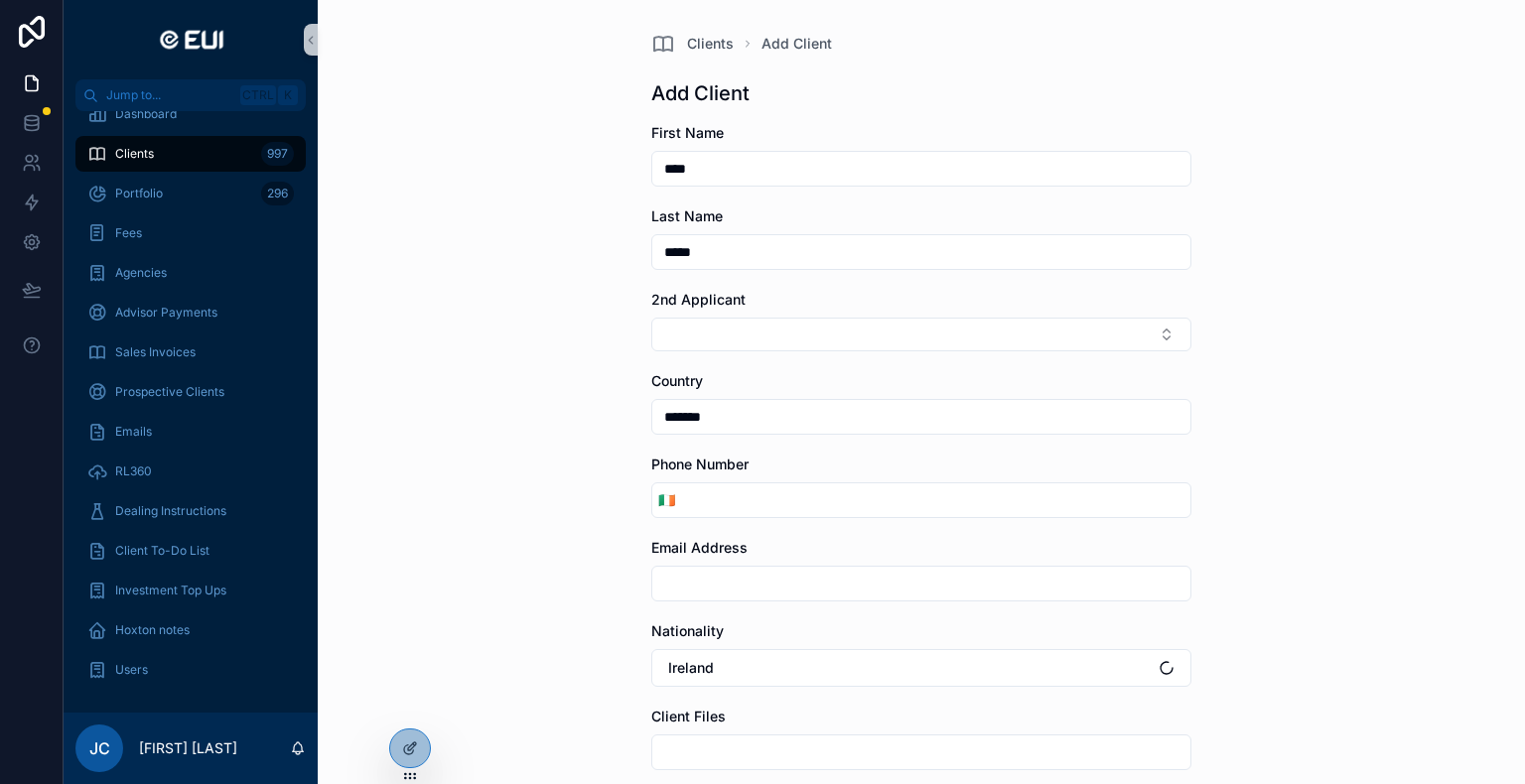 scroll, scrollTop: 397, scrollLeft: 0, axis: vertical 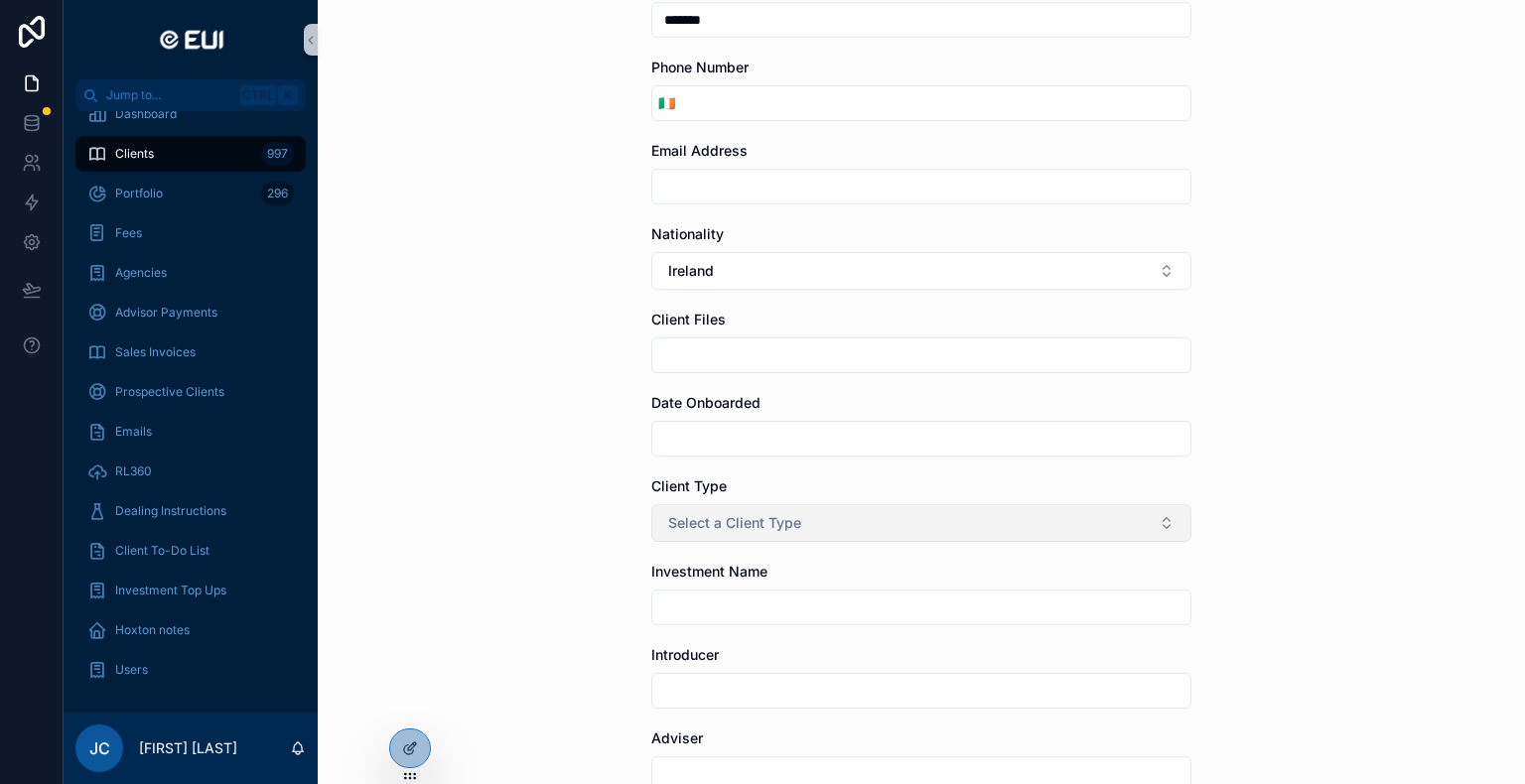 click on "Select a Client Type" at bounding box center (735, 523) 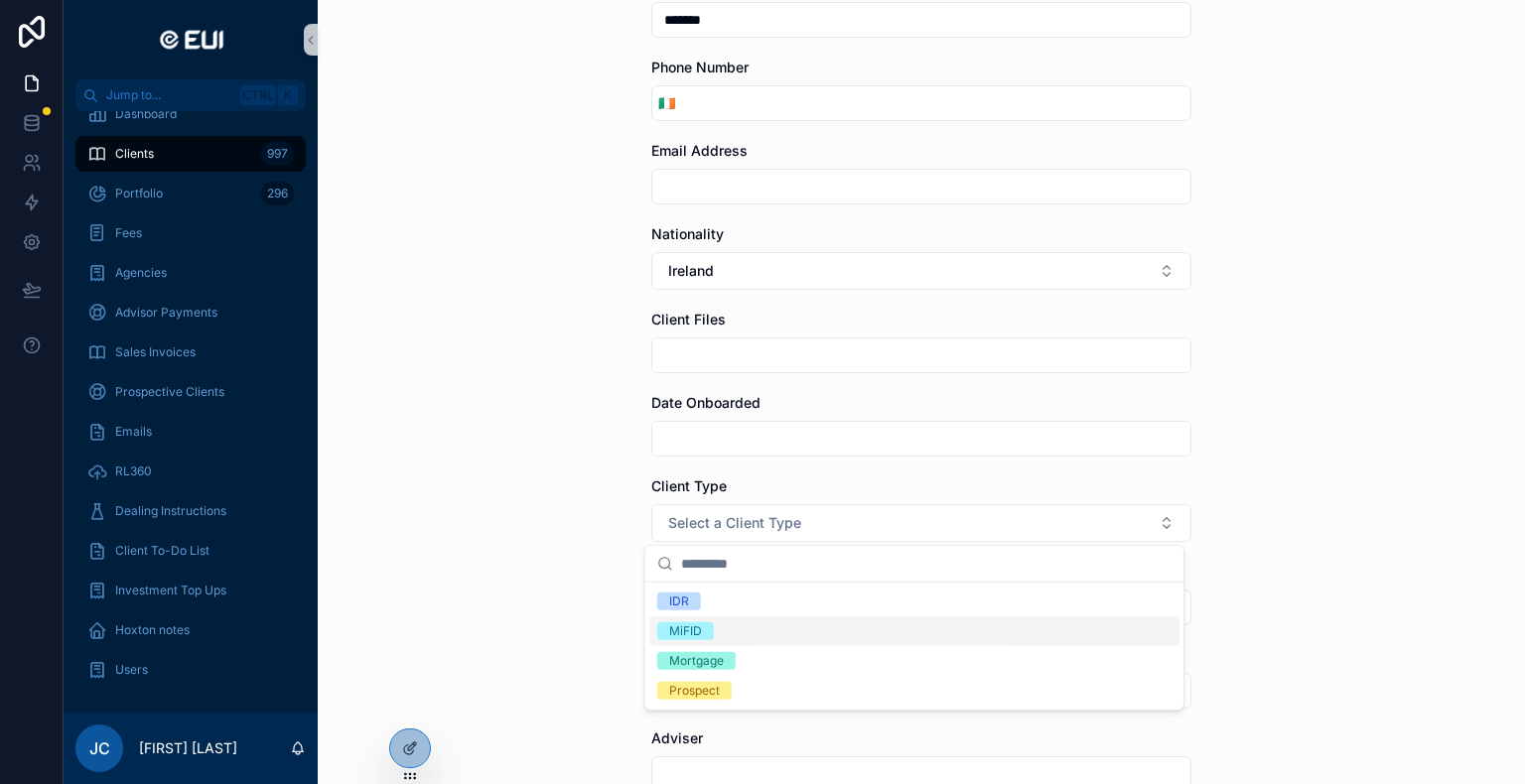 click on "MiFID" at bounding box center [685, 631] 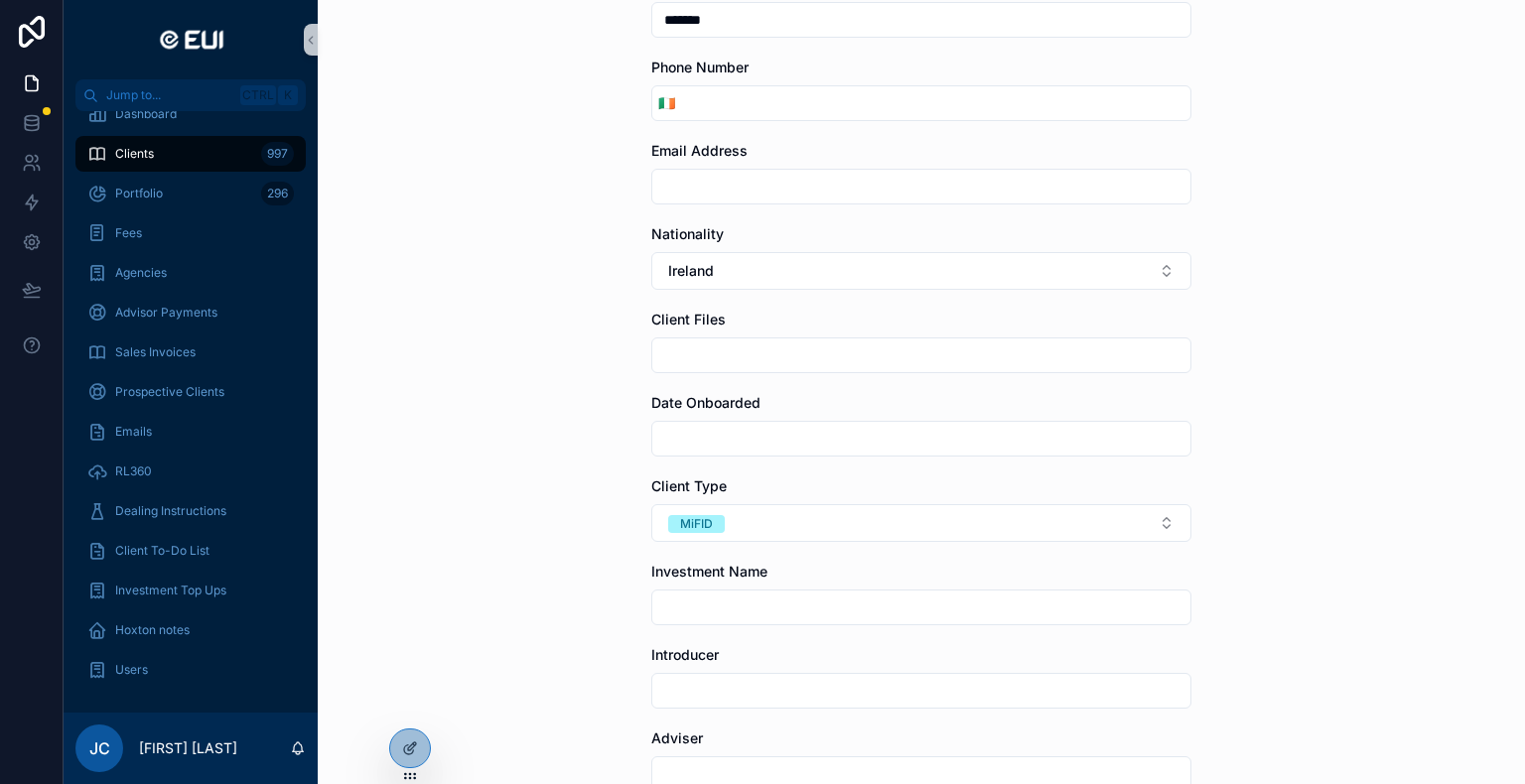 click at bounding box center (921, 607) 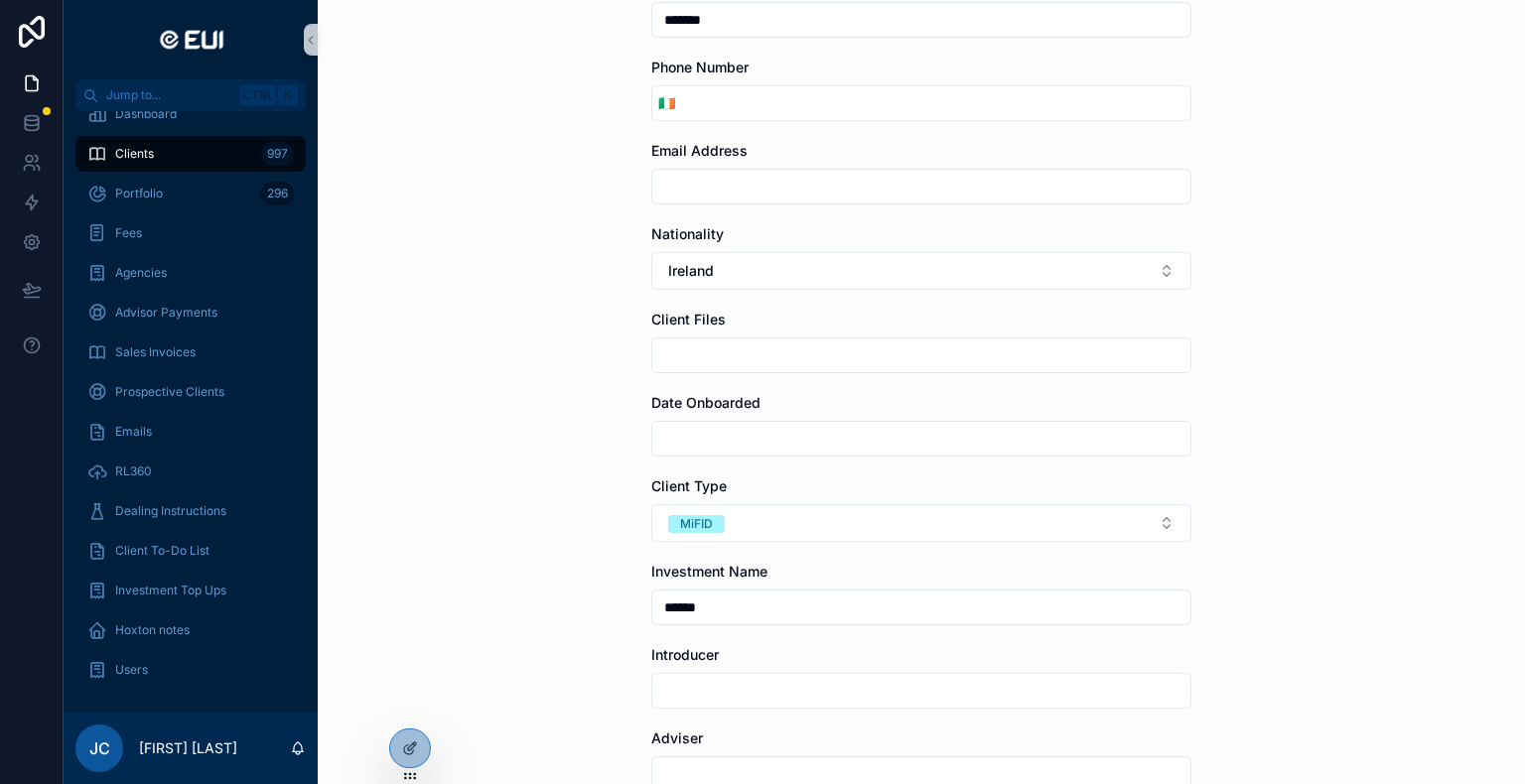 type on "******" 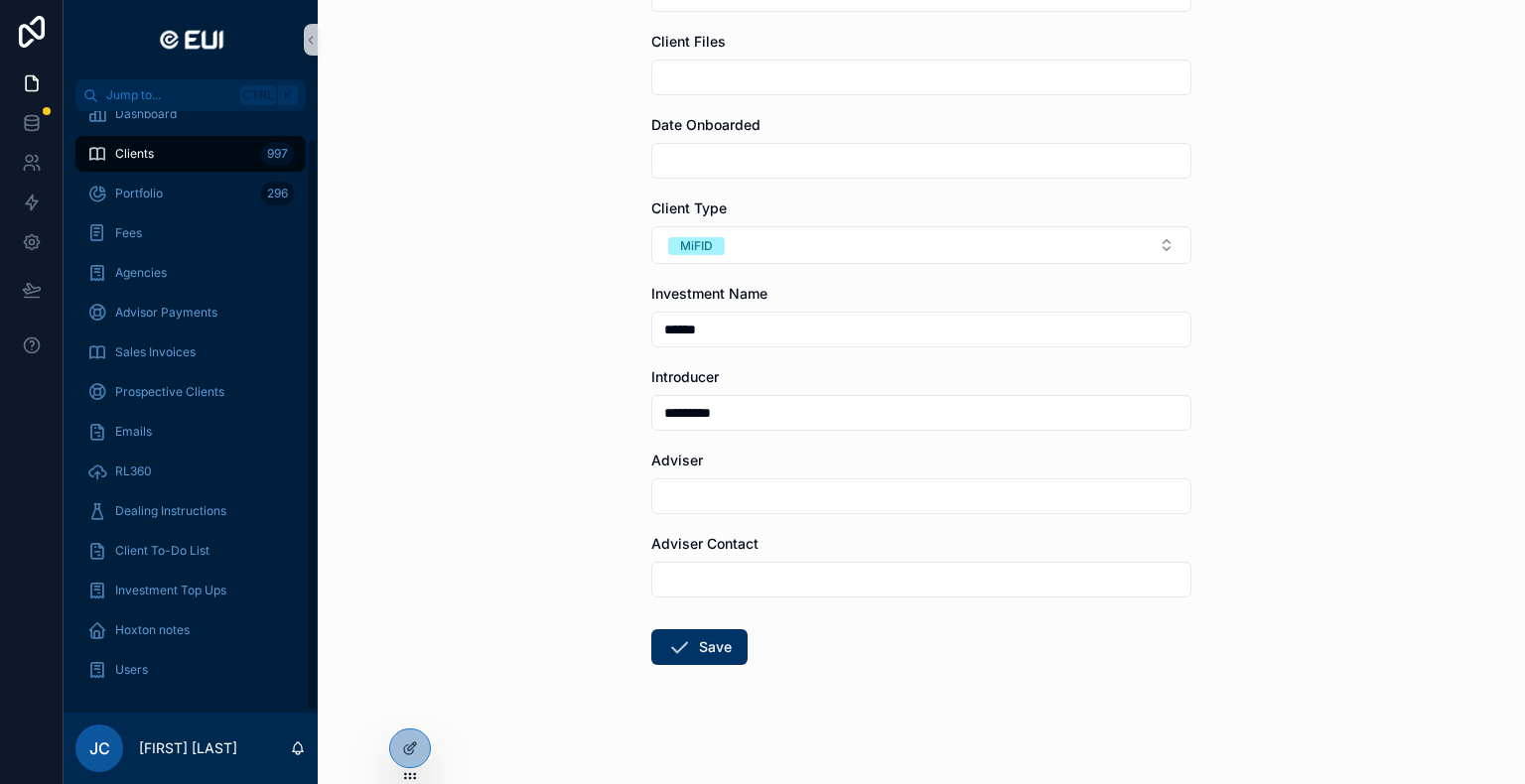 scroll, scrollTop: 682, scrollLeft: 0, axis: vertical 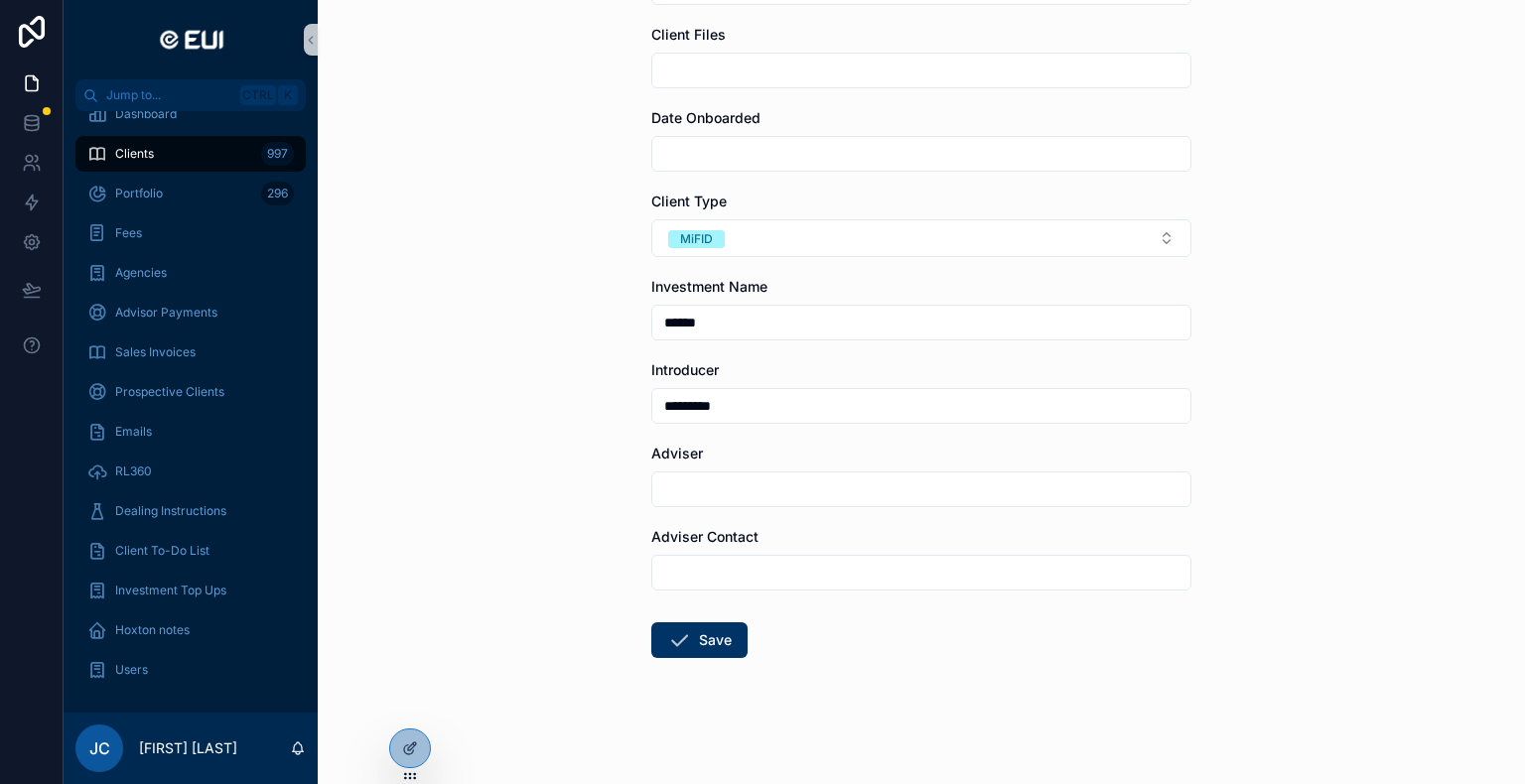 type on "*********" 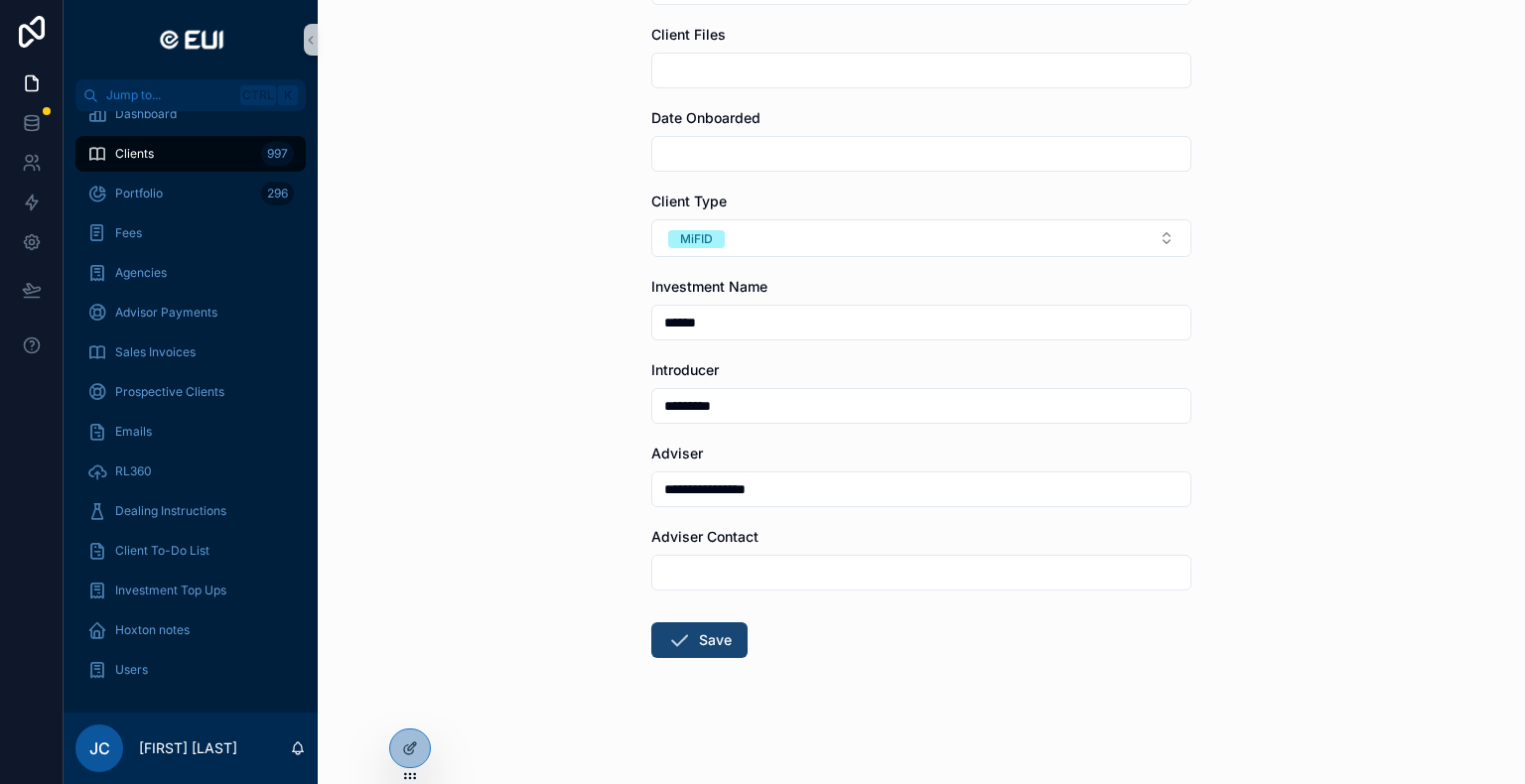 type on "**********" 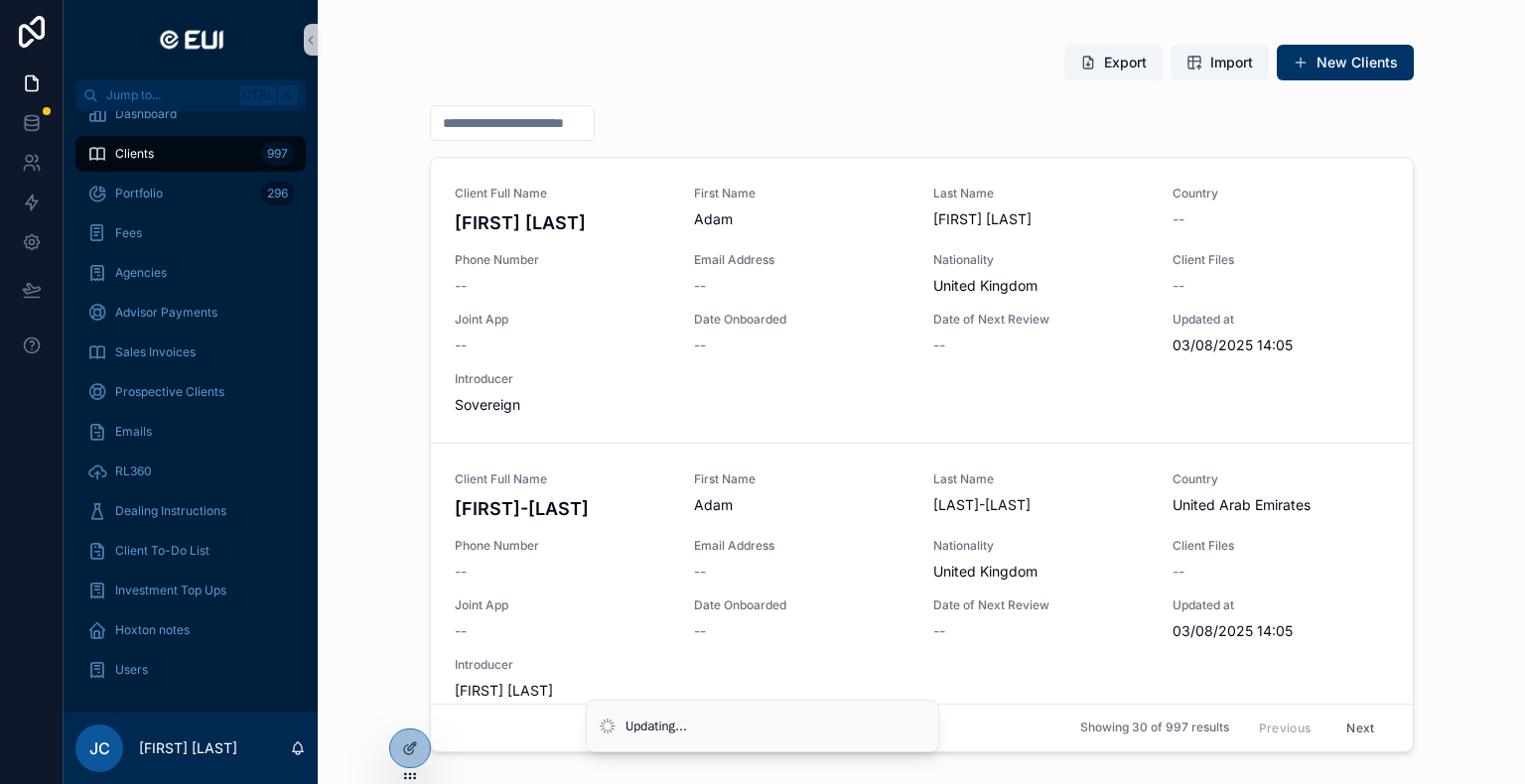 scroll, scrollTop: 0, scrollLeft: 0, axis: both 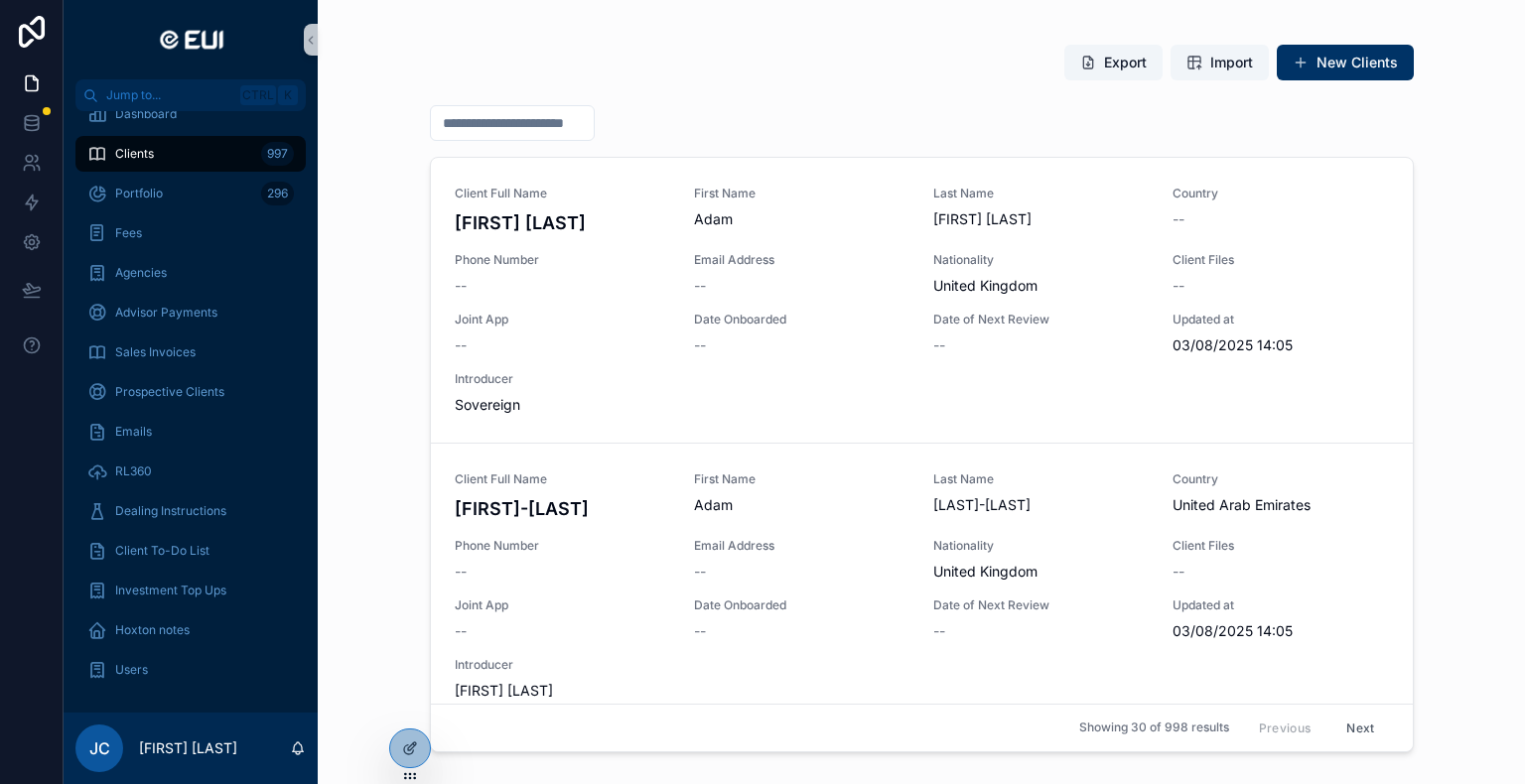 click at bounding box center [512, 123] 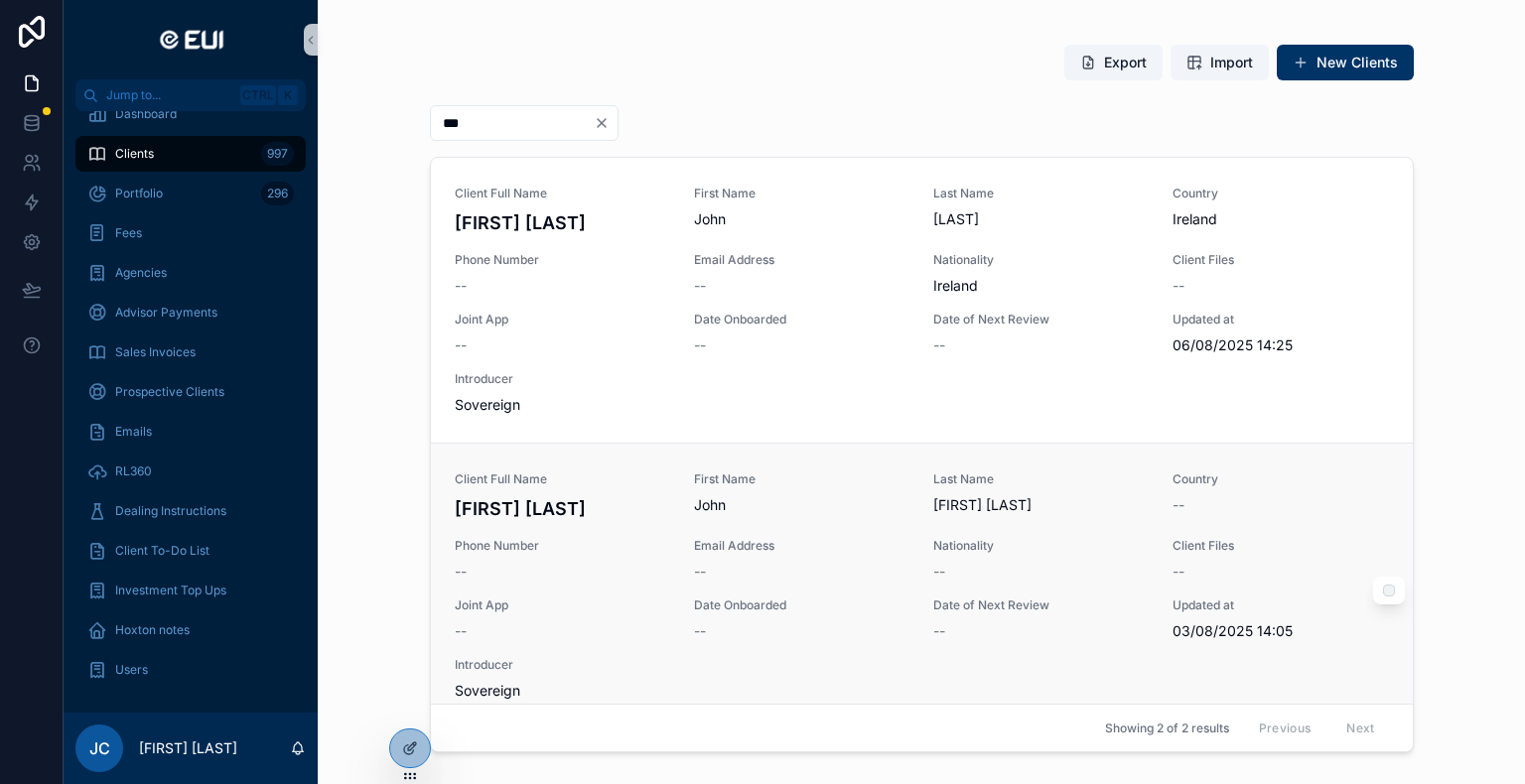 type on "***" 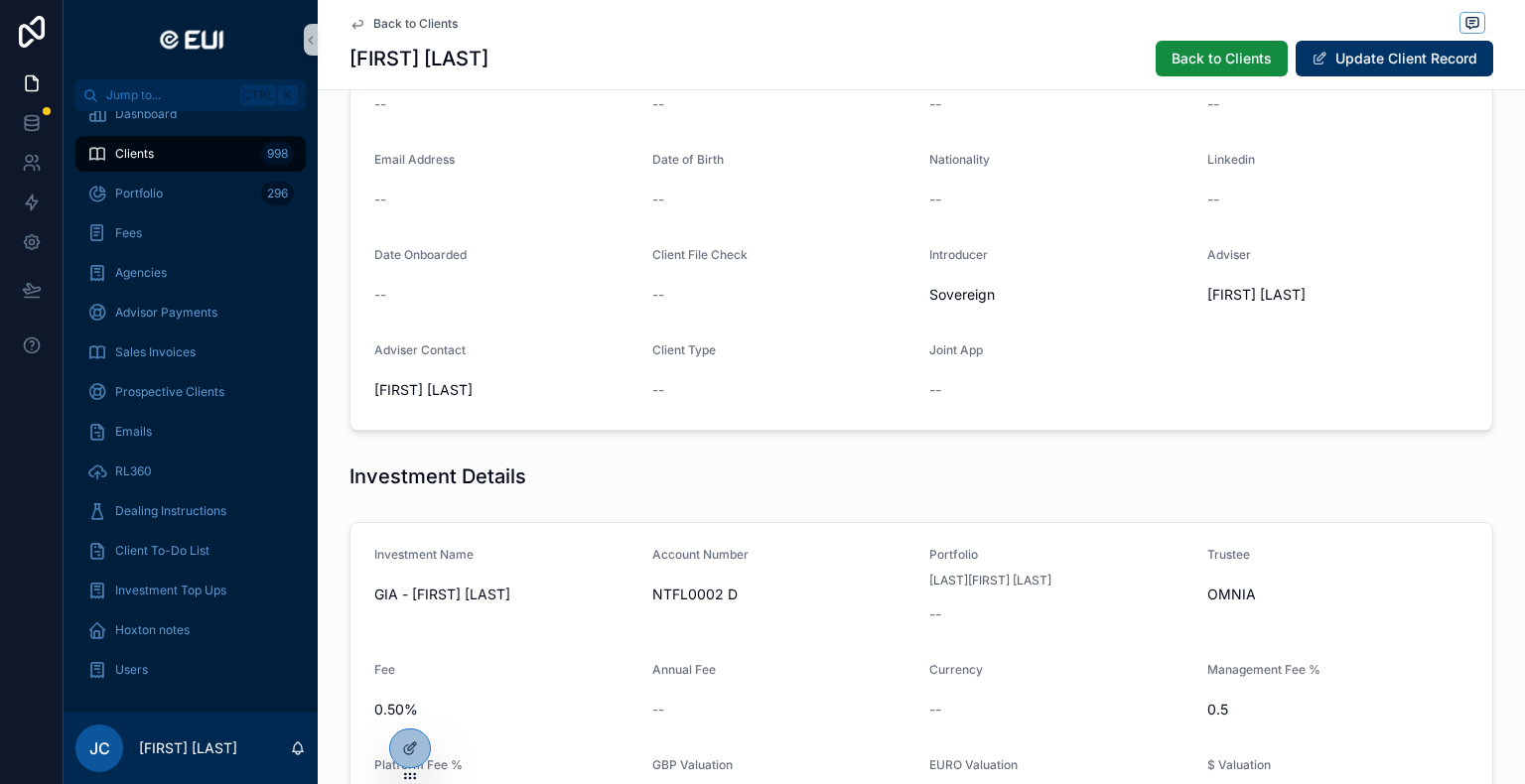 scroll, scrollTop: 198, scrollLeft: 0, axis: vertical 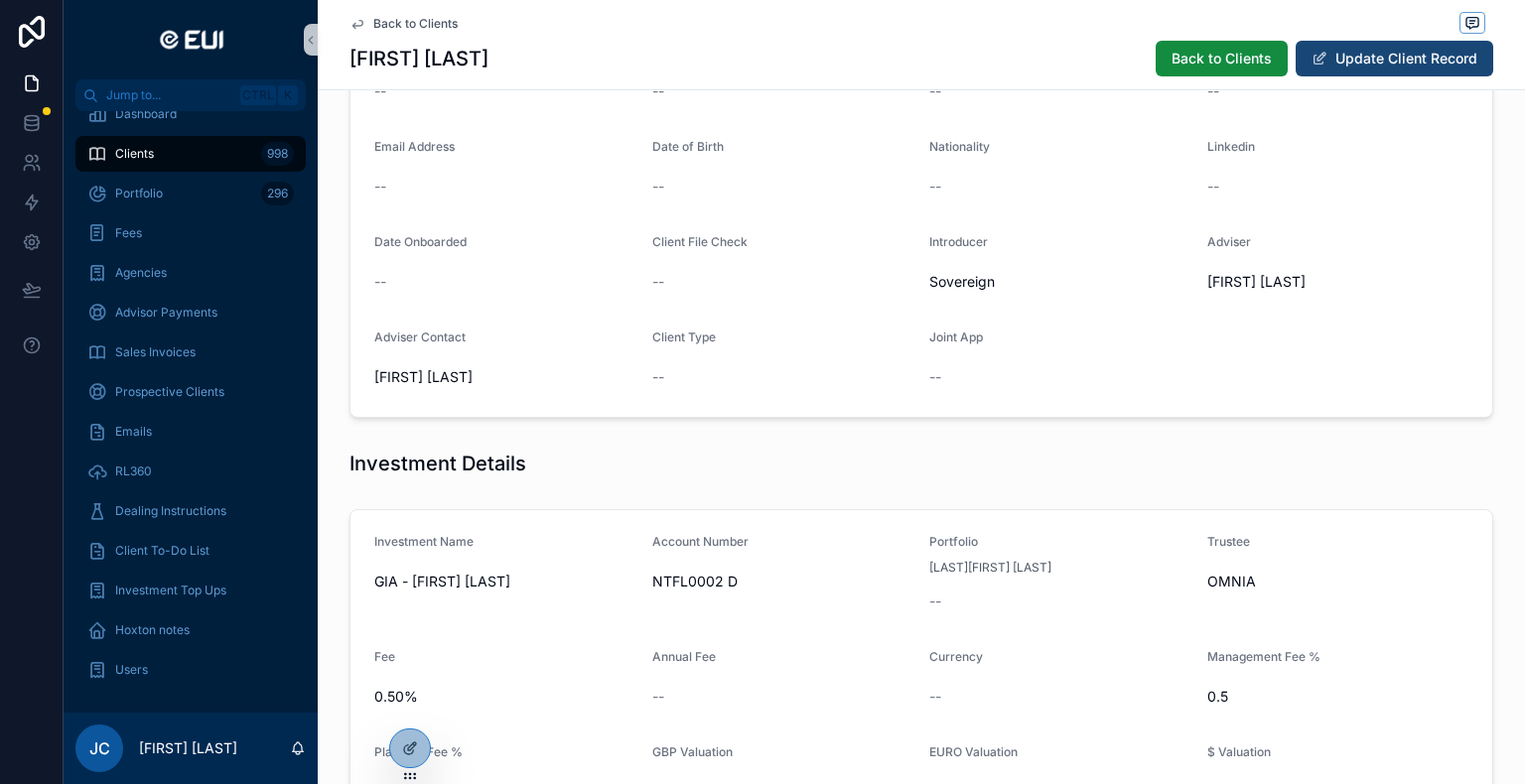 click on "Update Client Record" at bounding box center (1394, 59) 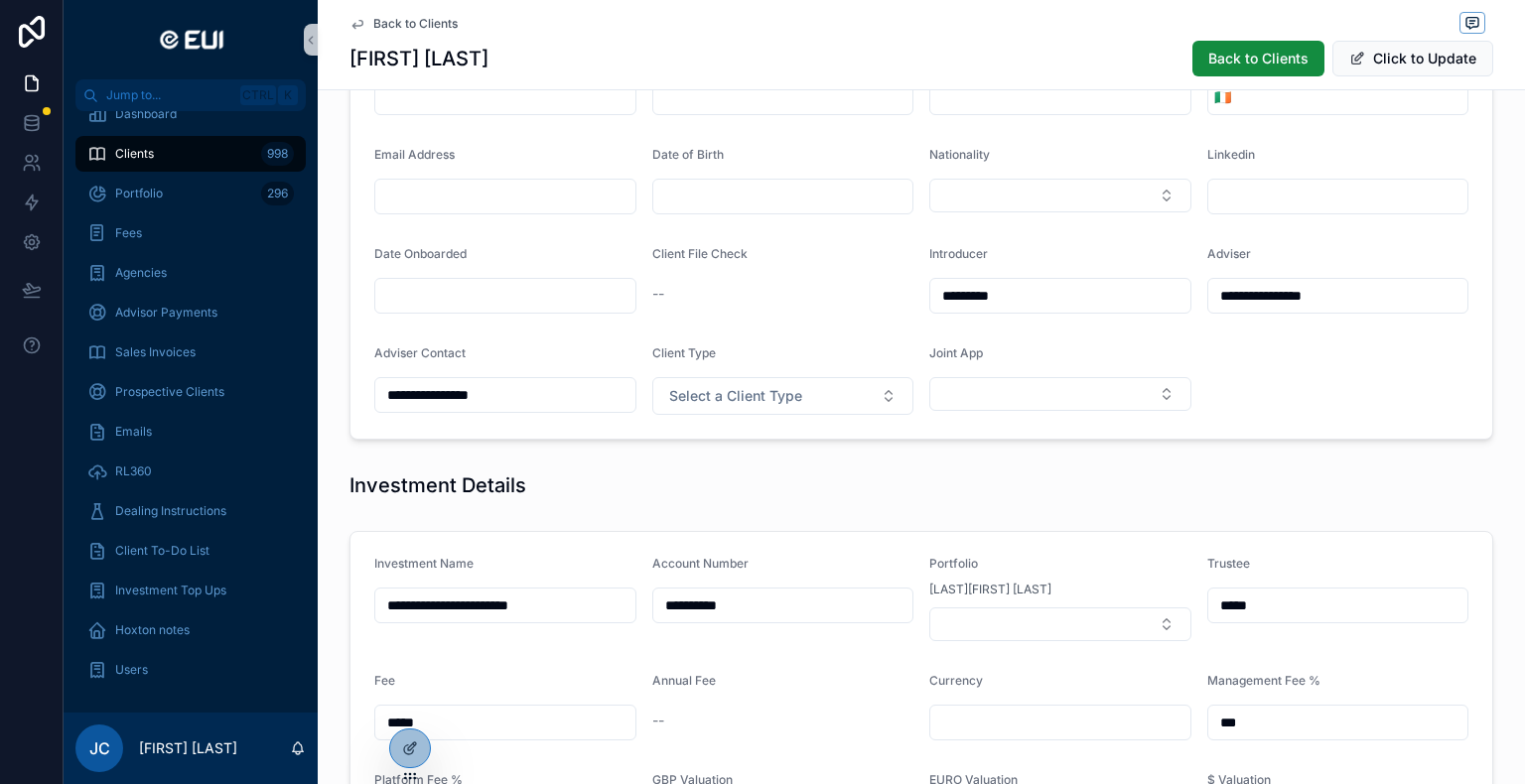 drag, startPoint x: 556, startPoint y: 603, endPoint x: 380, endPoint y: 567, distance: 179.64409 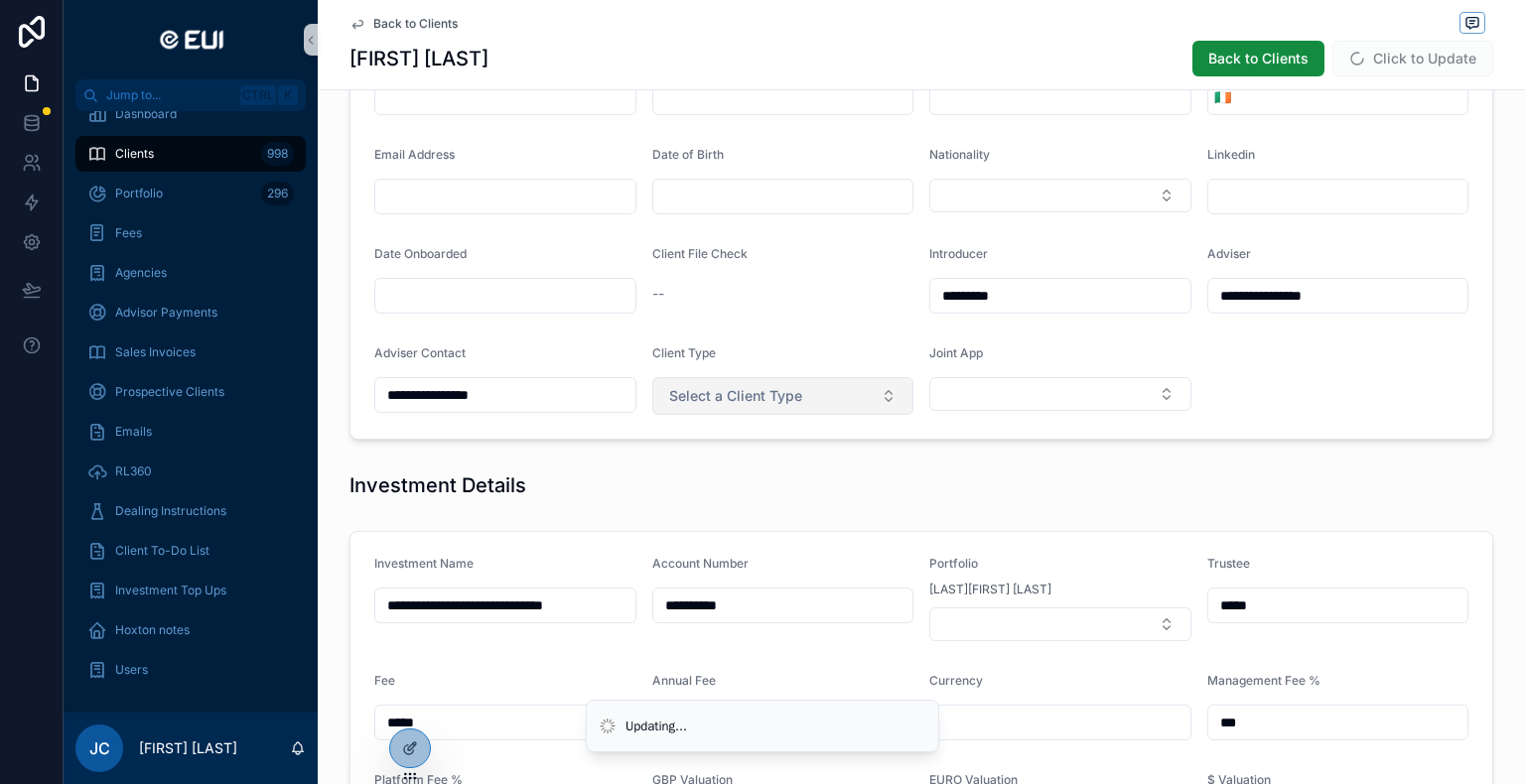 type on "**********" 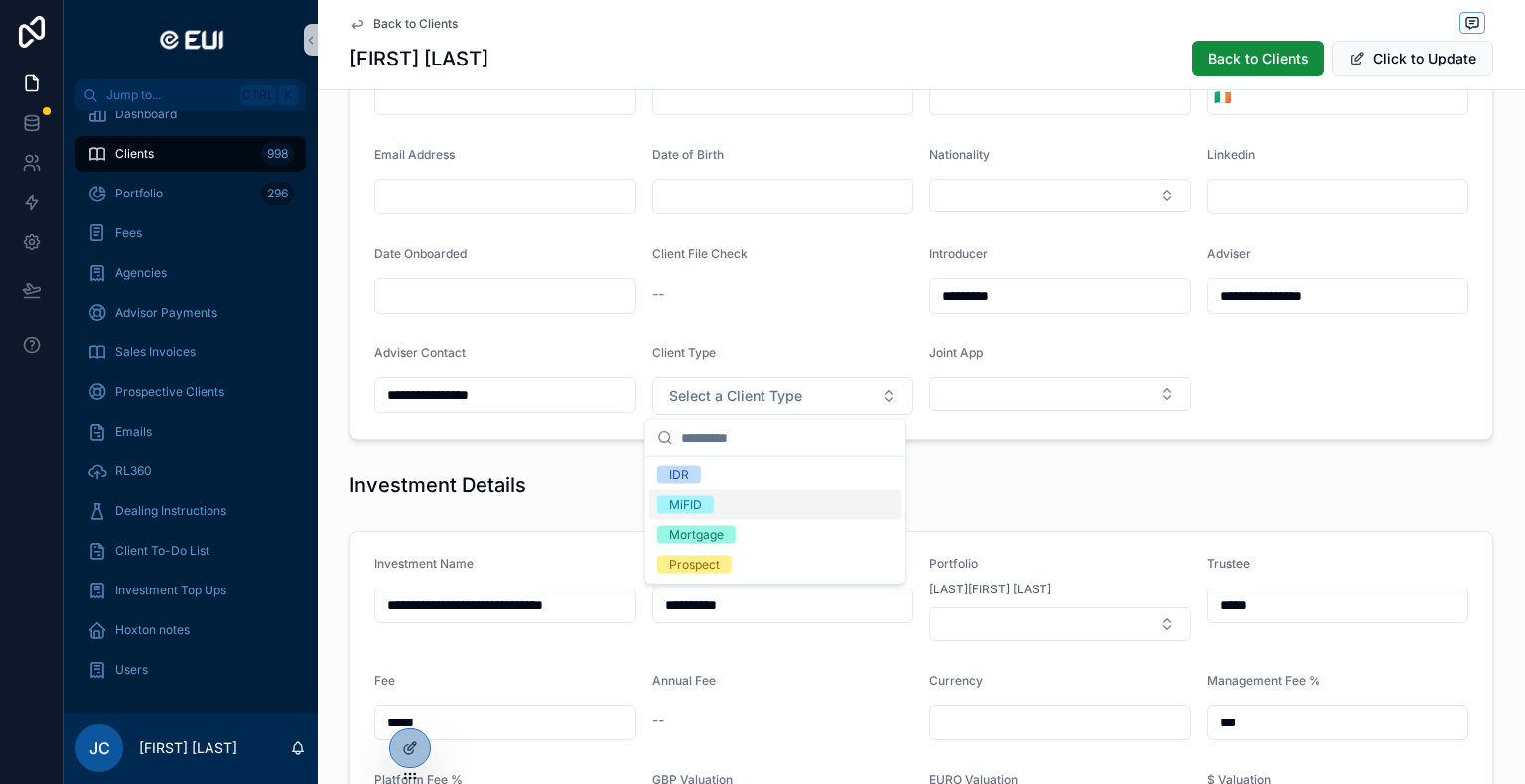 click on "MiFID" at bounding box center [685, 505] 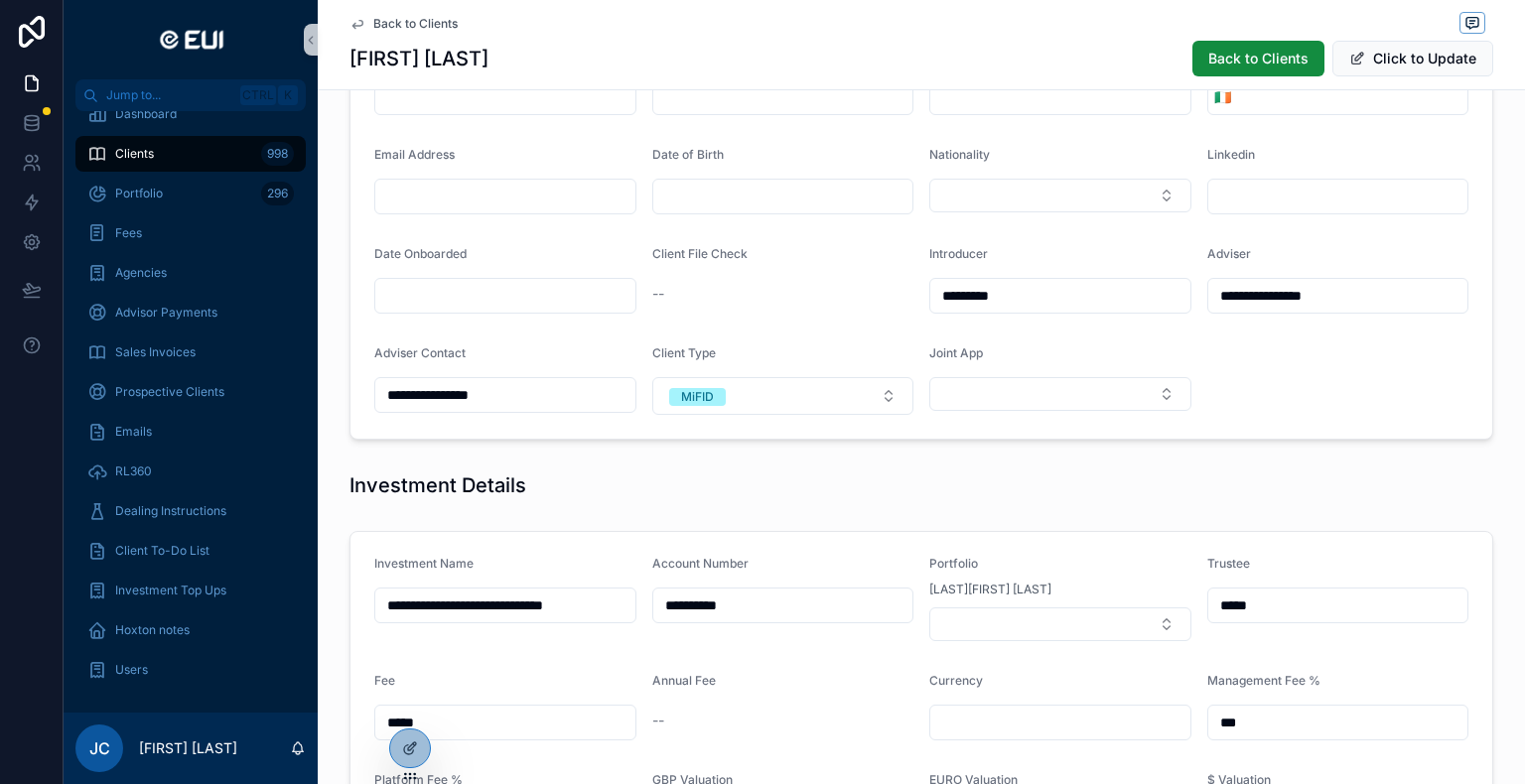 click on "*****" at bounding box center (1338, 605) 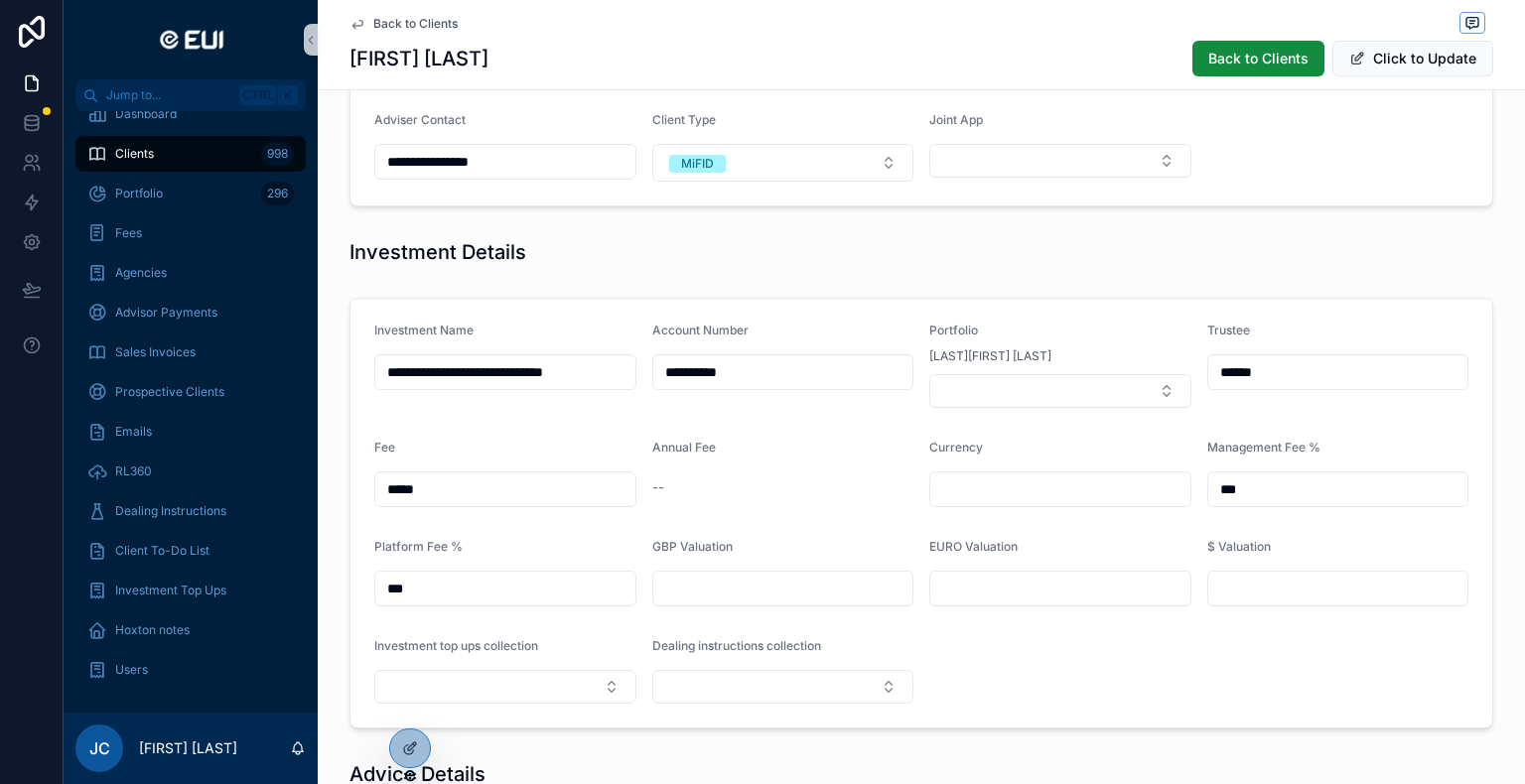 scroll, scrollTop: 397, scrollLeft: 0, axis: vertical 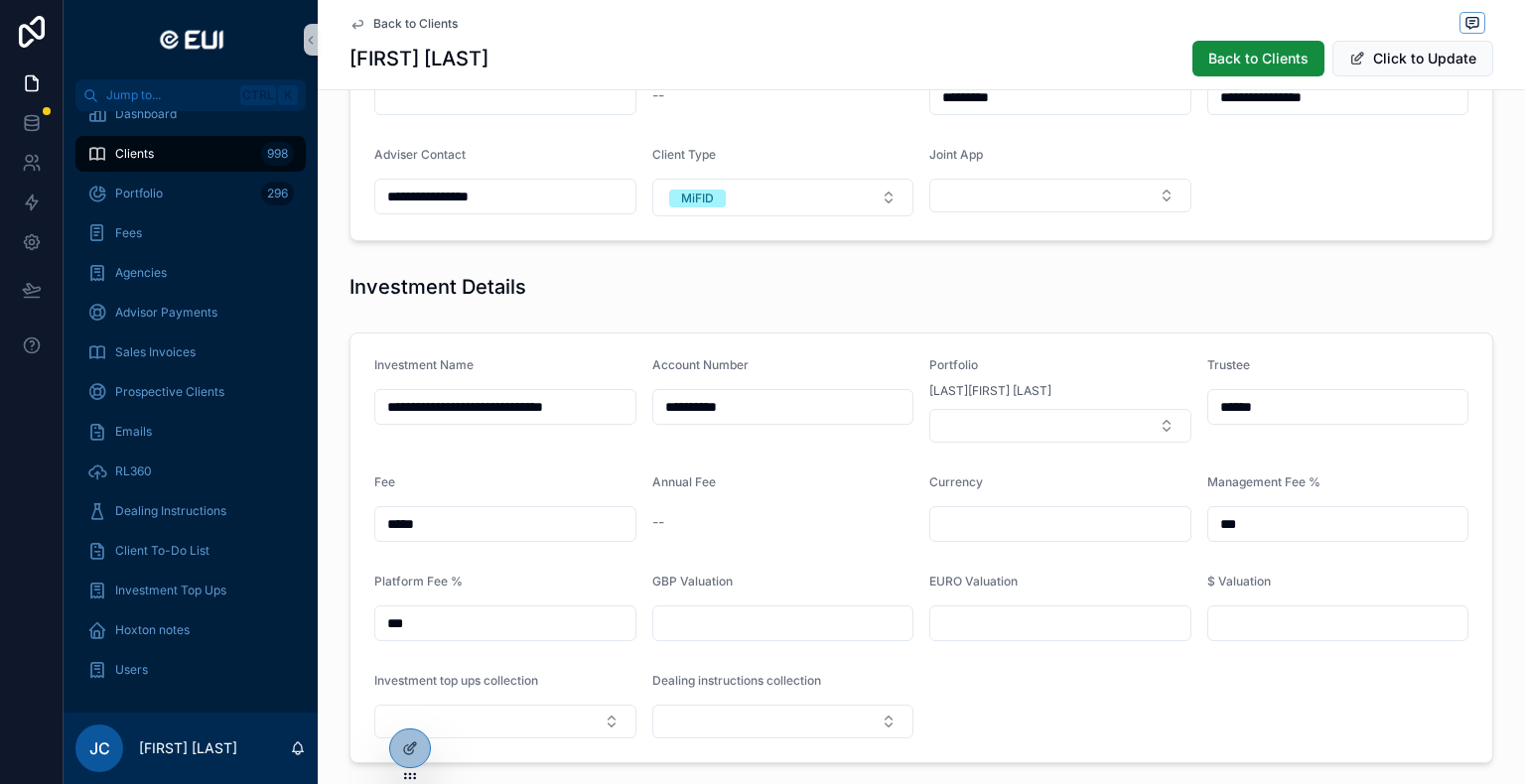 type on "******" 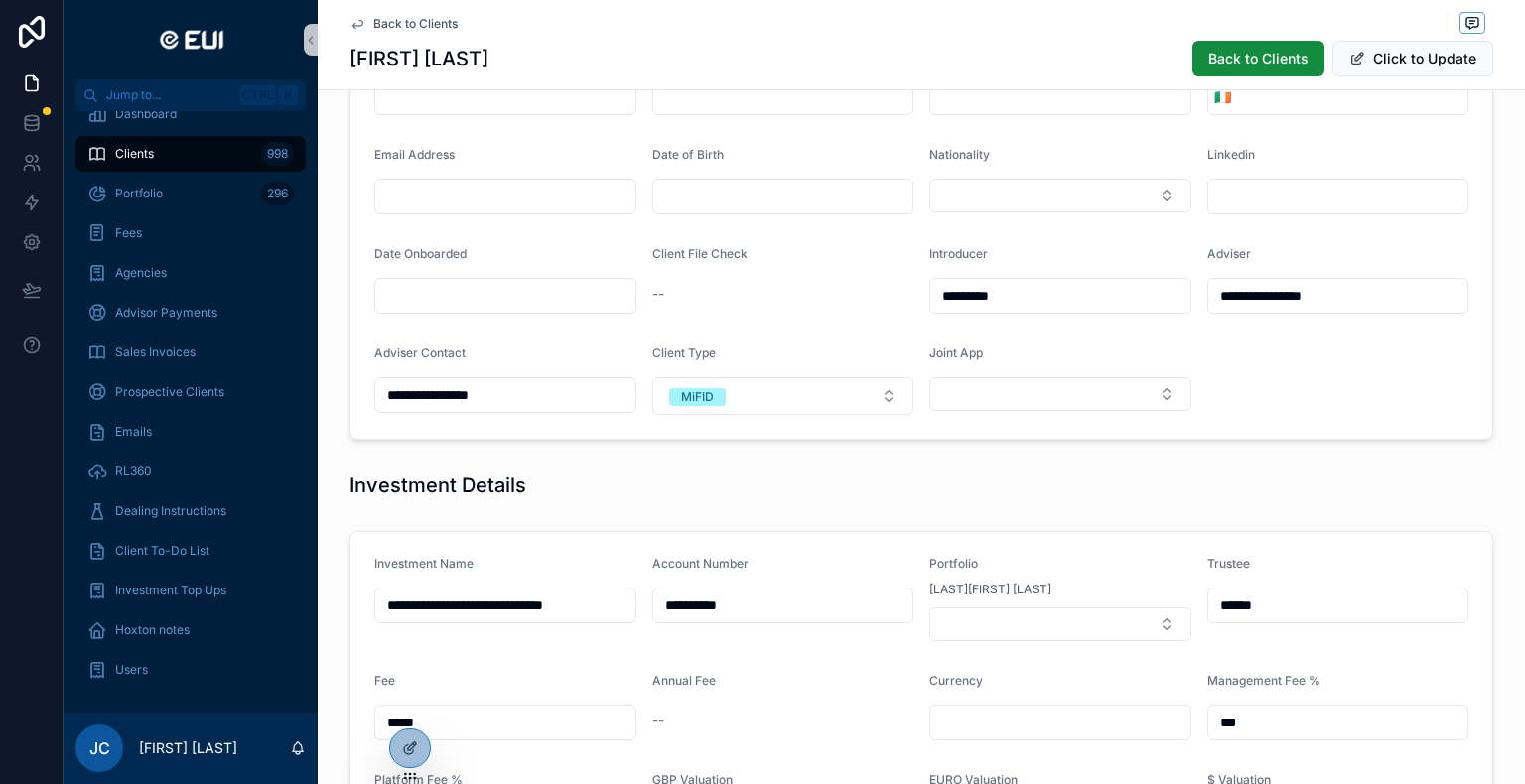 scroll, scrollTop: 99, scrollLeft: 0, axis: vertical 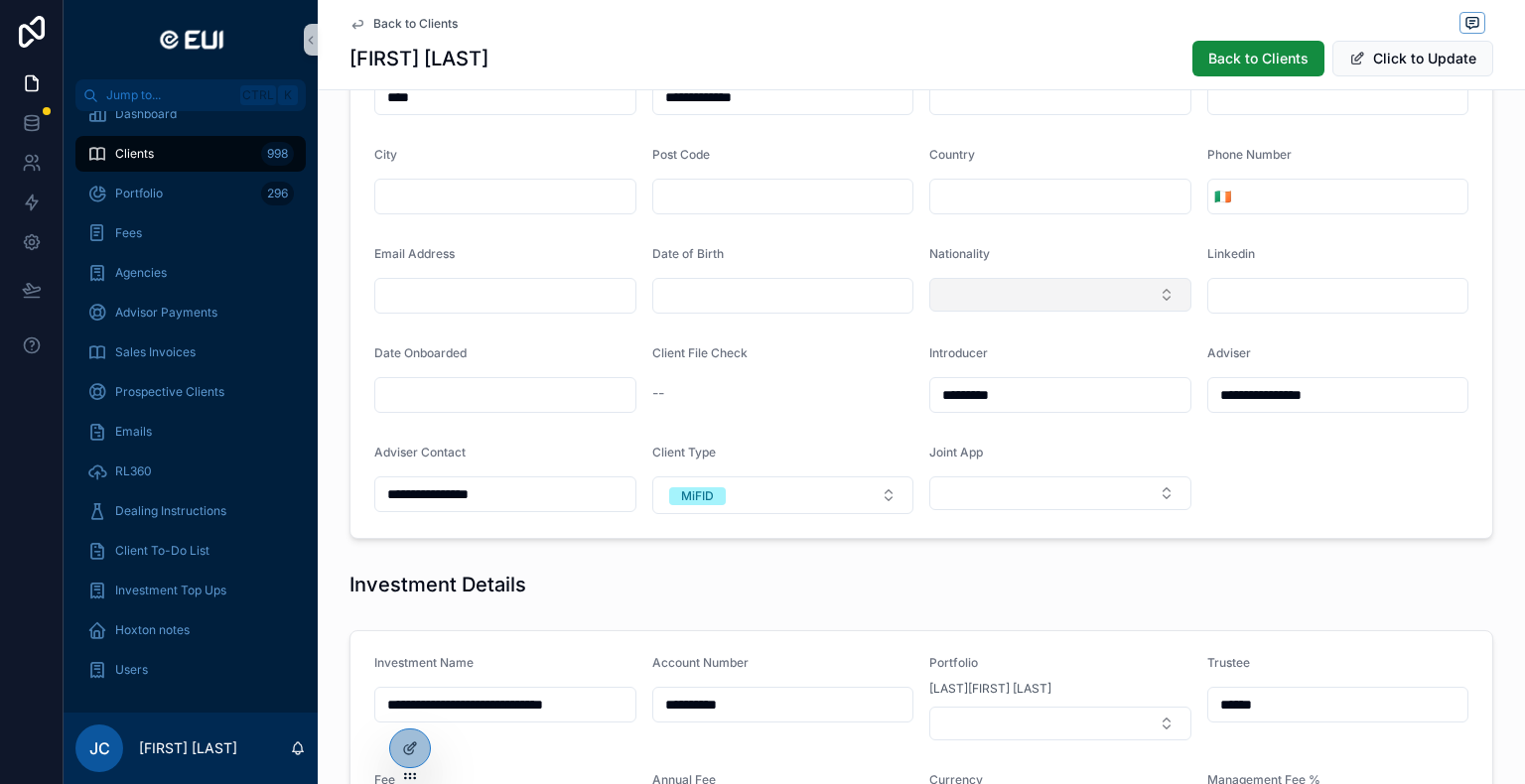 type on "****" 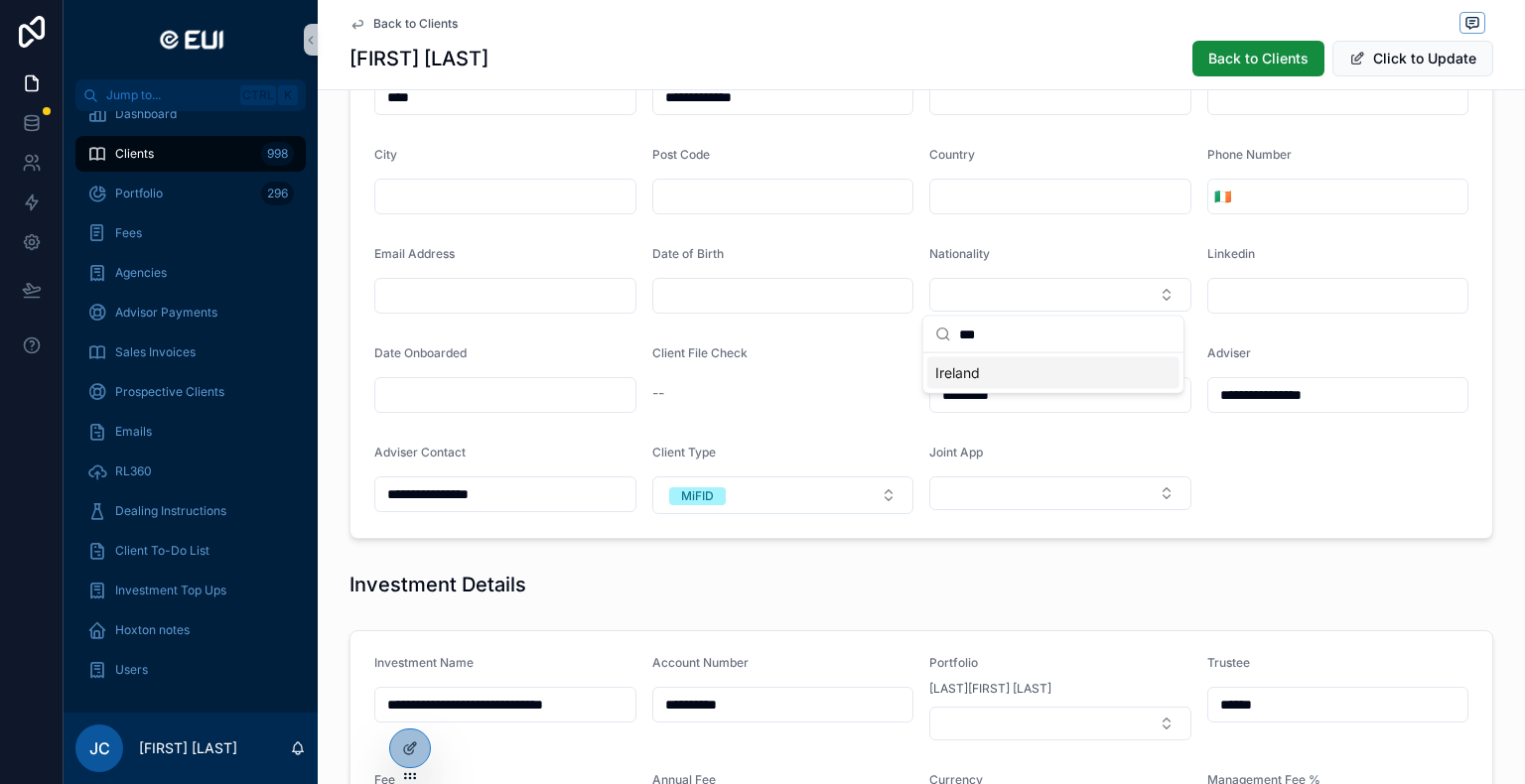 type on "***" 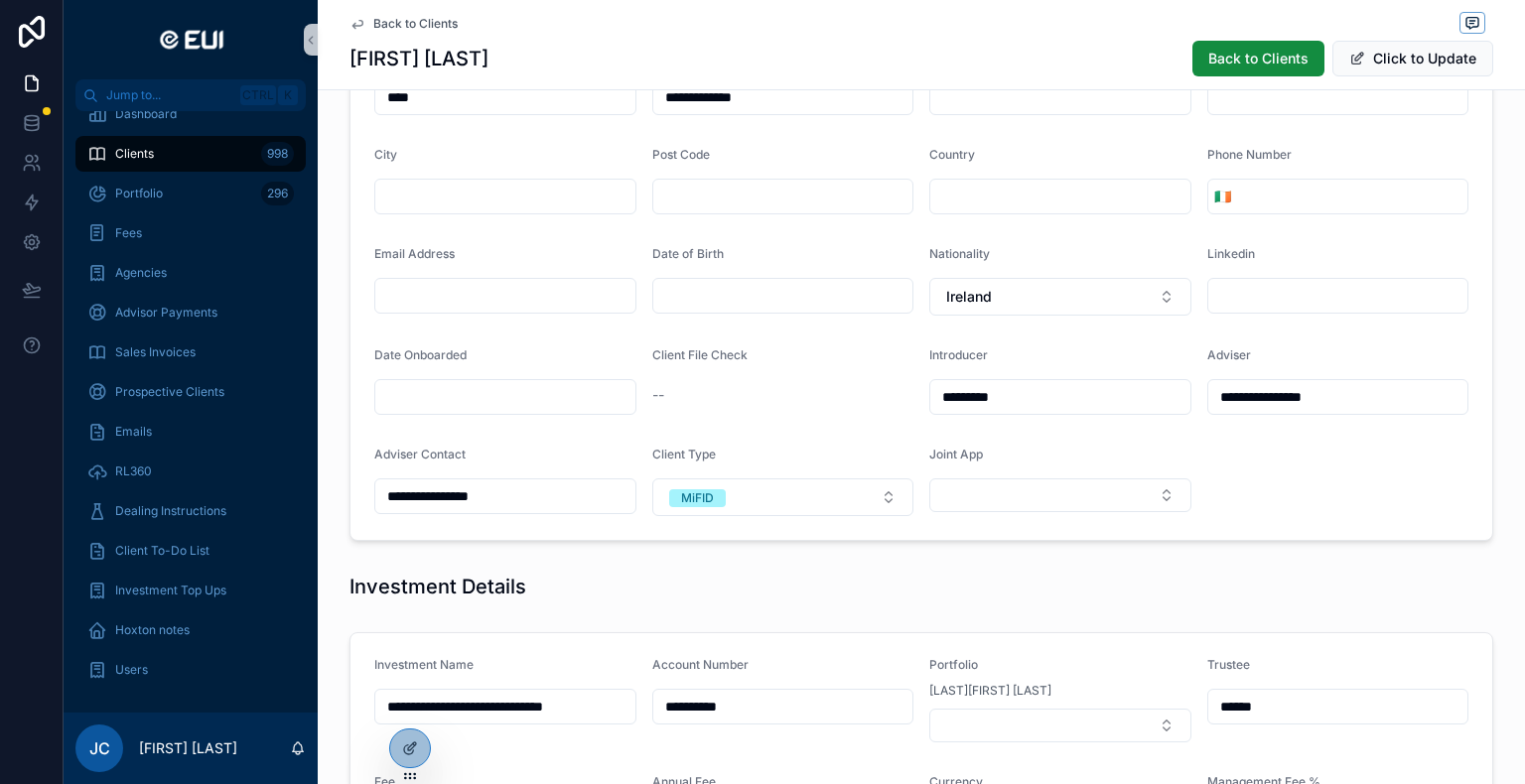 click at bounding box center (1060, 196) 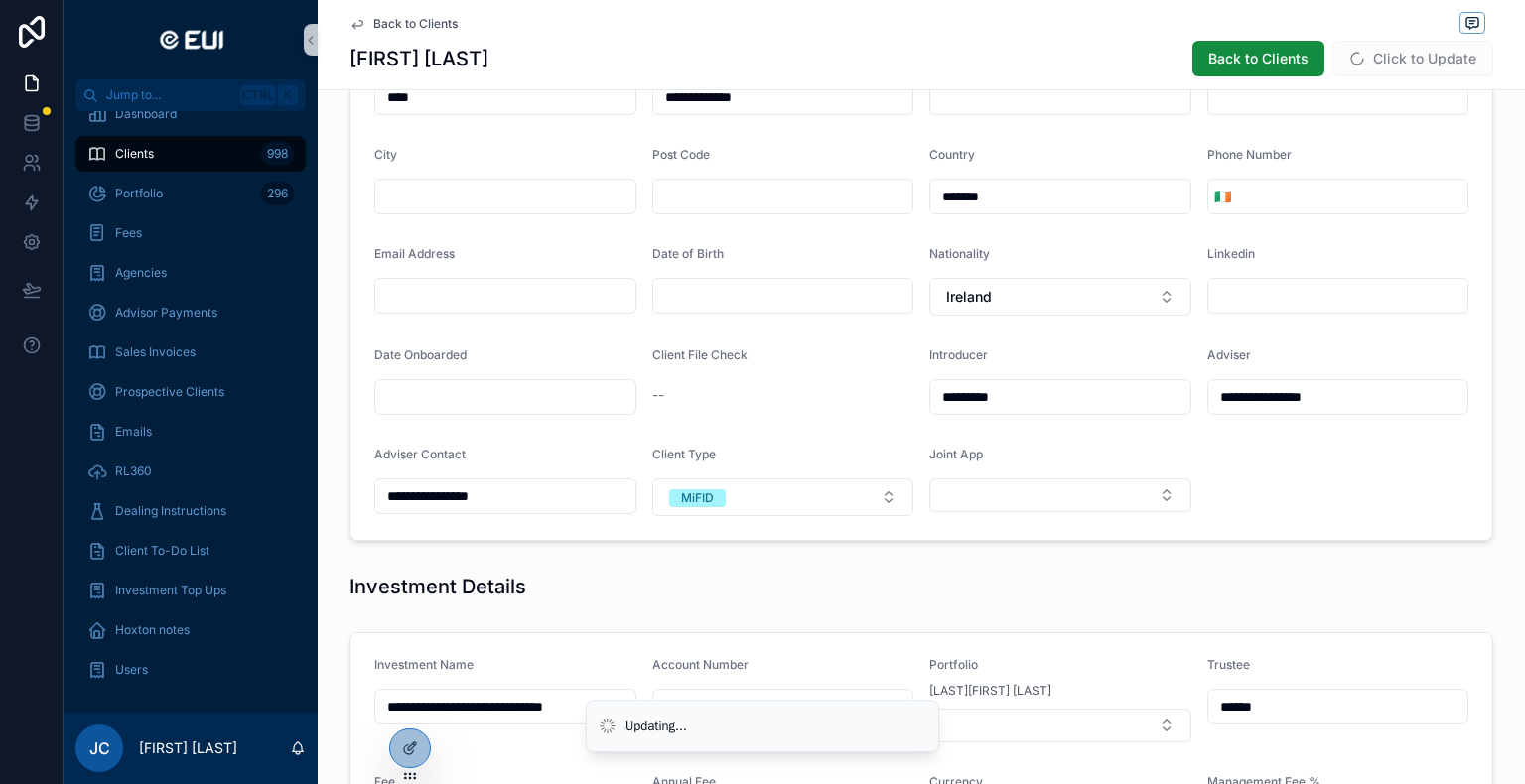 type on "*******" 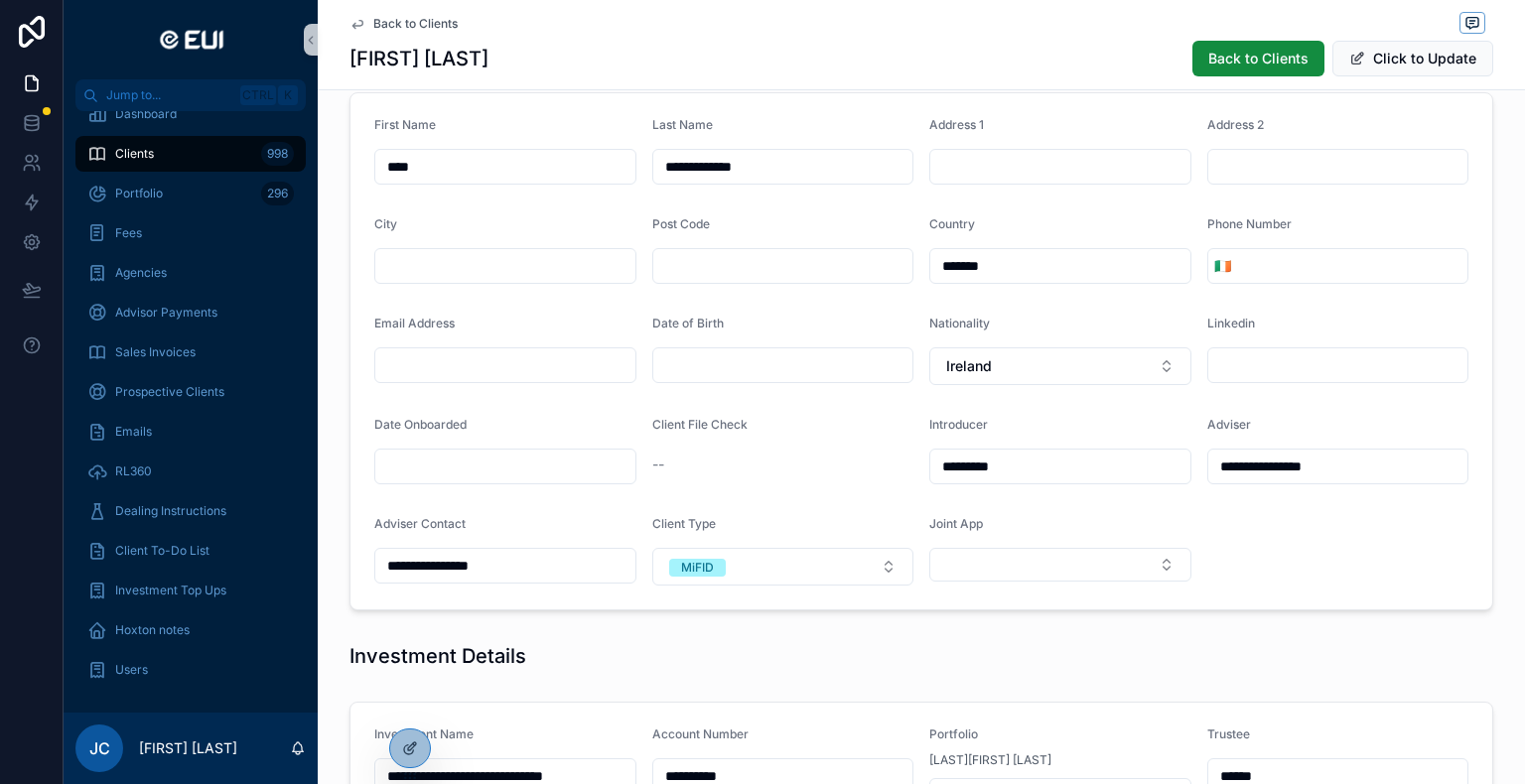 scroll, scrollTop: 0, scrollLeft: 0, axis: both 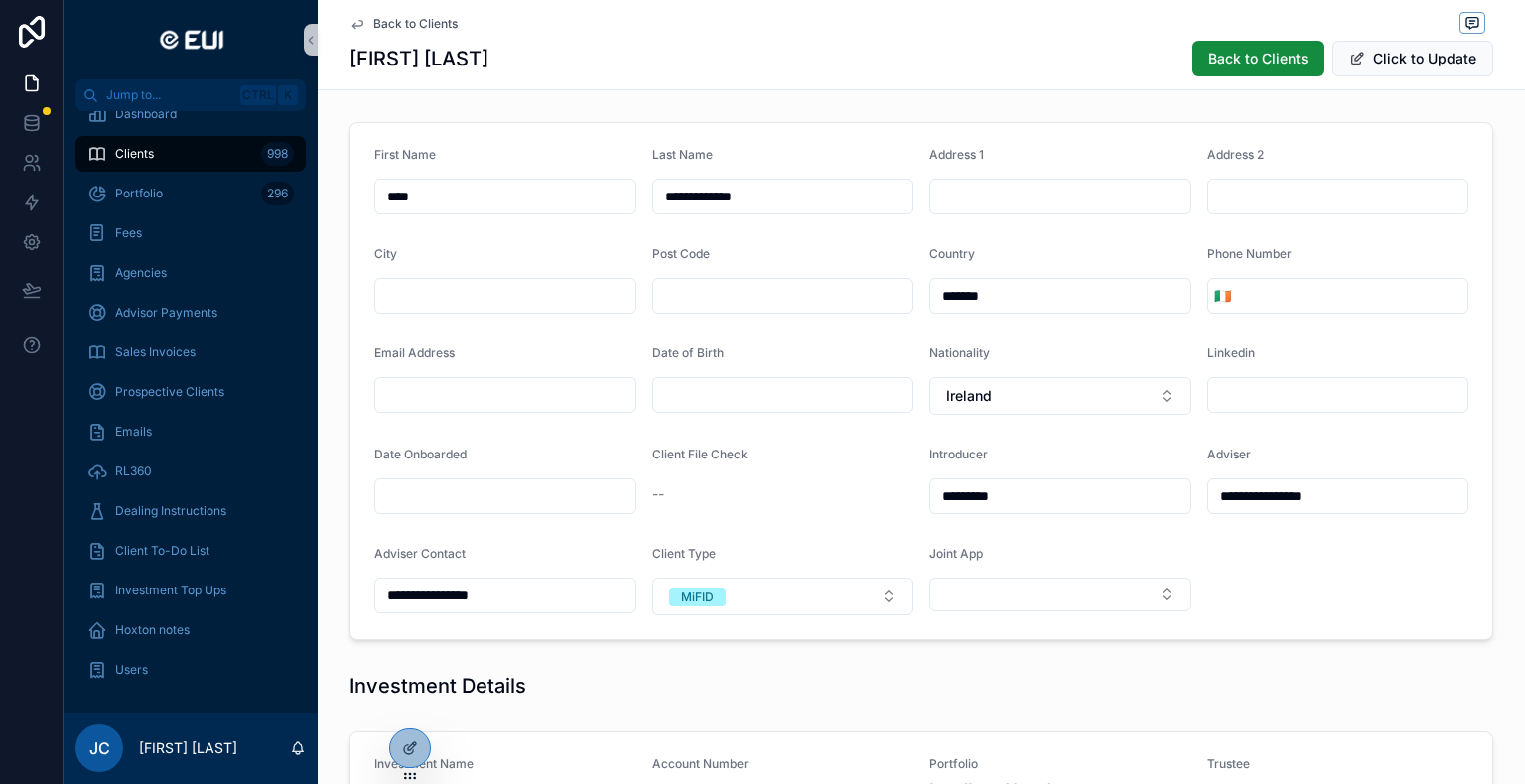 click at bounding box center [1060, 196] 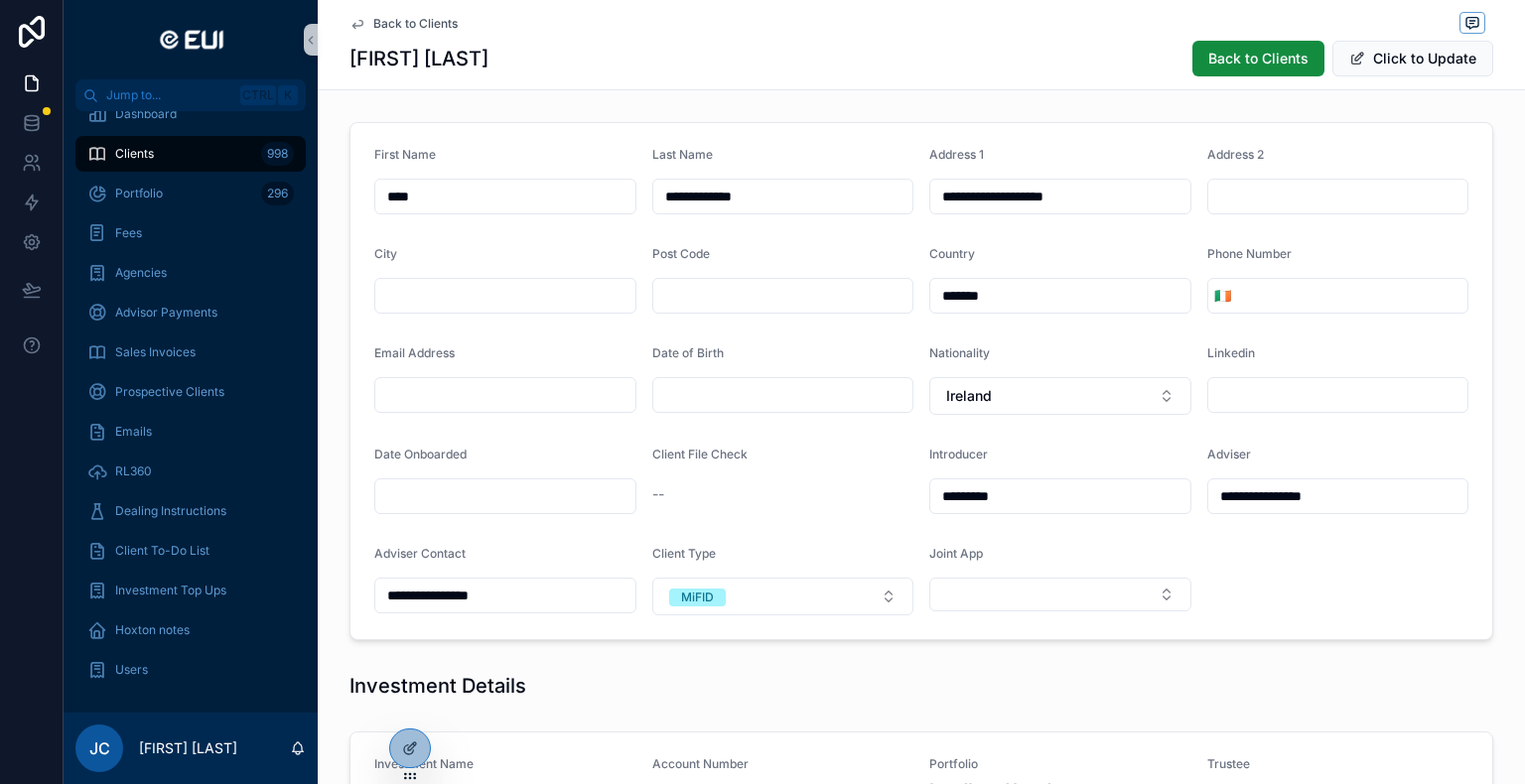 type on "**********" 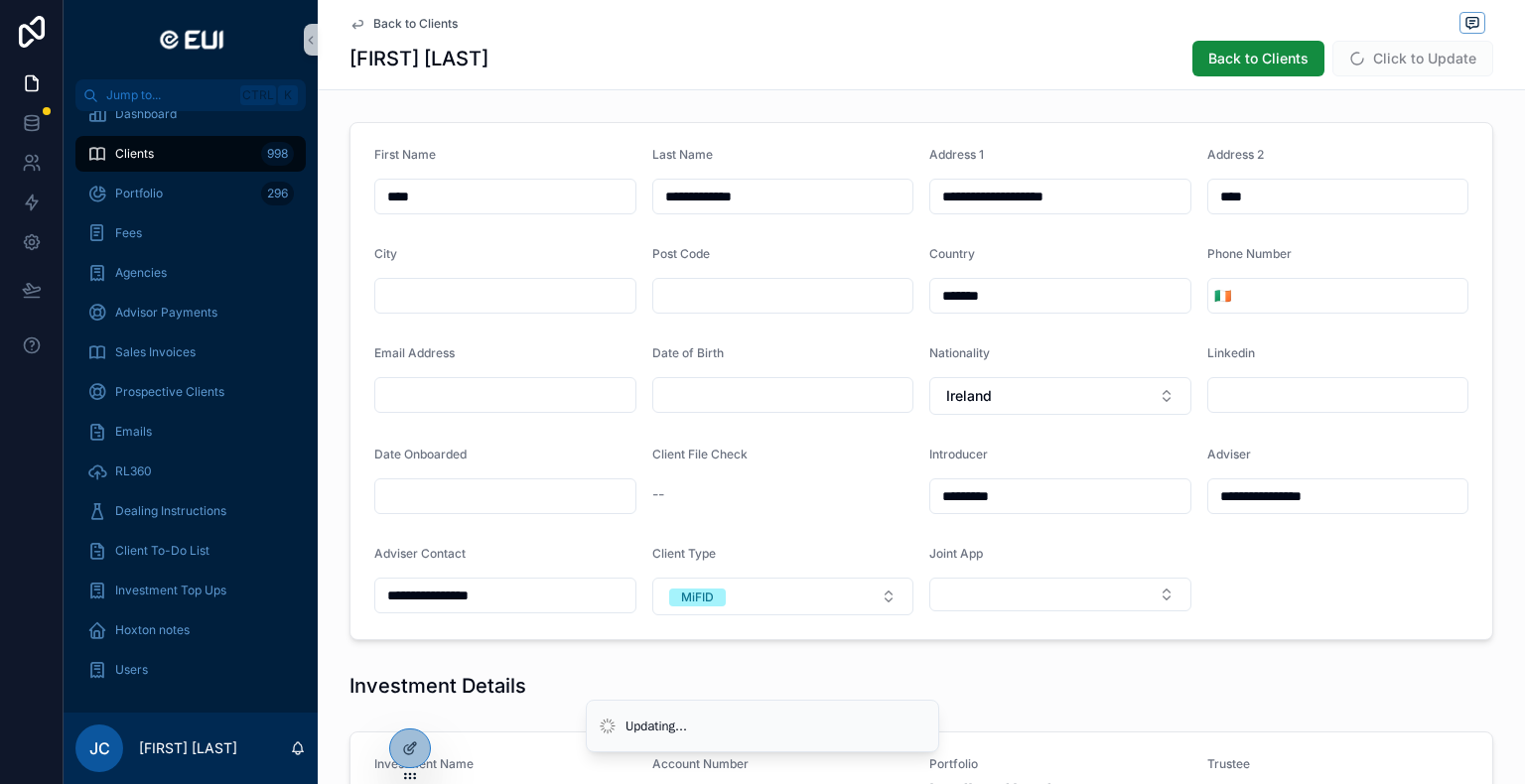click on "****" at bounding box center [1338, 196] 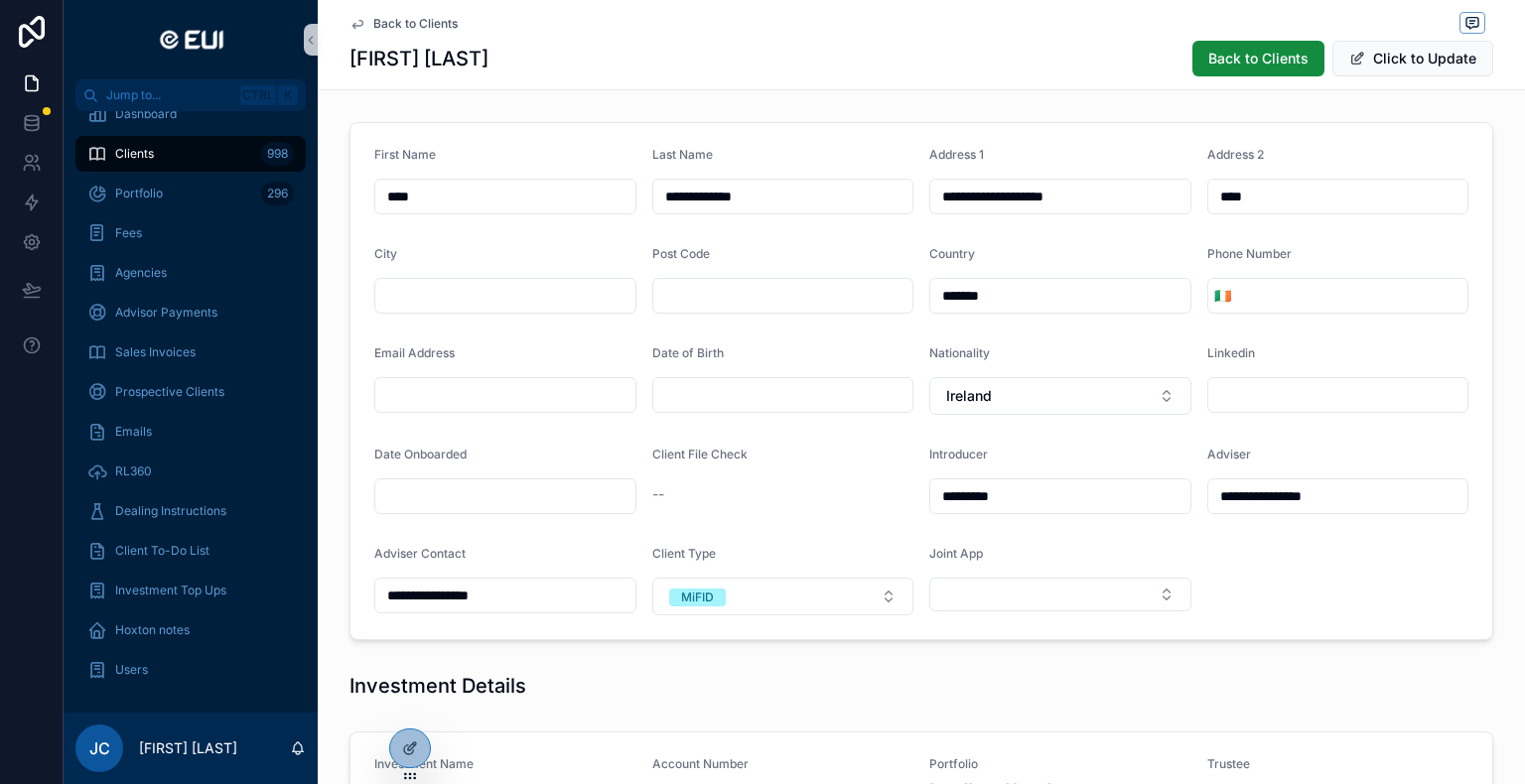 type on "****" 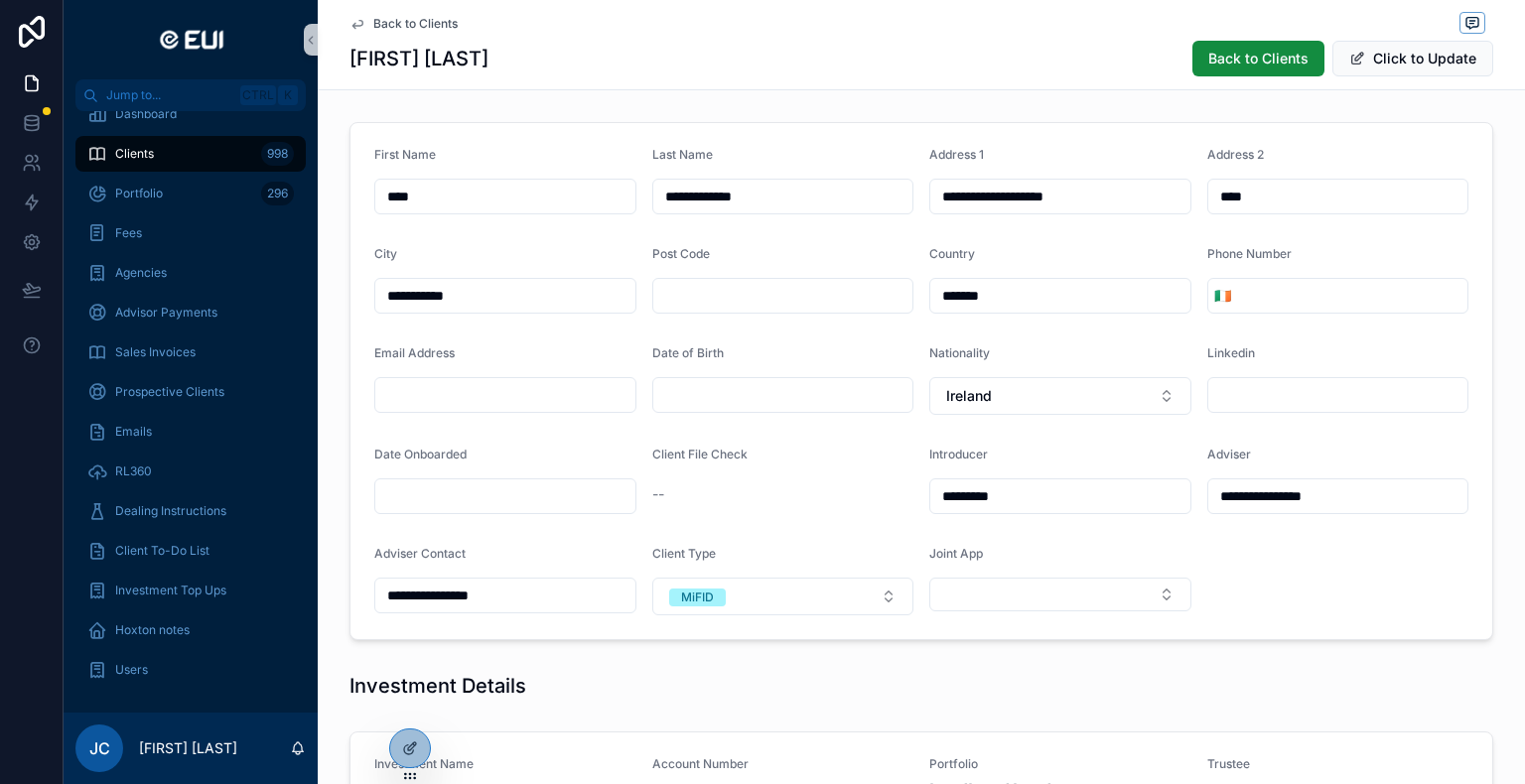 type on "**********" 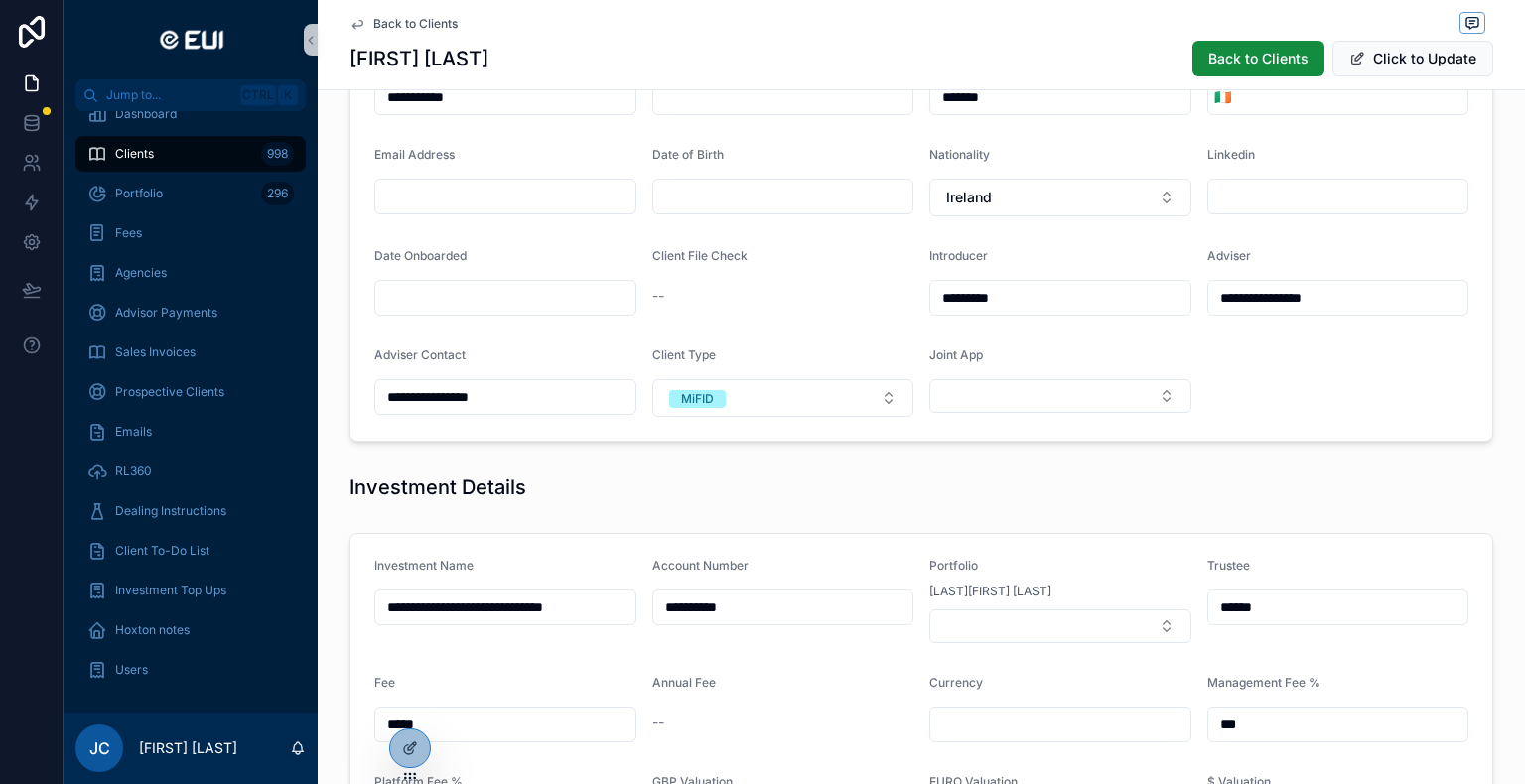 scroll, scrollTop: 496, scrollLeft: 0, axis: vertical 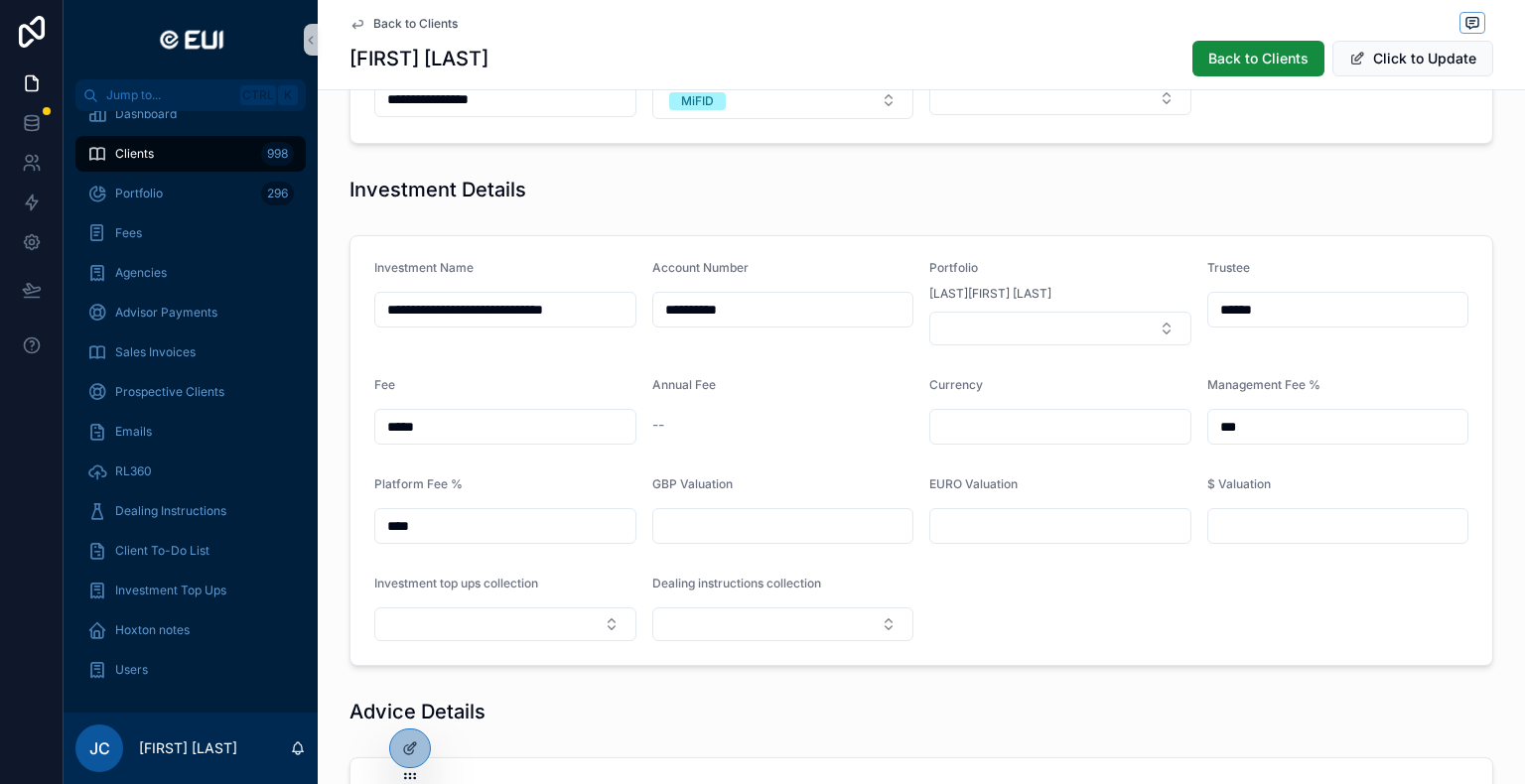 click at bounding box center [1060, 526] 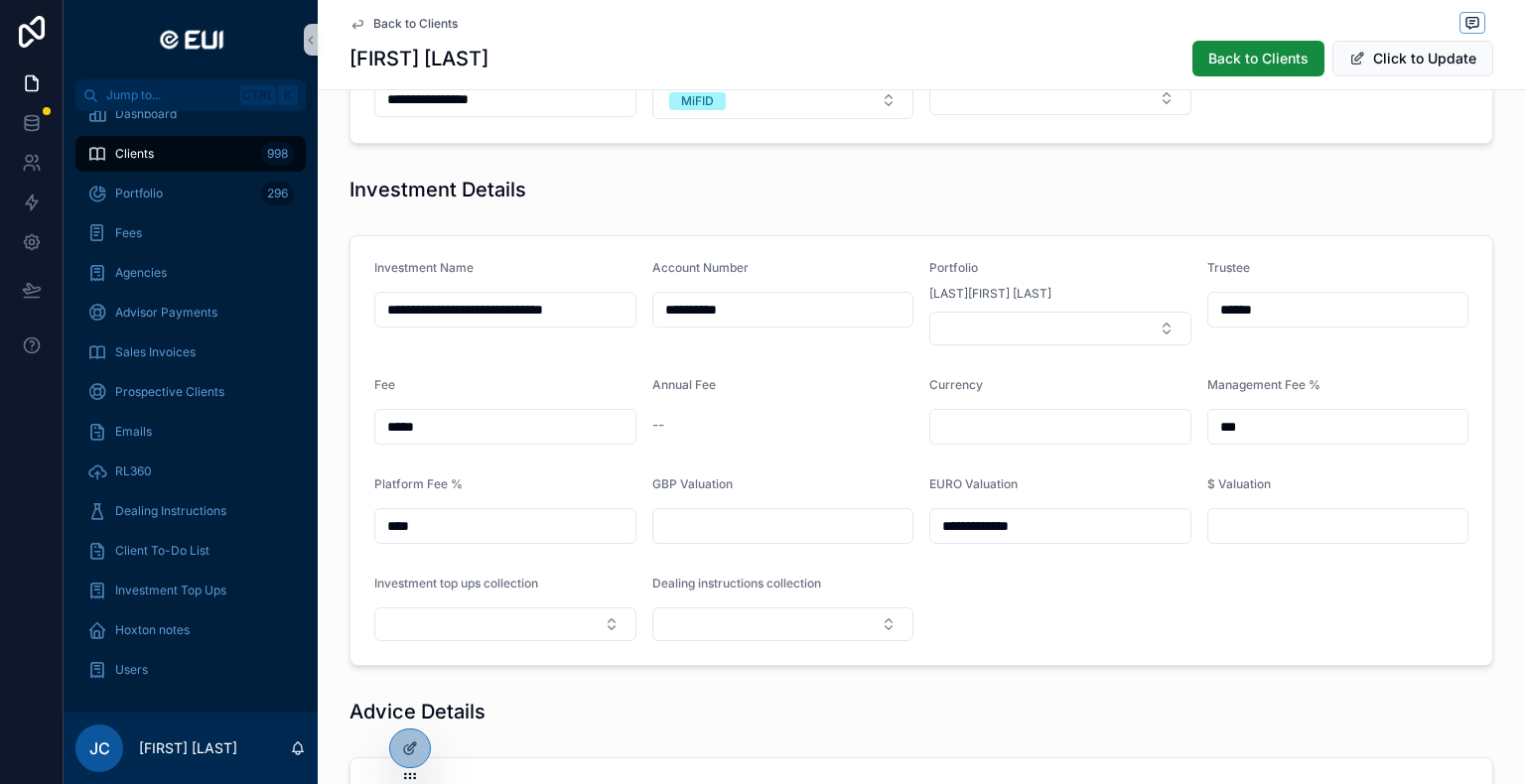 type on "**********" 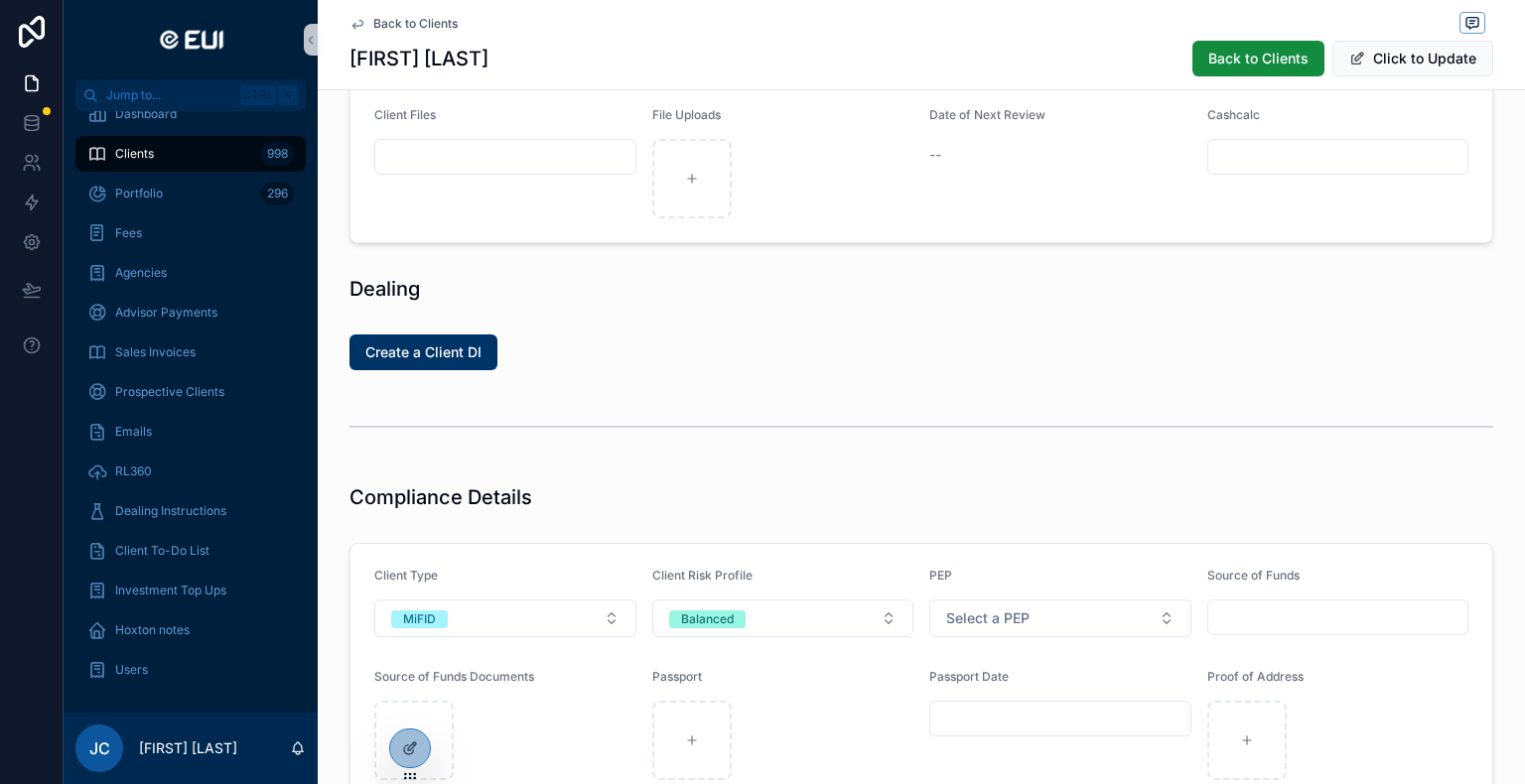 scroll, scrollTop: 1489, scrollLeft: 0, axis: vertical 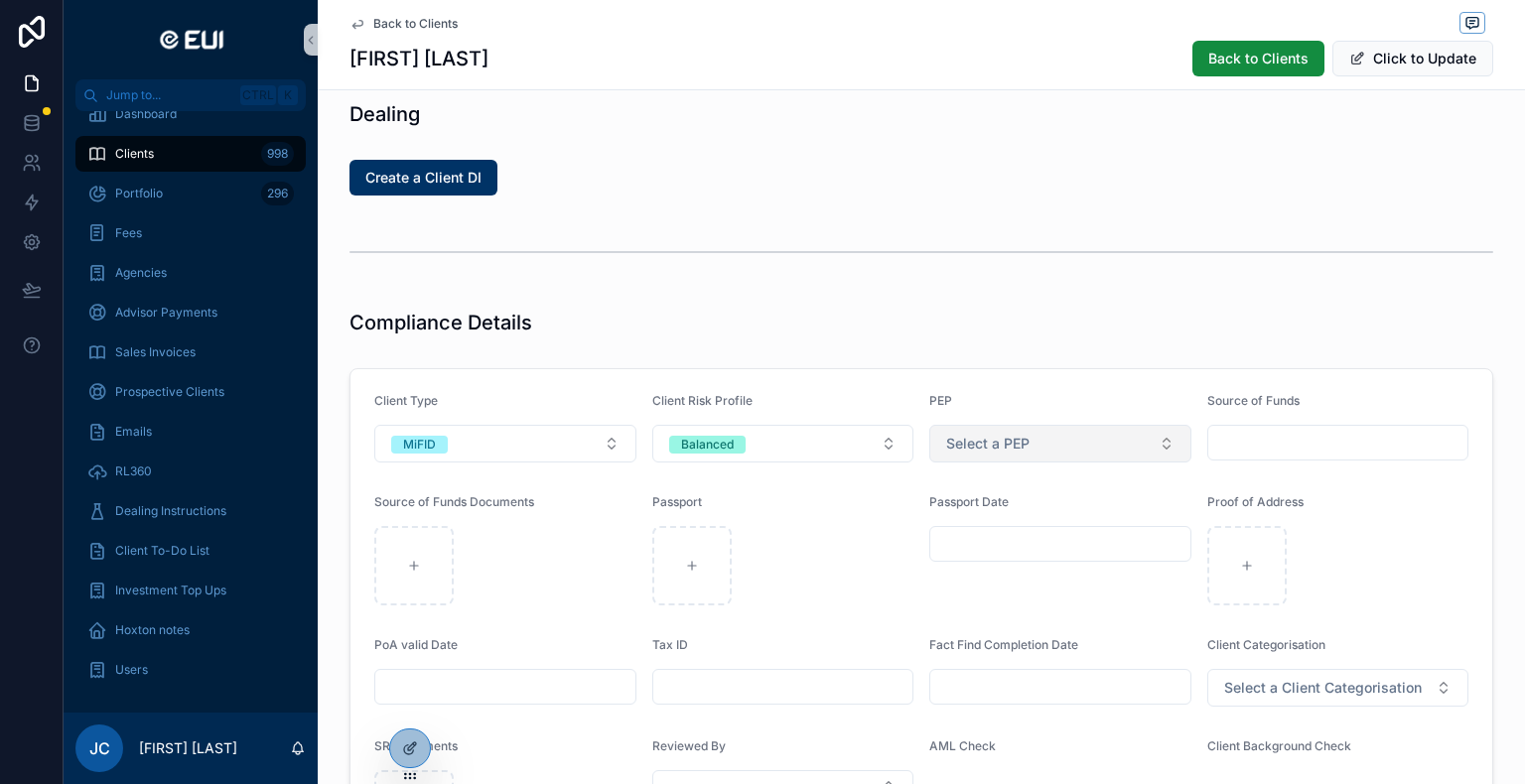 click on "Select a PEP" at bounding box center (988, 444) 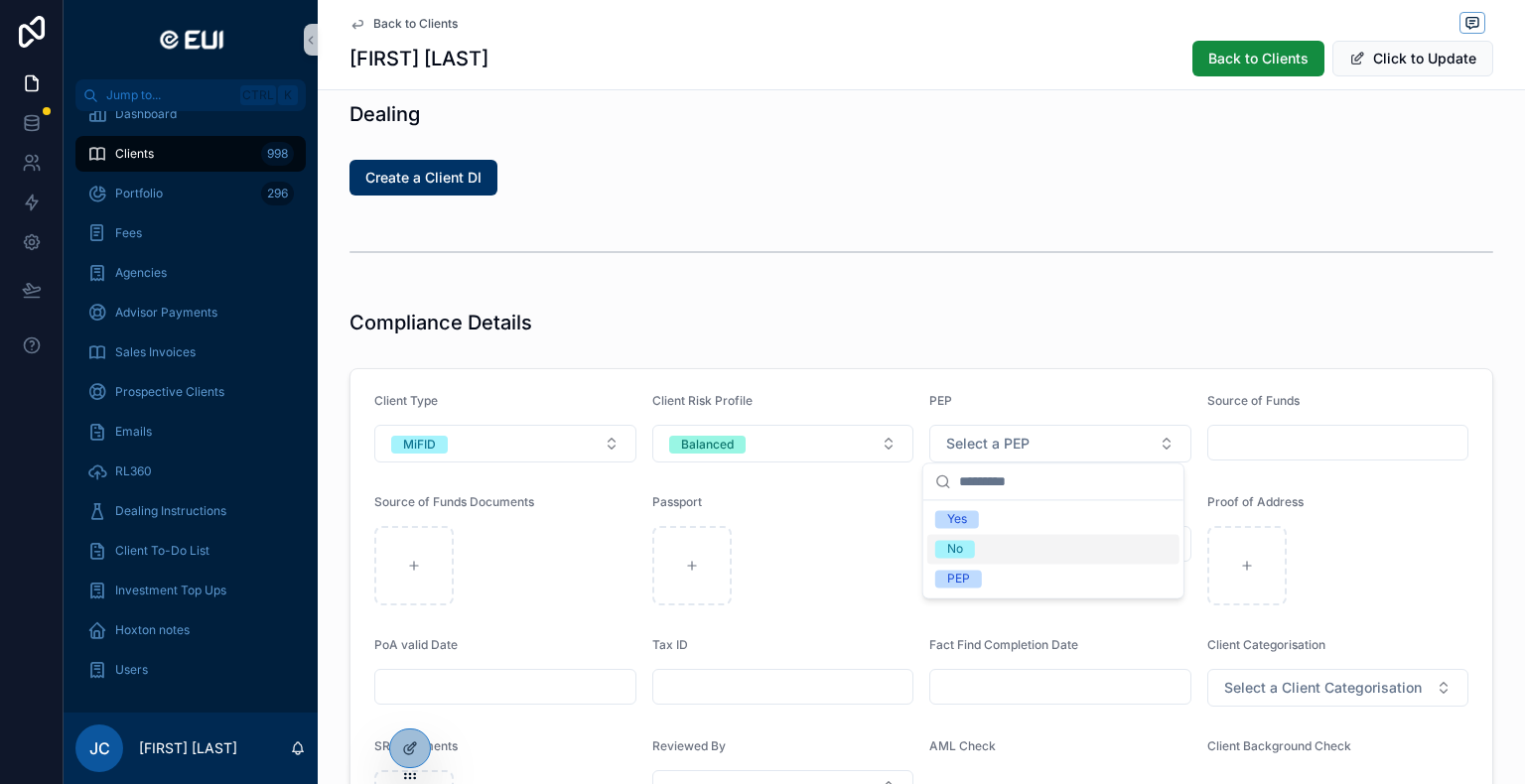 click on "No" at bounding box center (955, 549) 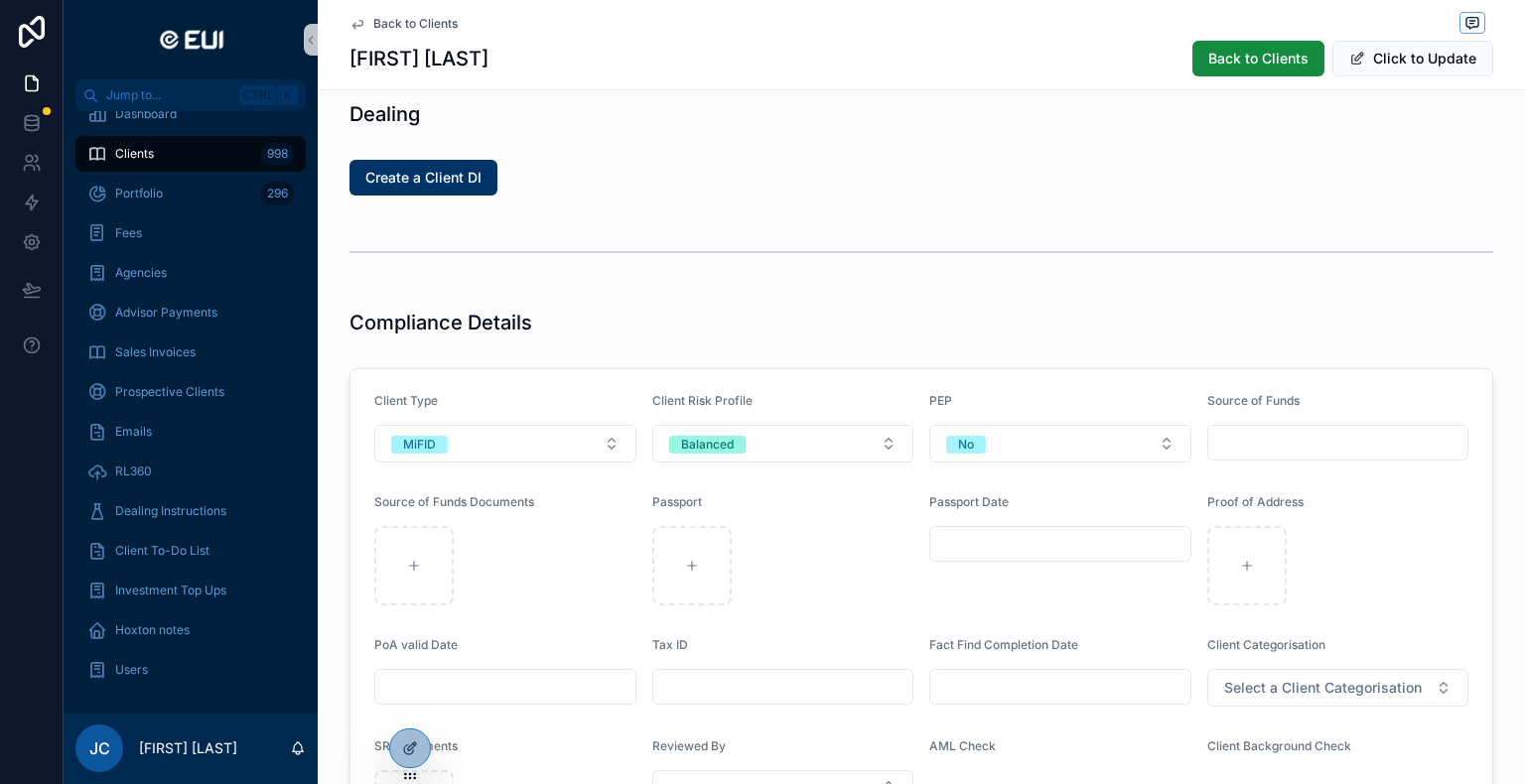 click at bounding box center (1338, 443) 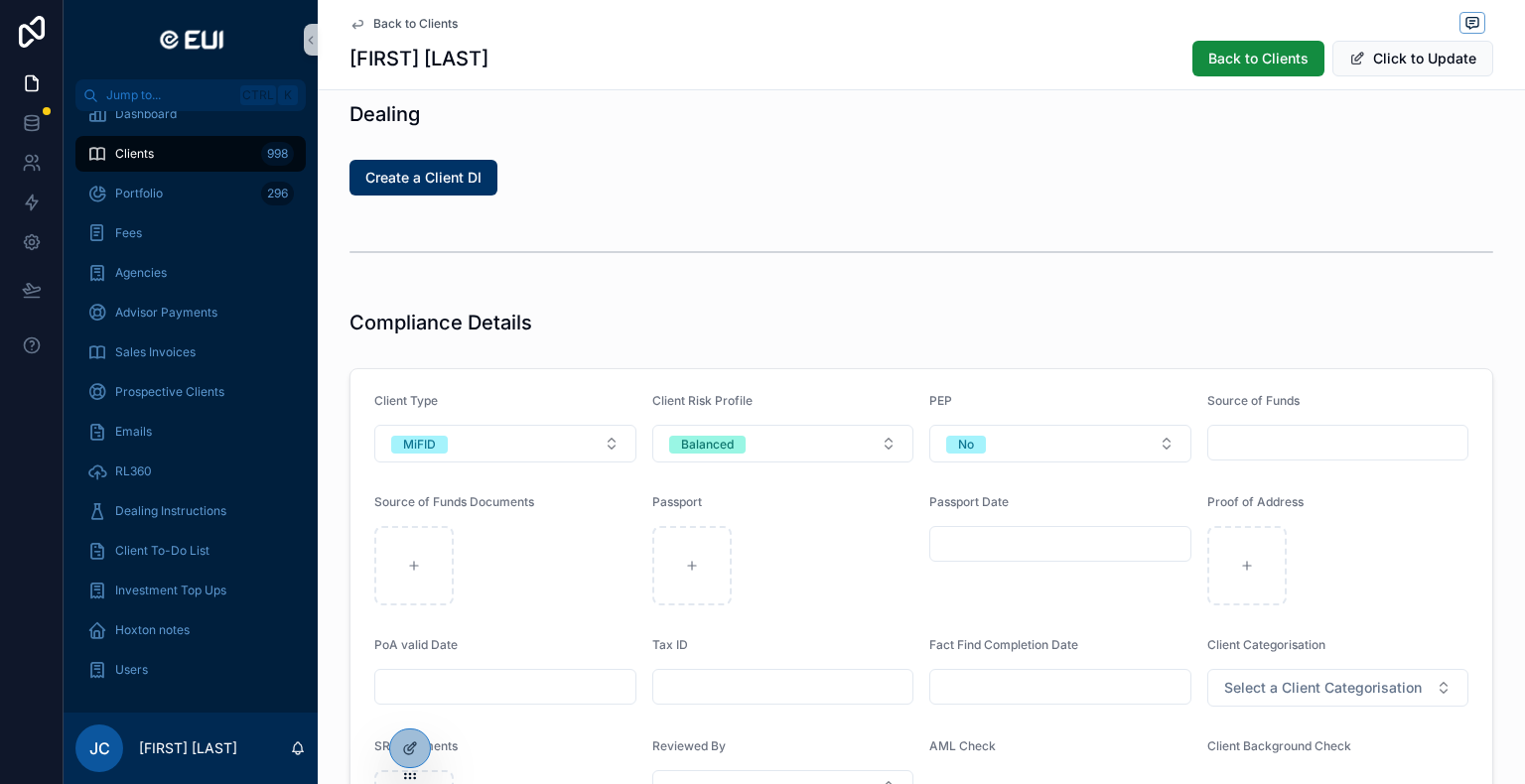 type on "****" 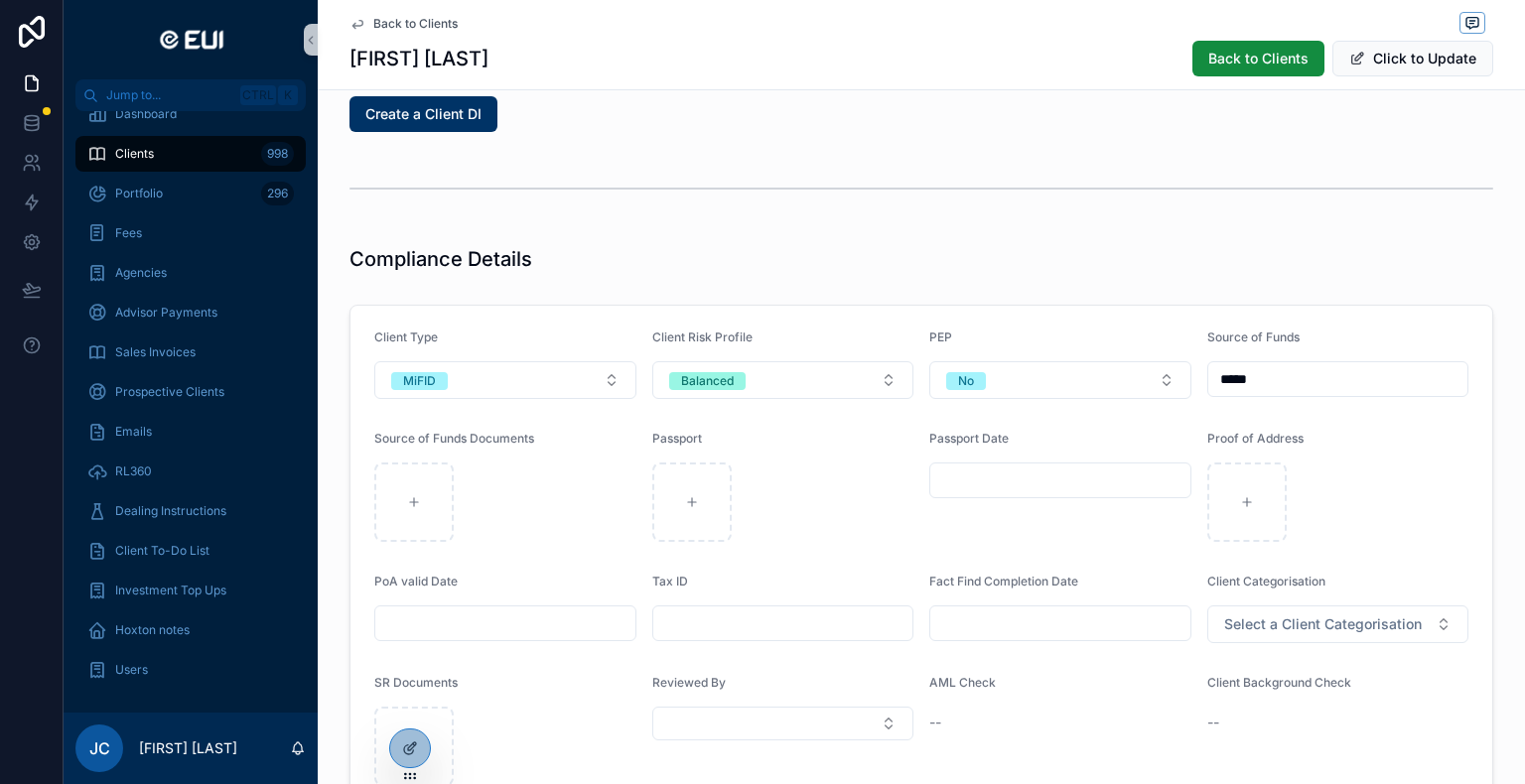 scroll, scrollTop: 1687, scrollLeft: 0, axis: vertical 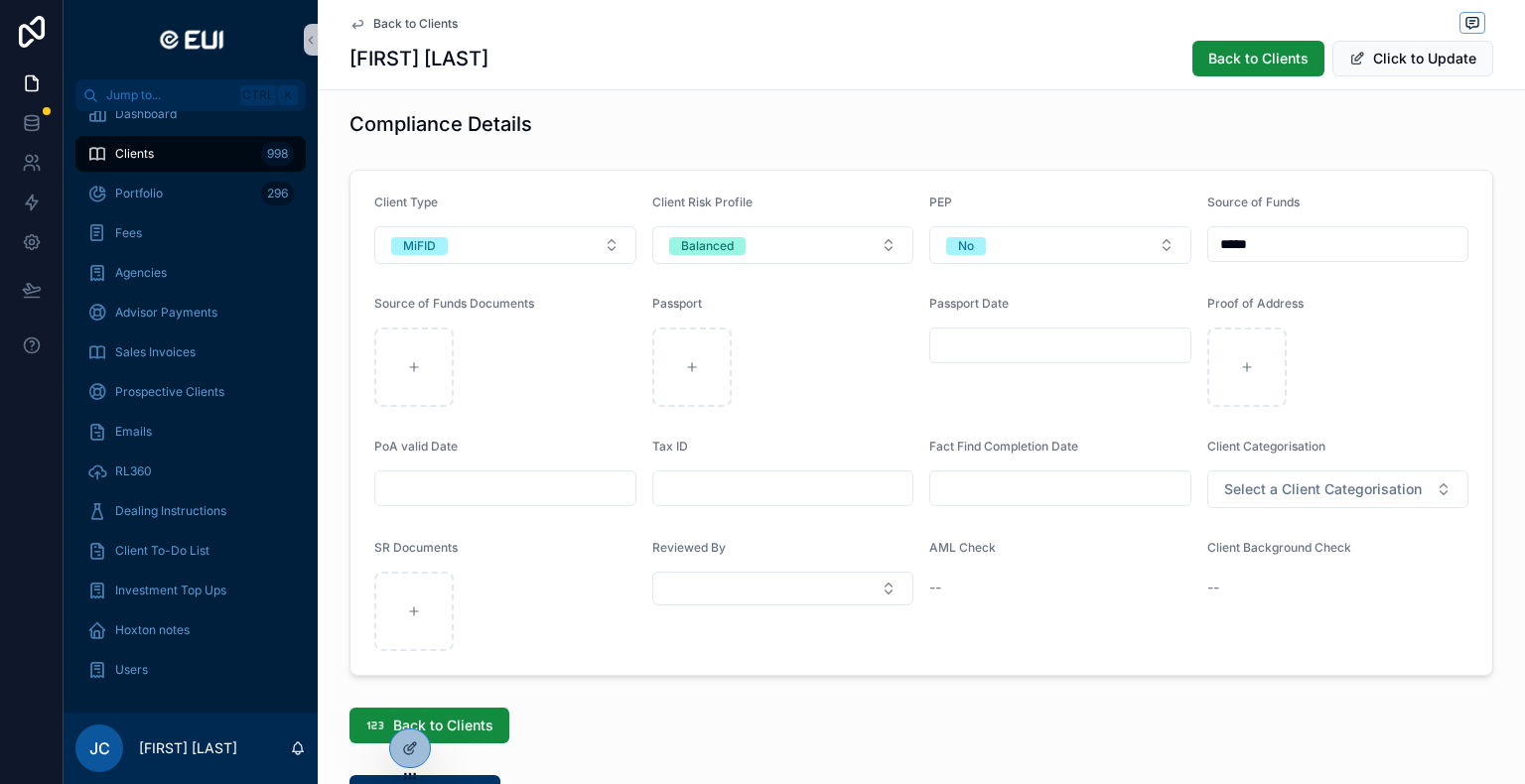 click at bounding box center [505, 488] 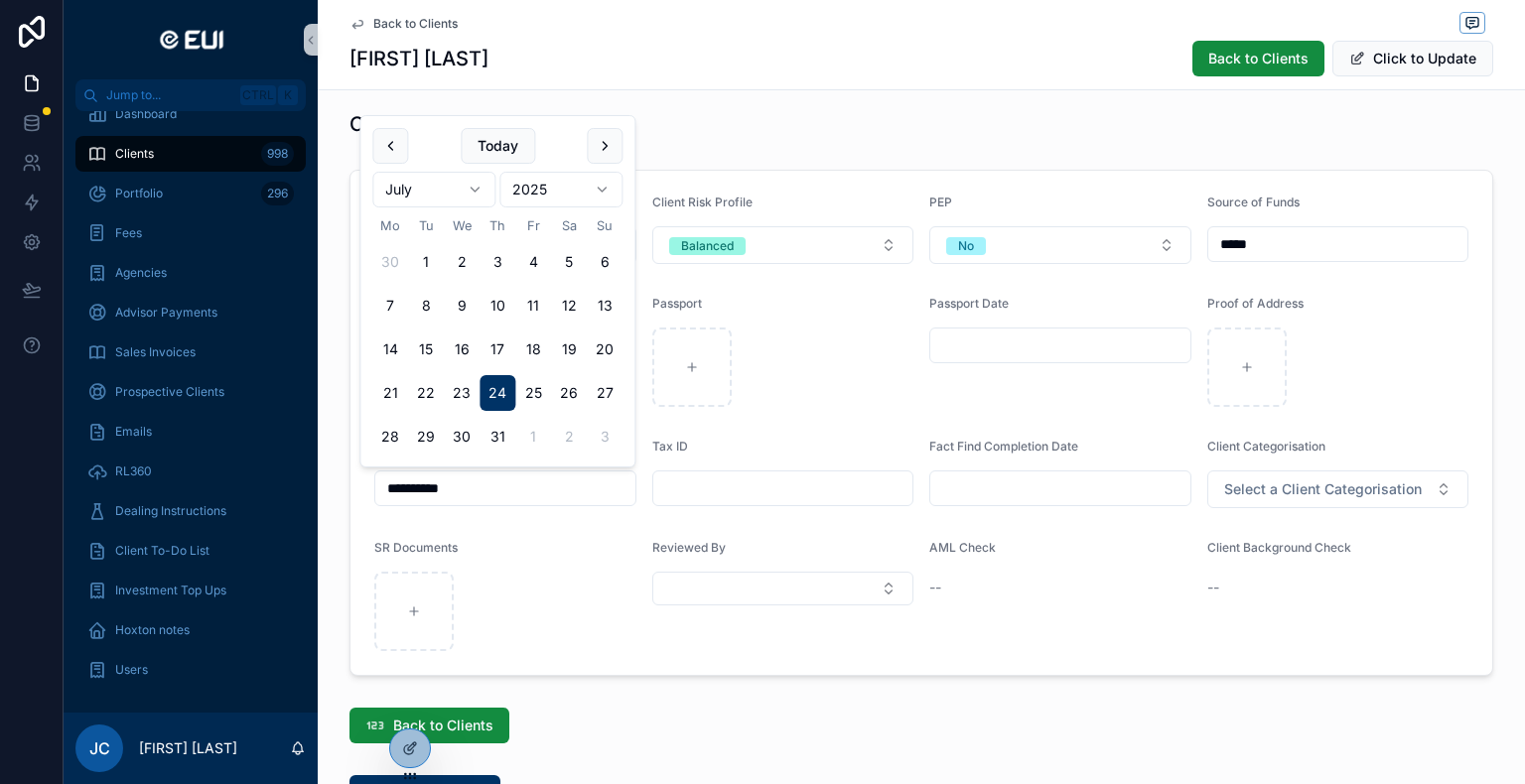 type on "**********" 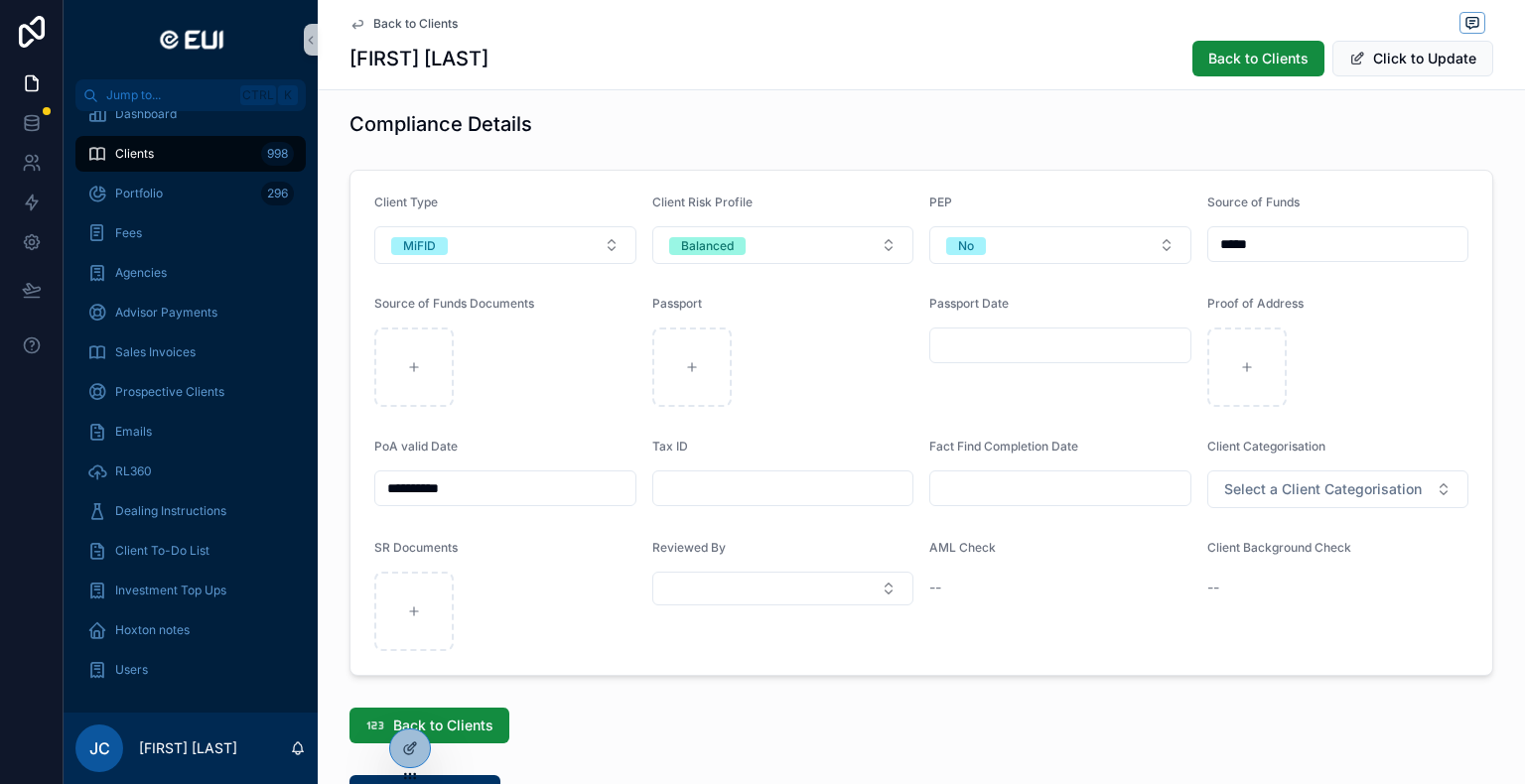 click at bounding box center (1060, 345) 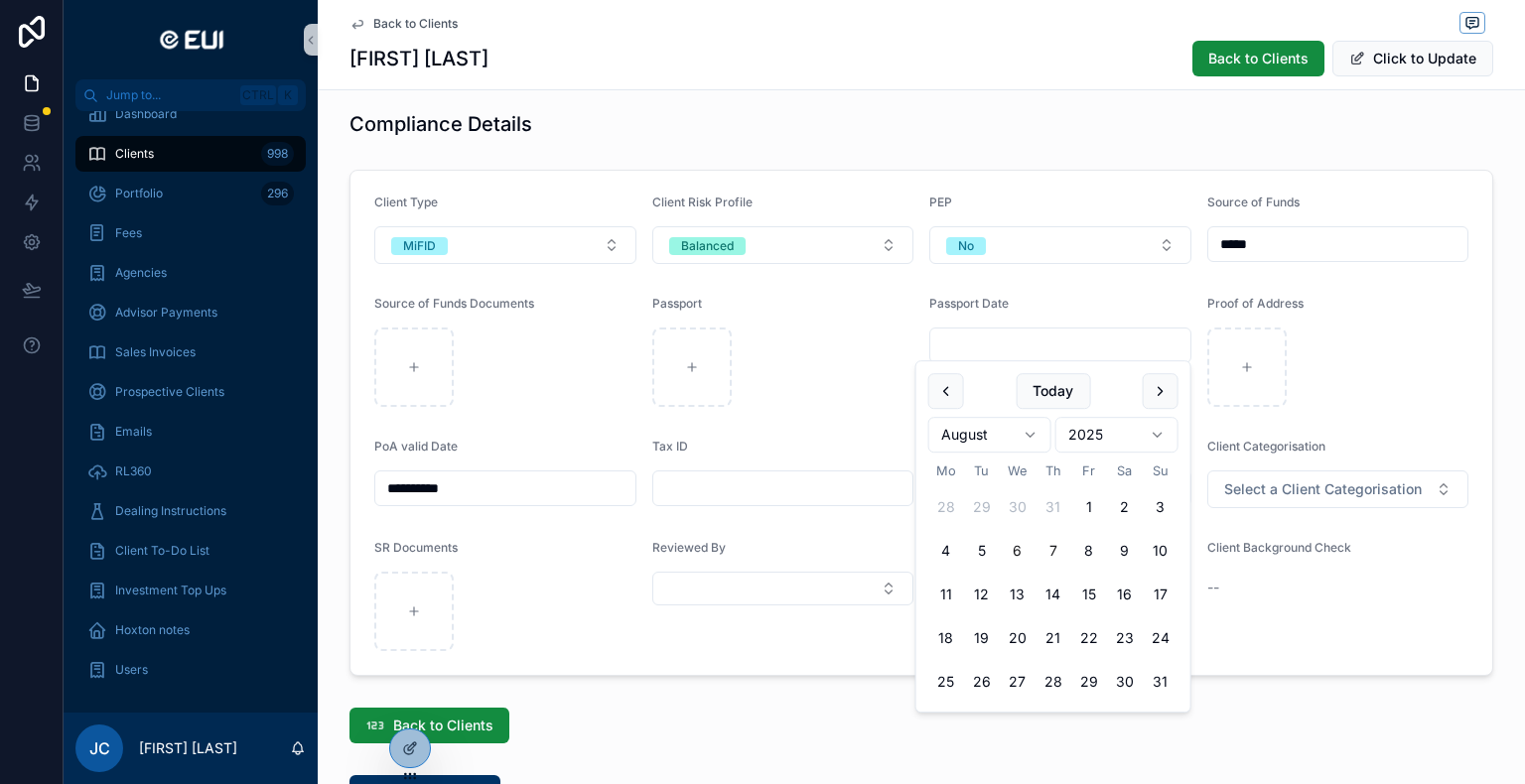 click on "7" at bounding box center (1053, 551) 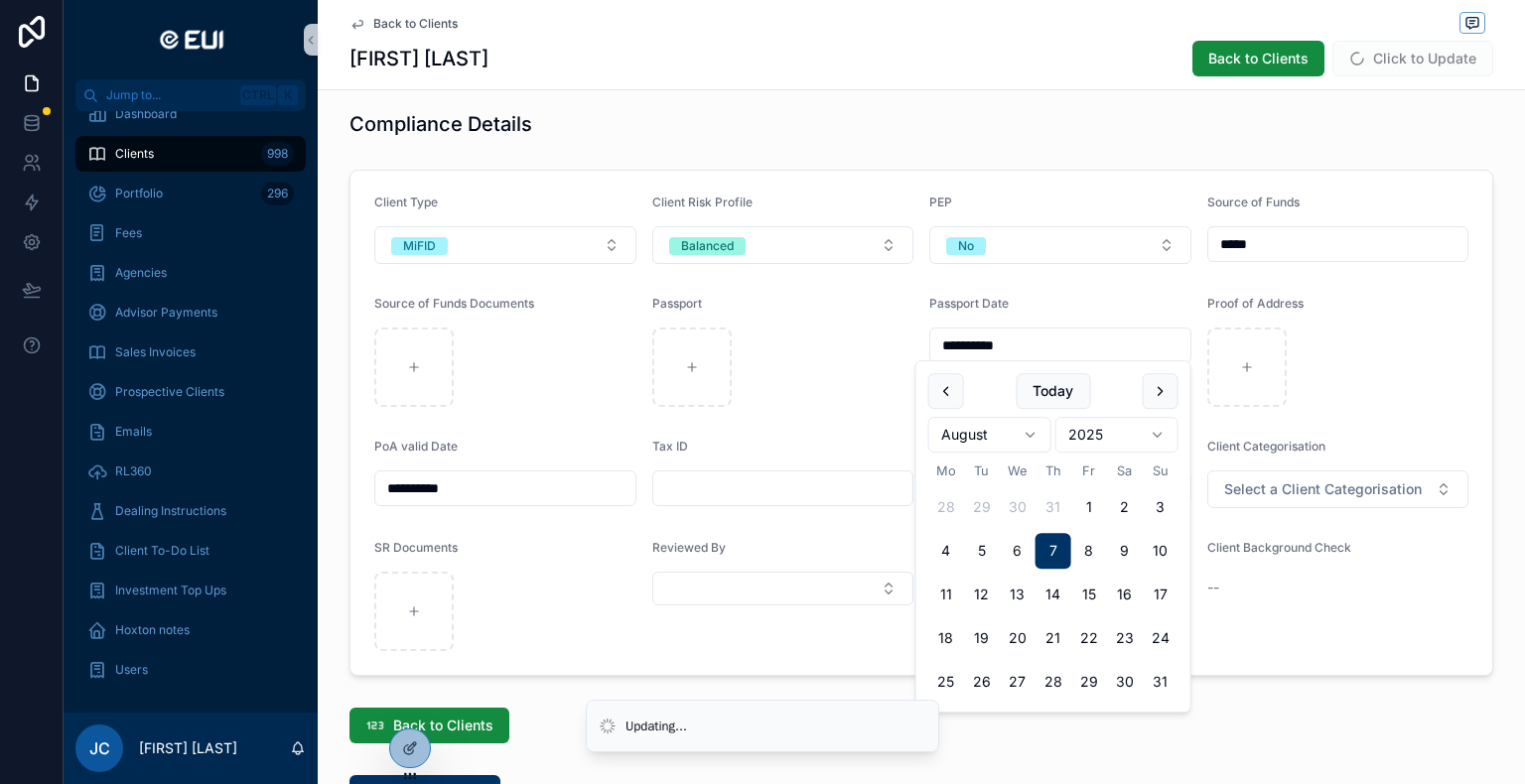 click on "**********" at bounding box center [1060, 345] 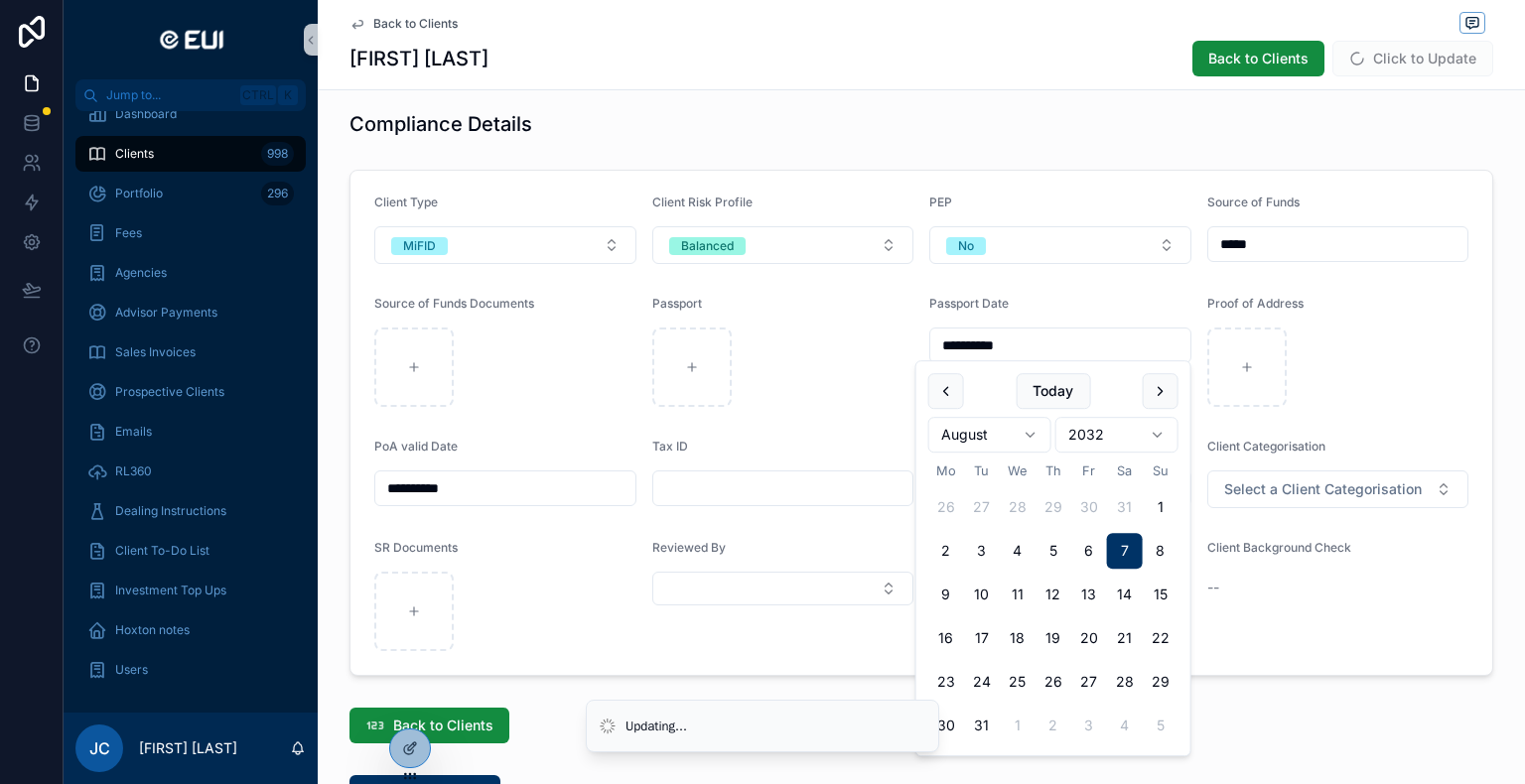 type on "**********" 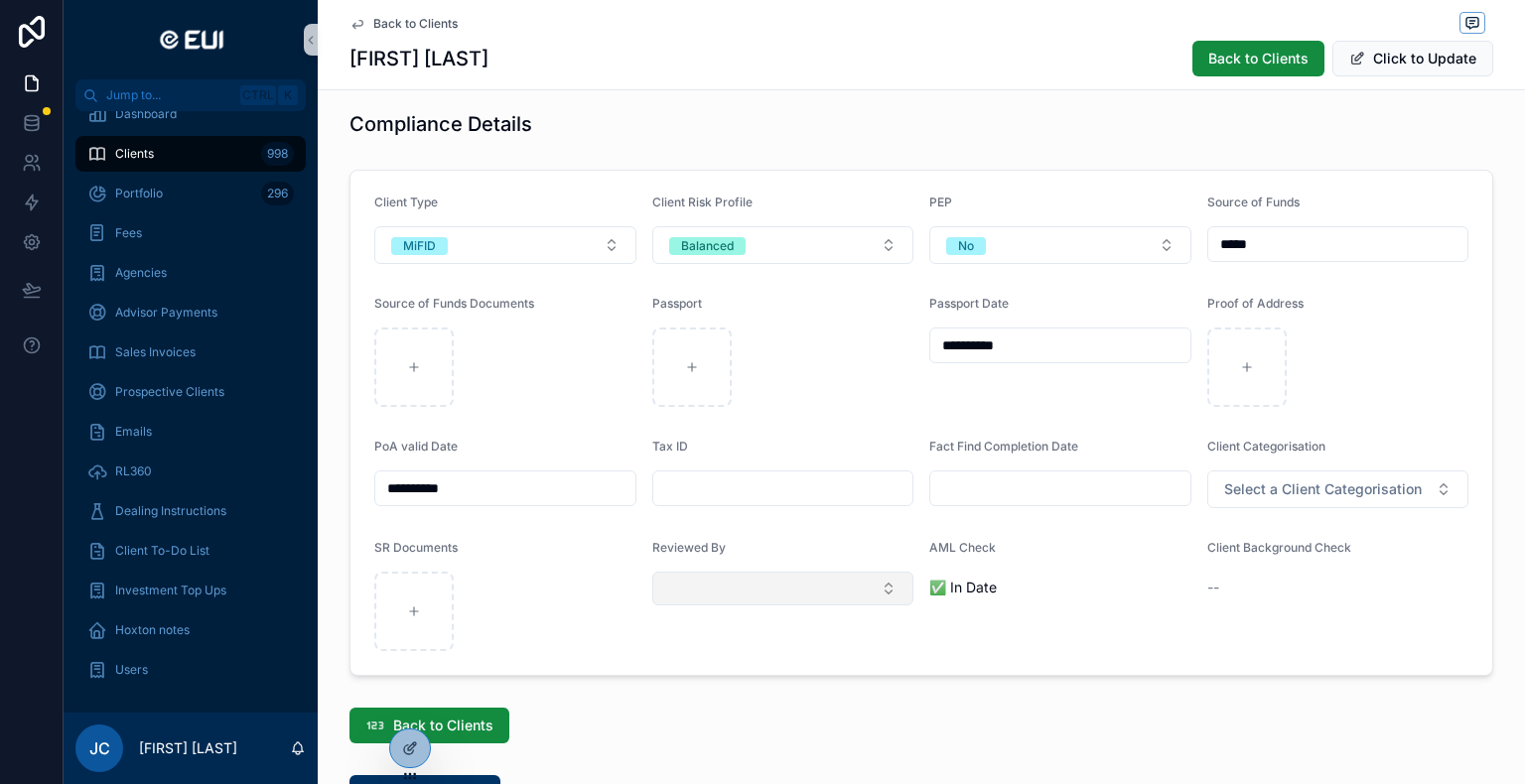 click at bounding box center [783, 588] 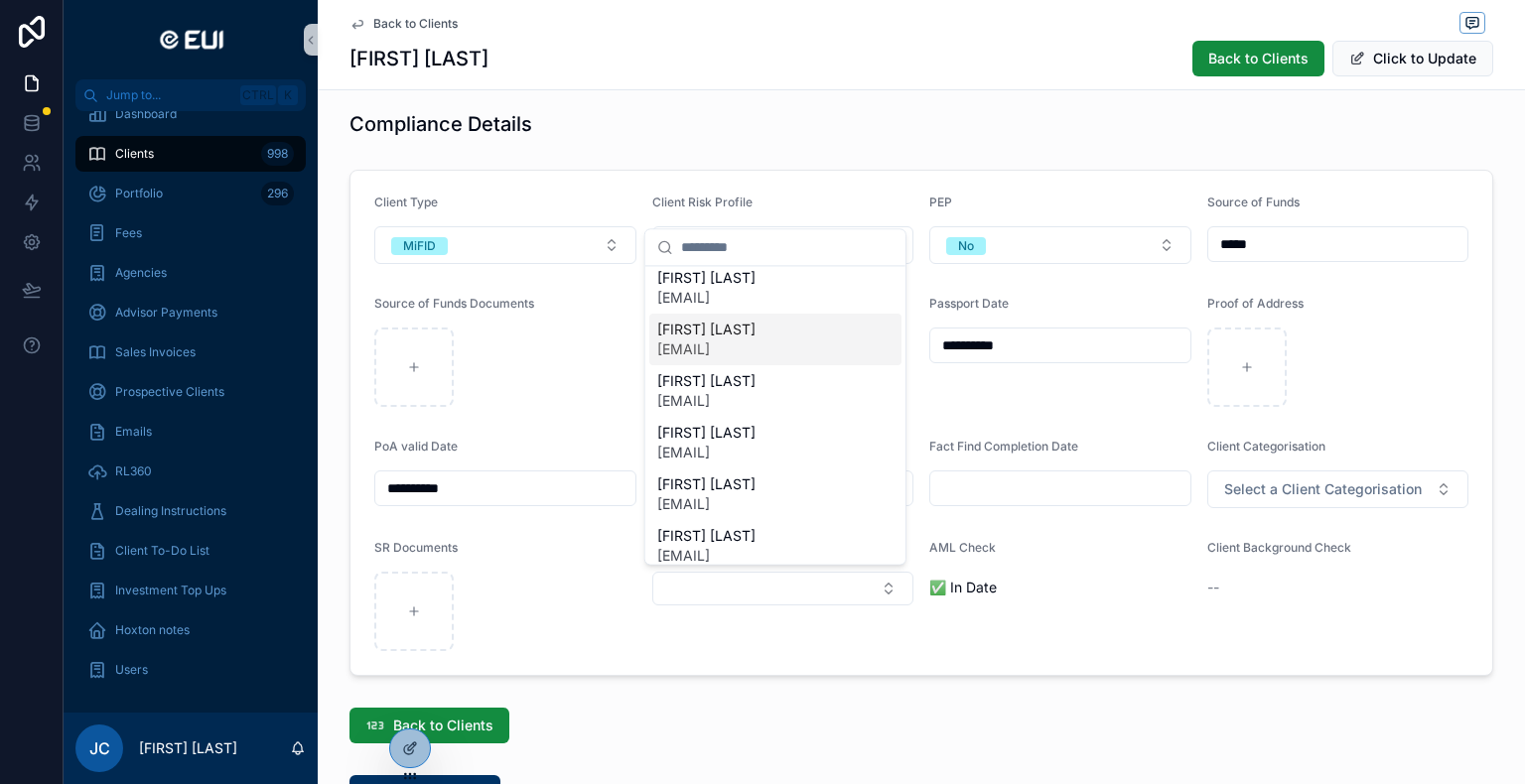 scroll, scrollTop: 155, scrollLeft: 0, axis: vertical 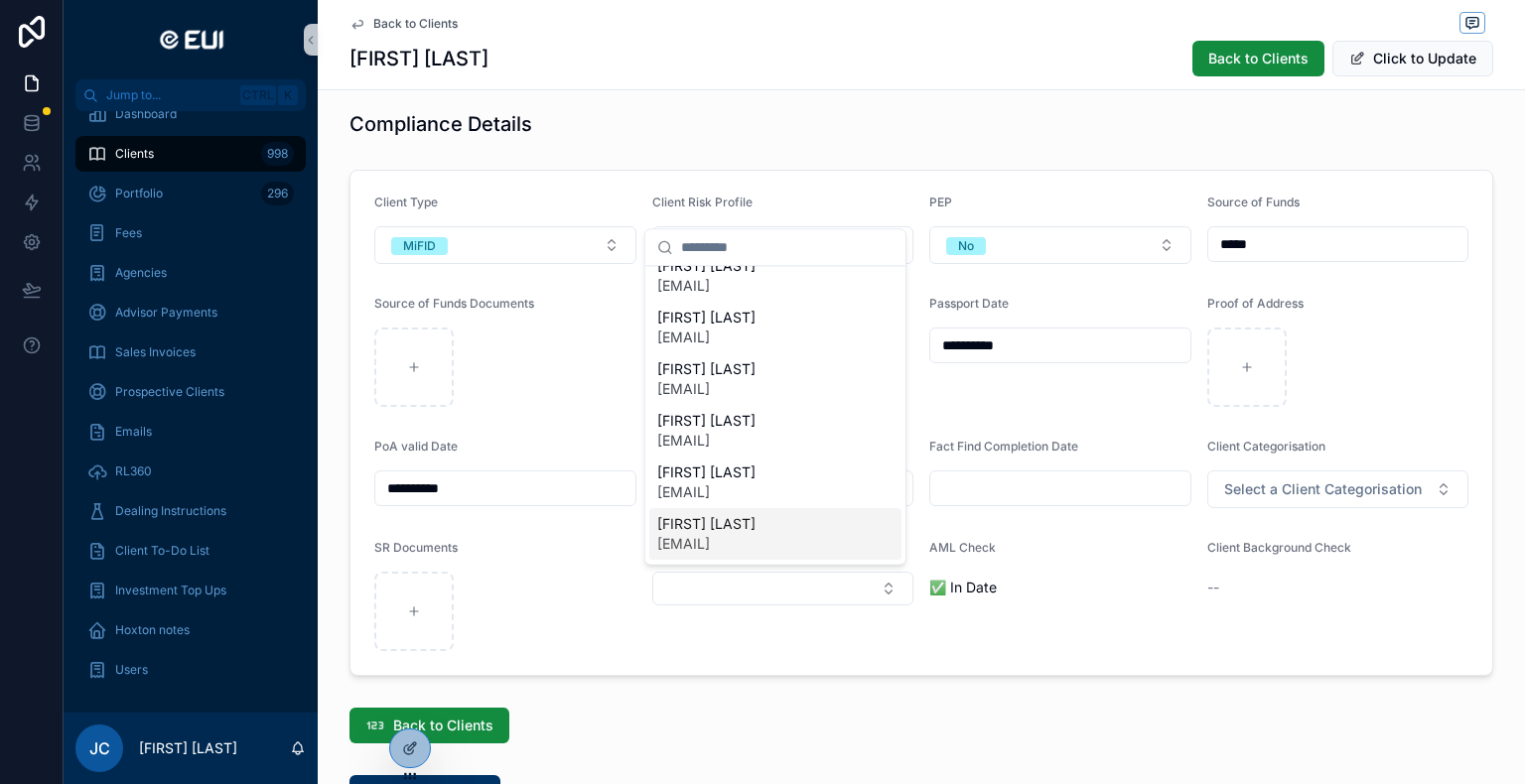 click on "[FIRST] [LAST]" at bounding box center [706, 524] 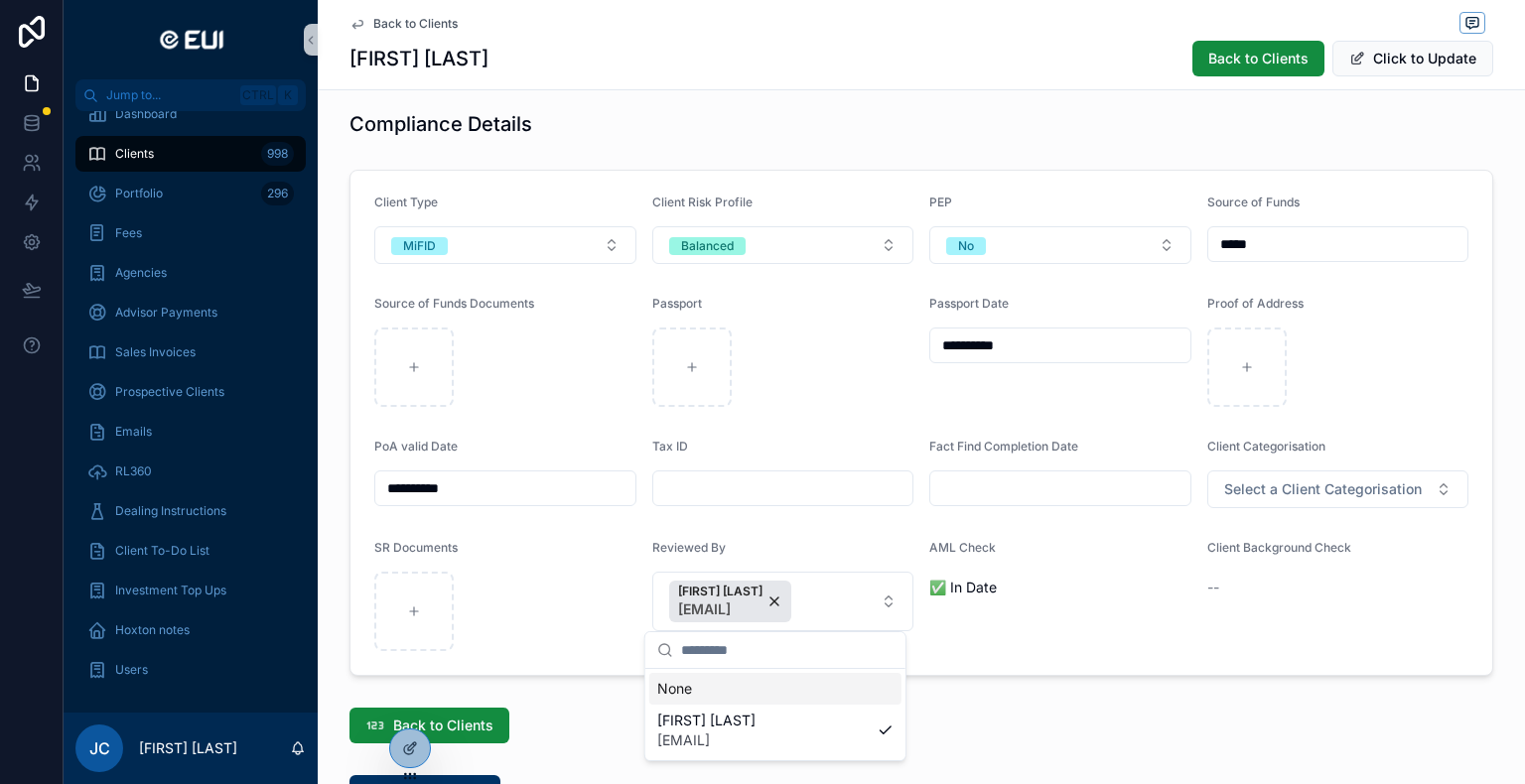 scroll, scrollTop: 0, scrollLeft: 0, axis: both 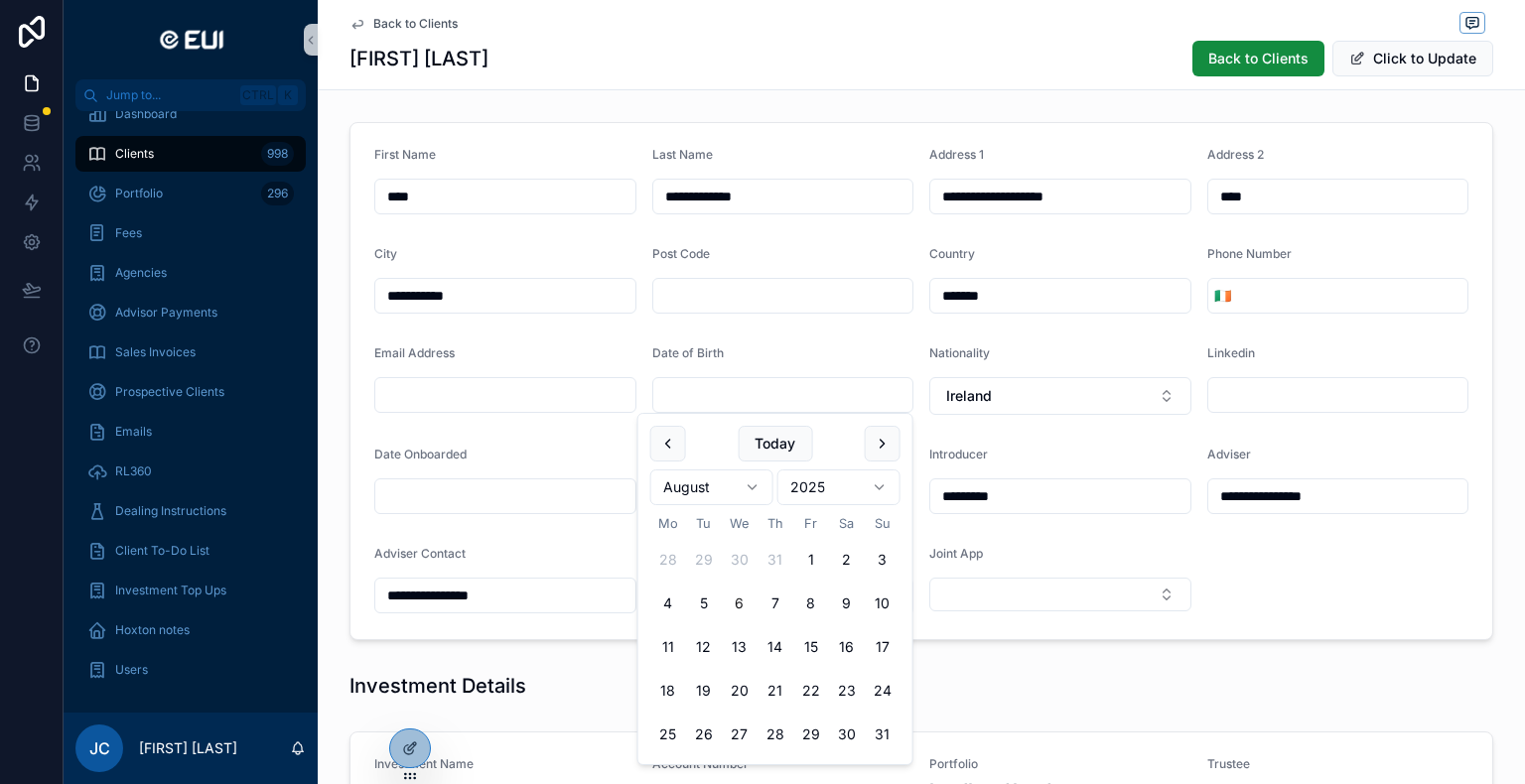 click at bounding box center (783, 395) 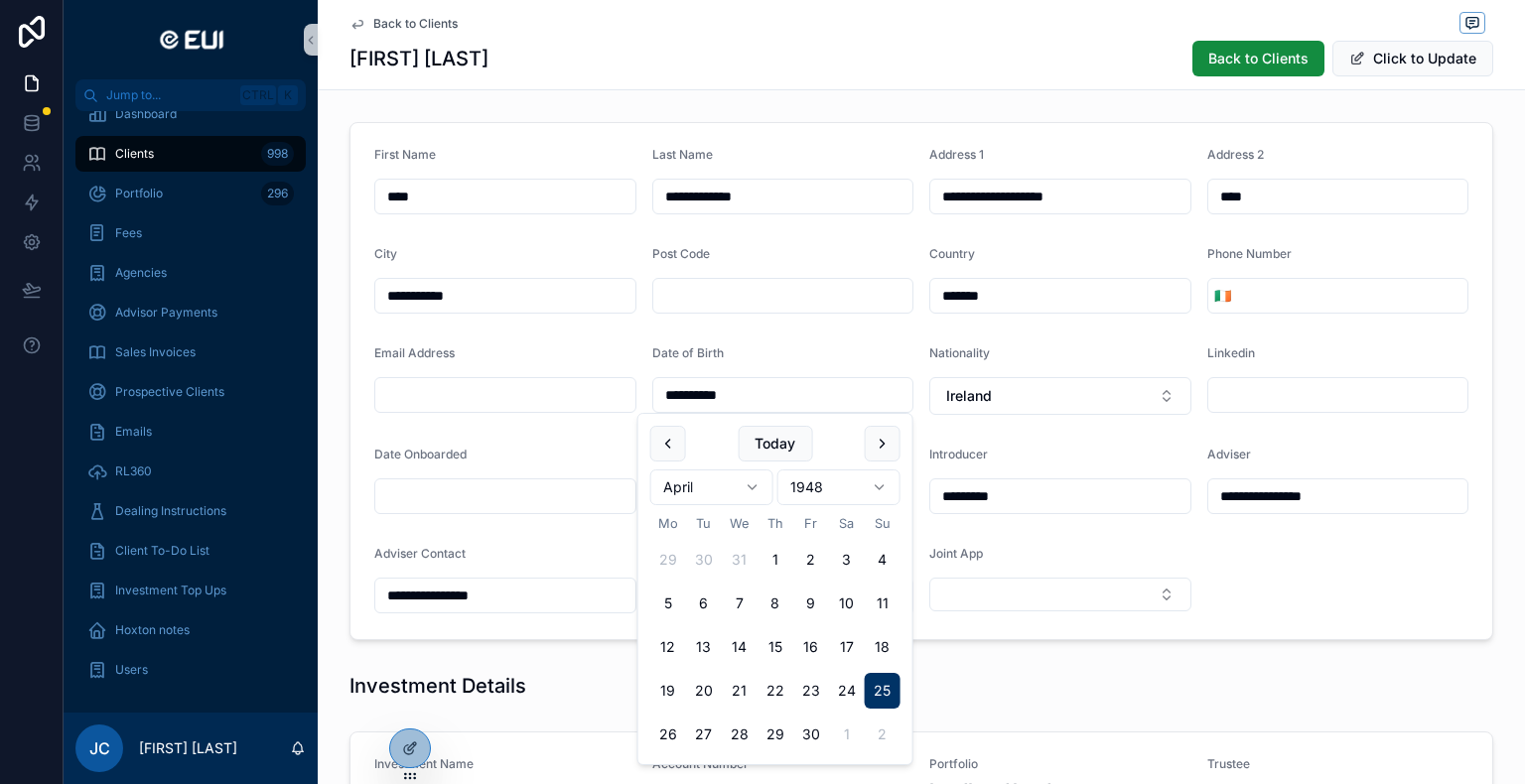 type on "**********" 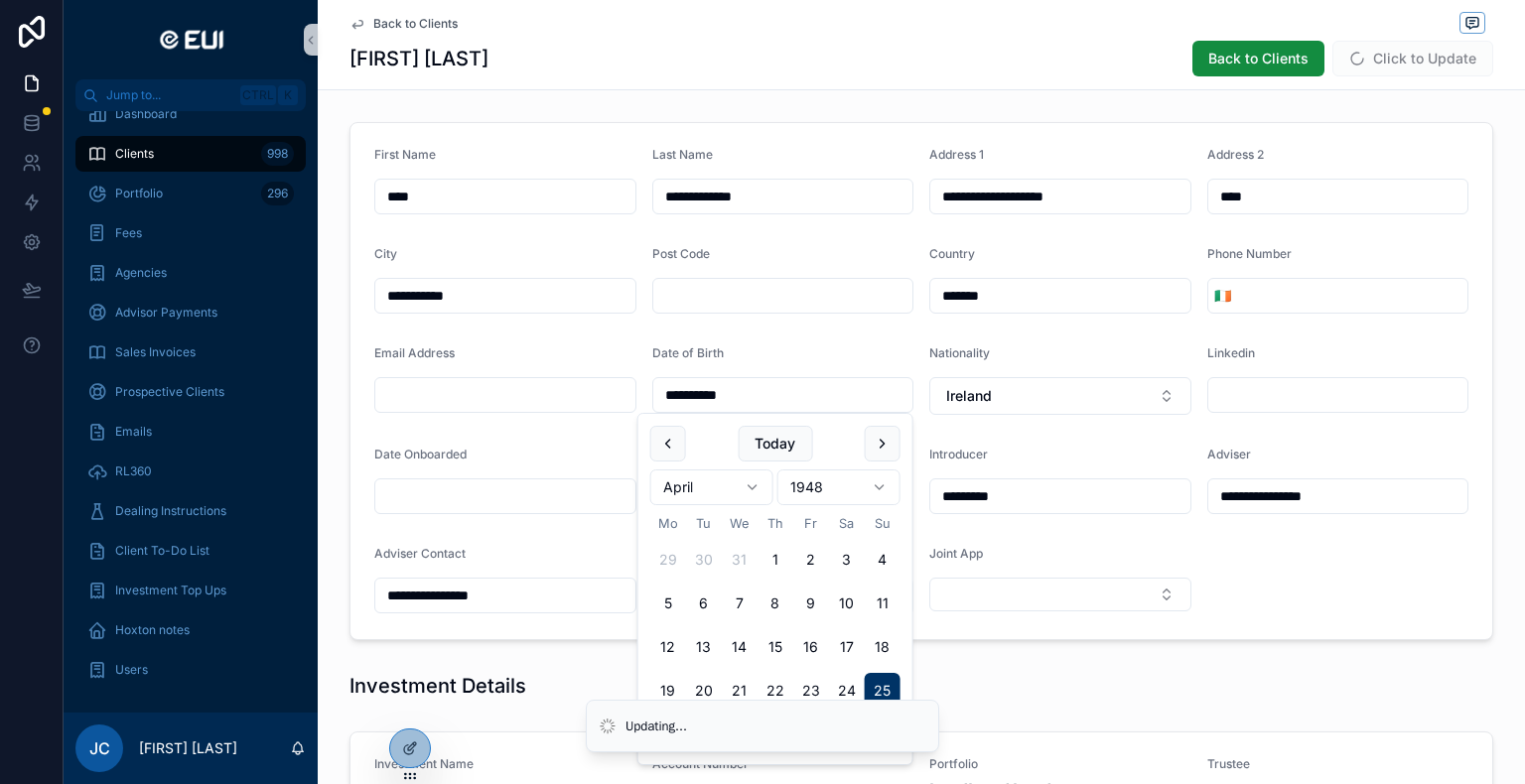 click on "Investment Details" at bounding box center (921, 686) 